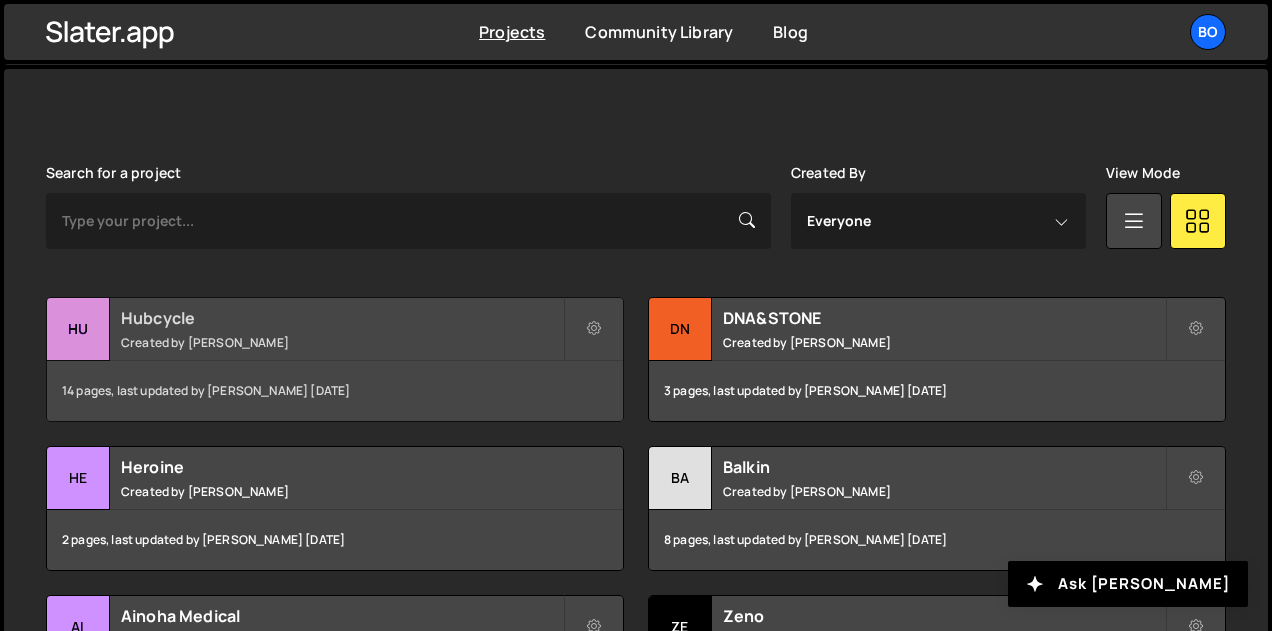 scroll, scrollTop: 509, scrollLeft: 0, axis: vertical 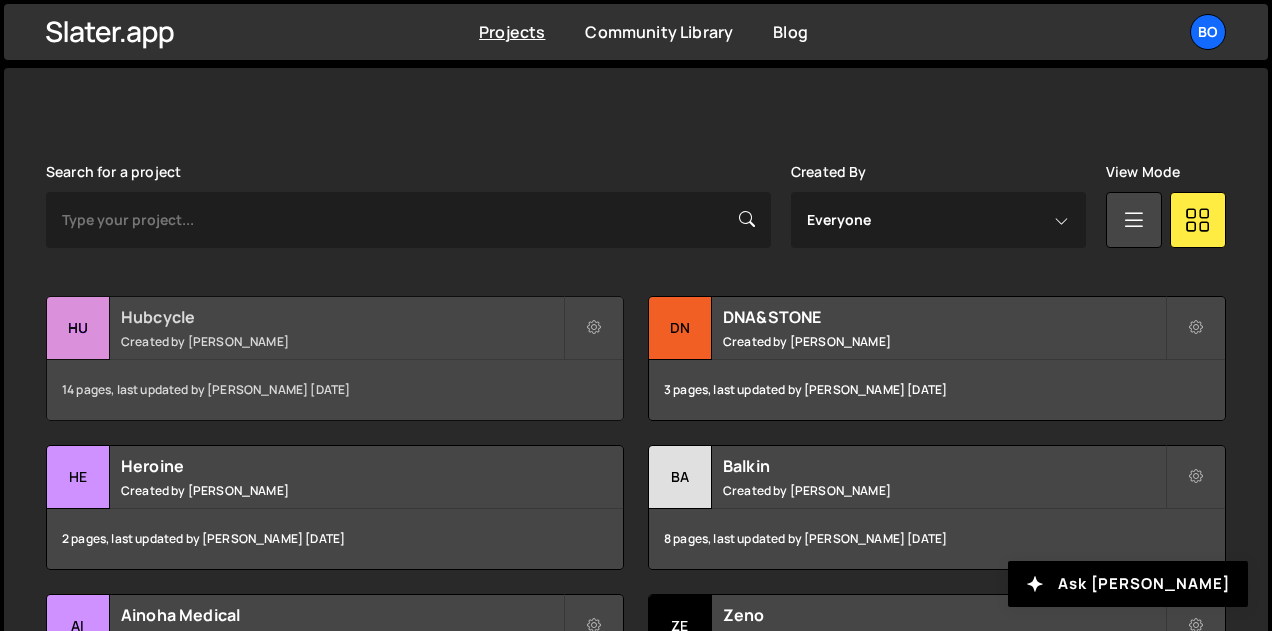click on "Created by [PERSON_NAME]" at bounding box center (342, 341) 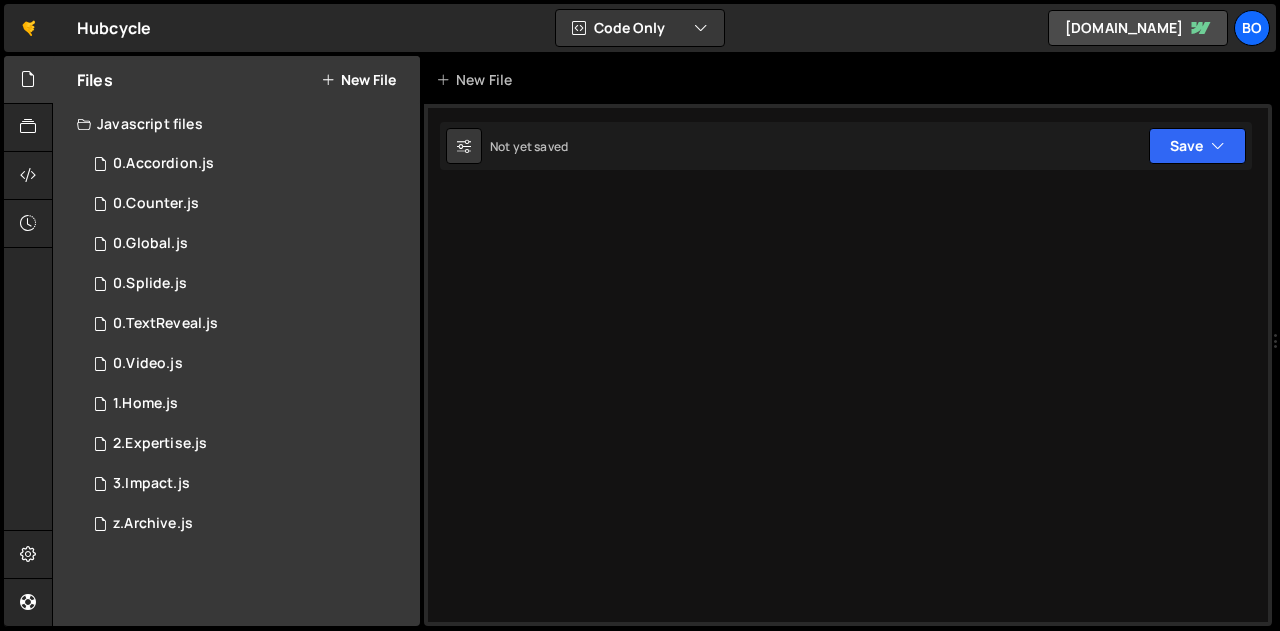 scroll, scrollTop: 0, scrollLeft: 0, axis: both 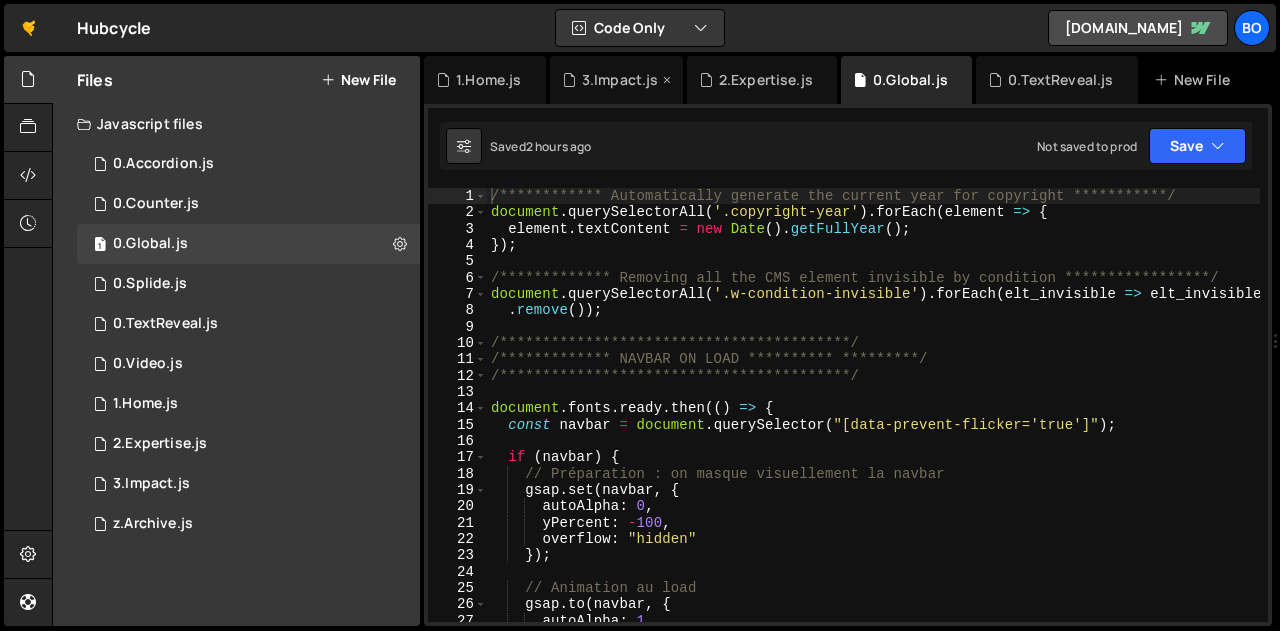 click on "3.Impact.js" at bounding box center (620, 80) 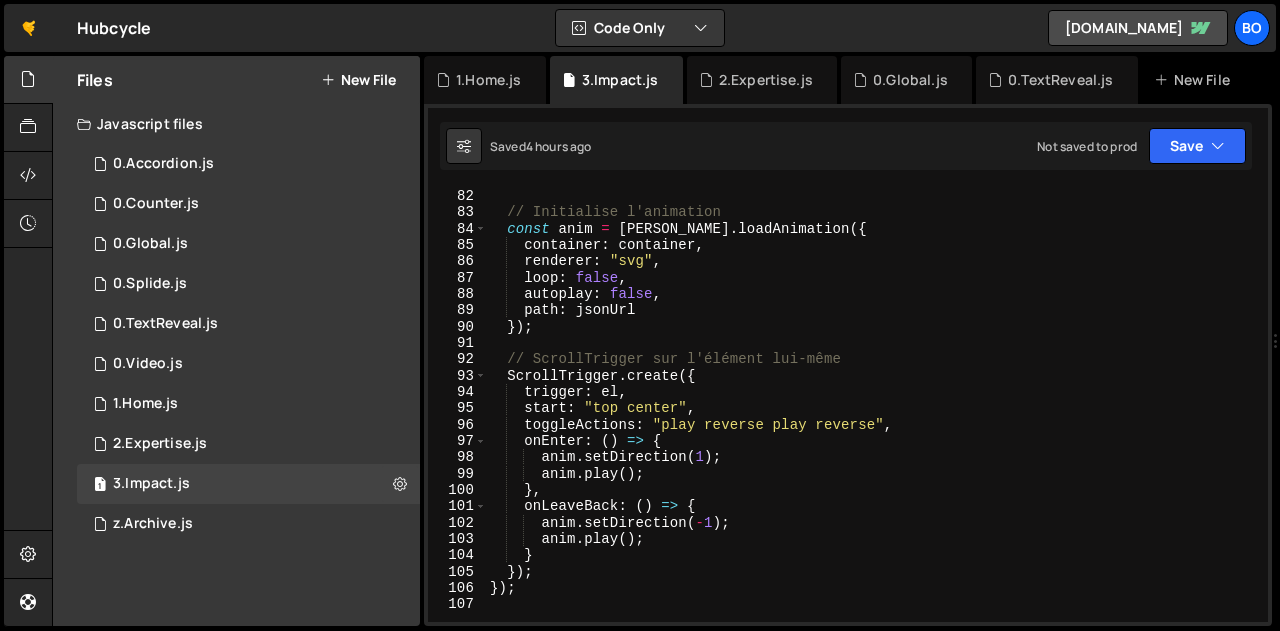 scroll, scrollTop: 1323, scrollLeft: 0, axis: vertical 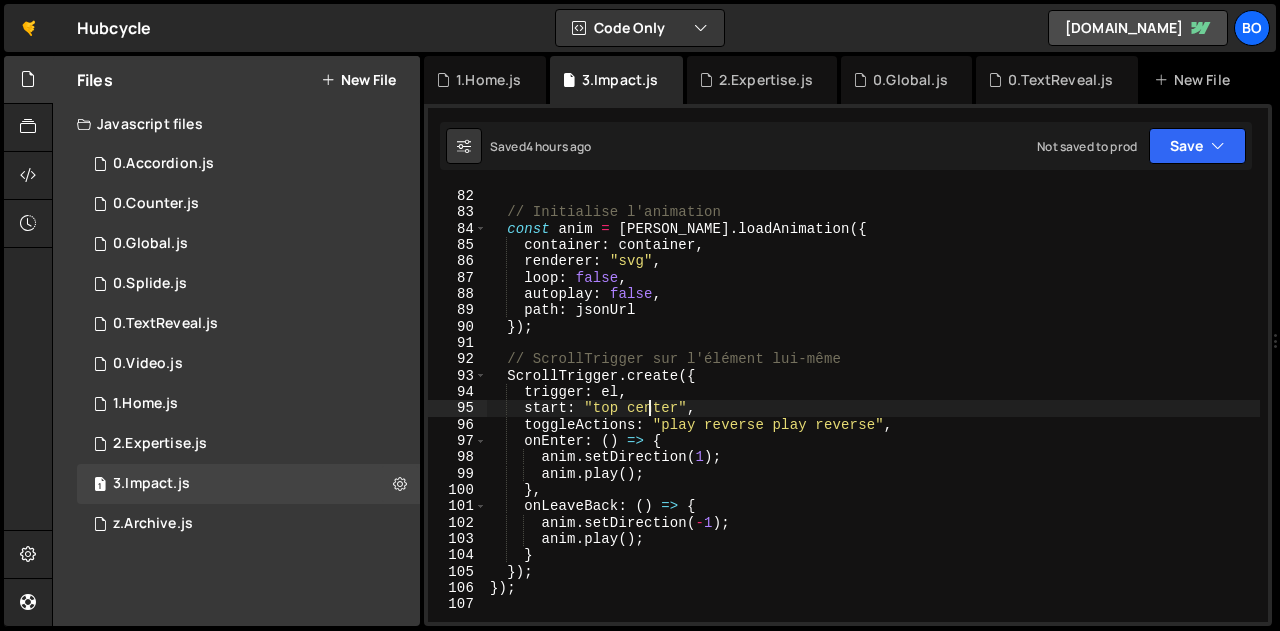 click on "// Initialise l'animation    const   anim   =   [PERSON_NAME] . loadAnimation ({       container :   container ,       renderer :   "svg" ,       loop :   false ,       autoplay :   false ,       path :   jsonUrl    }) ;    // ScrollTrigger sur l'élément lui-même    ScrollTrigger . create ({       trigger :   el ,       start :   "top center" ,       toggleActions :   "play reverse play reverse" ,       onEnter :   ( )   =>   {          anim . setDirection ( 1 ) ;          anim . play ( ) ;       } ,       onLeaveBack :   ( )   =>   {          anim . setDirection ( - 1 ) ;          anim . play ( ) ;       }    }) ; }) ;" at bounding box center [873, 421] 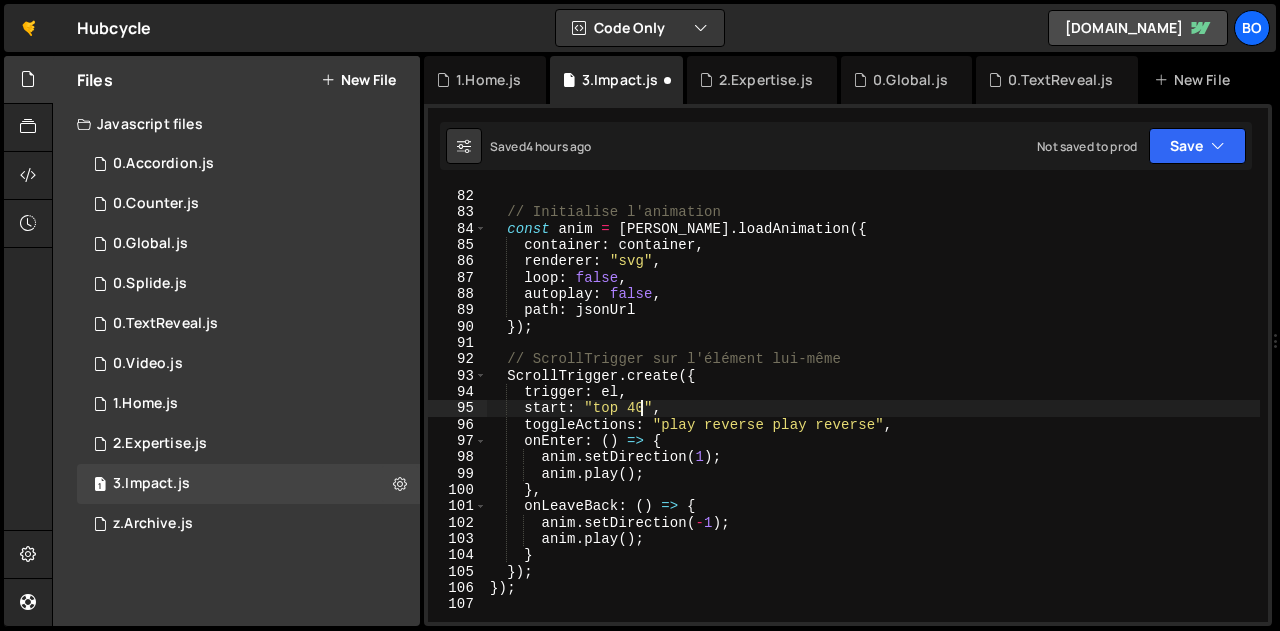 scroll, scrollTop: 0, scrollLeft: 10, axis: horizontal 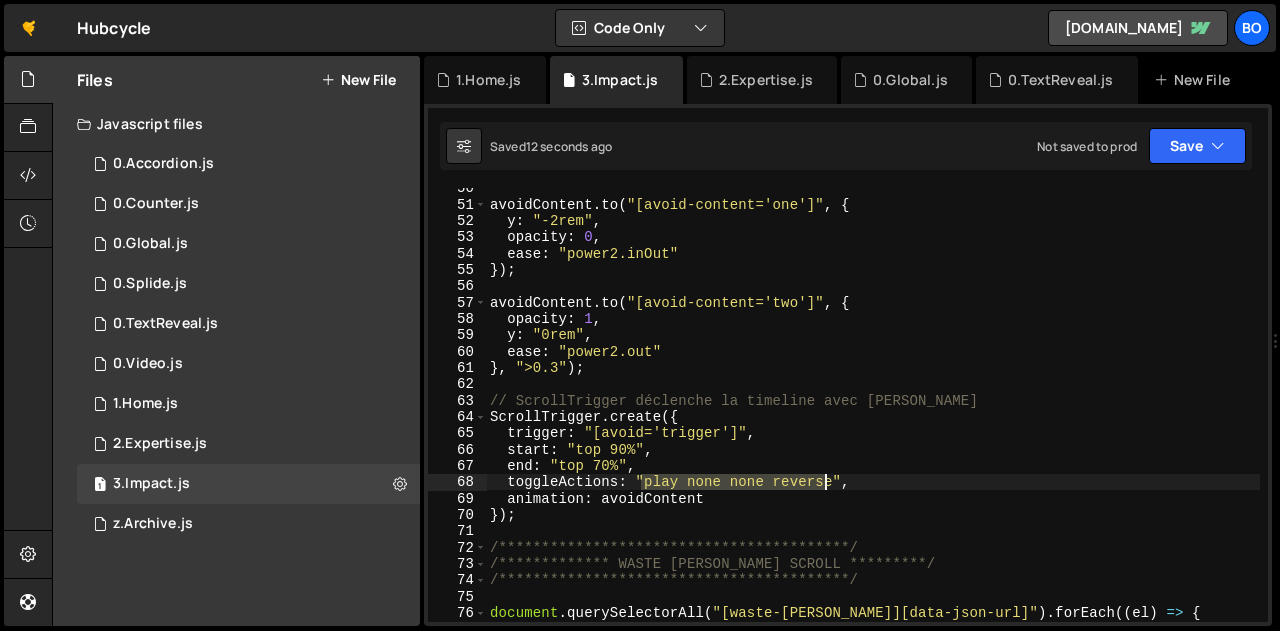 drag, startPoint x: 638, startPoint y: 480, endPoint x: 824, endPoint y: 482, distance: 186.01076 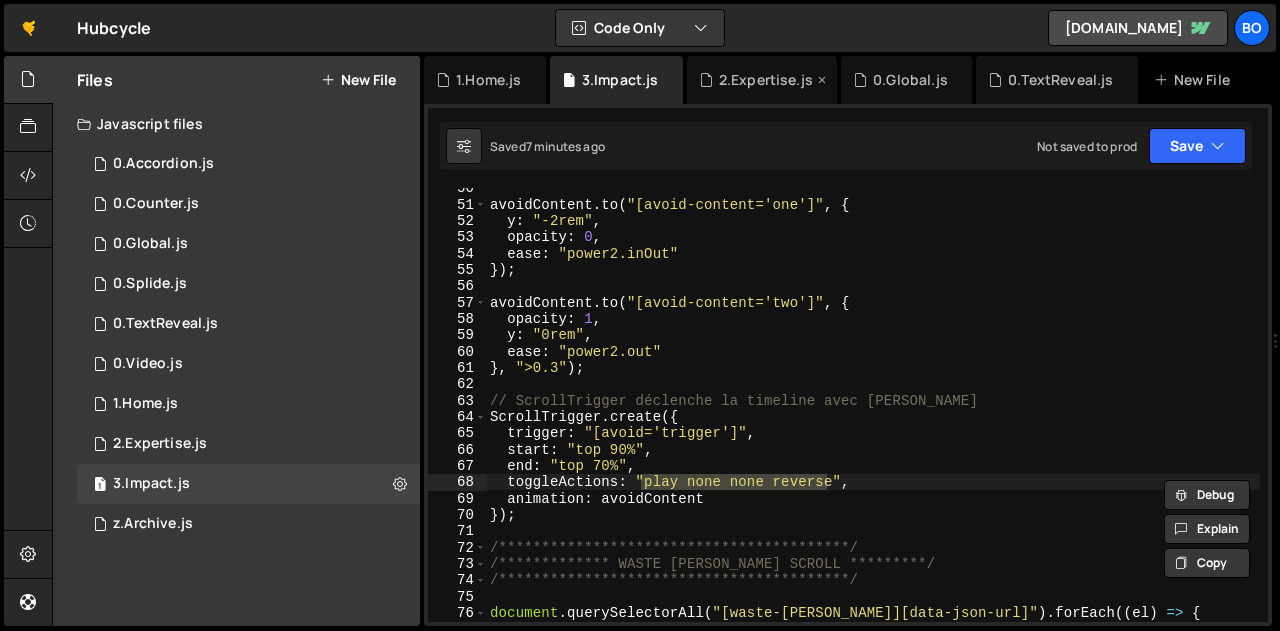 click on "2.Expertise.js" at bounding box center (766, 80) 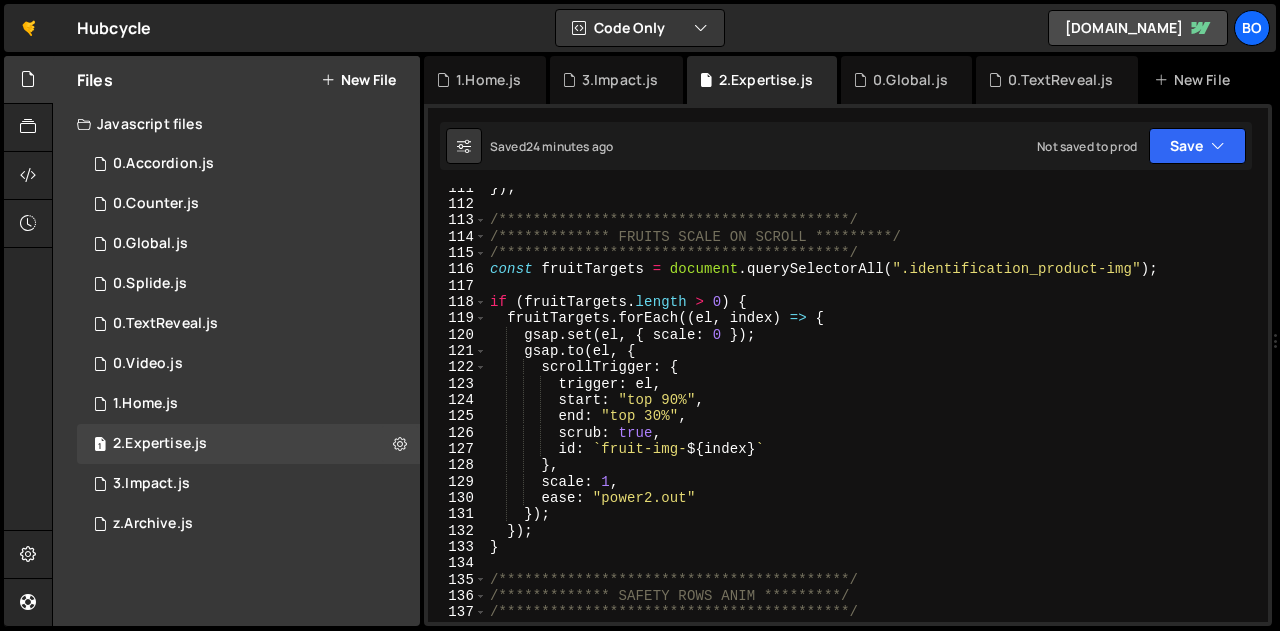 scroll, scrollTop: 1805, scrollLeft: 0, axis: vertical 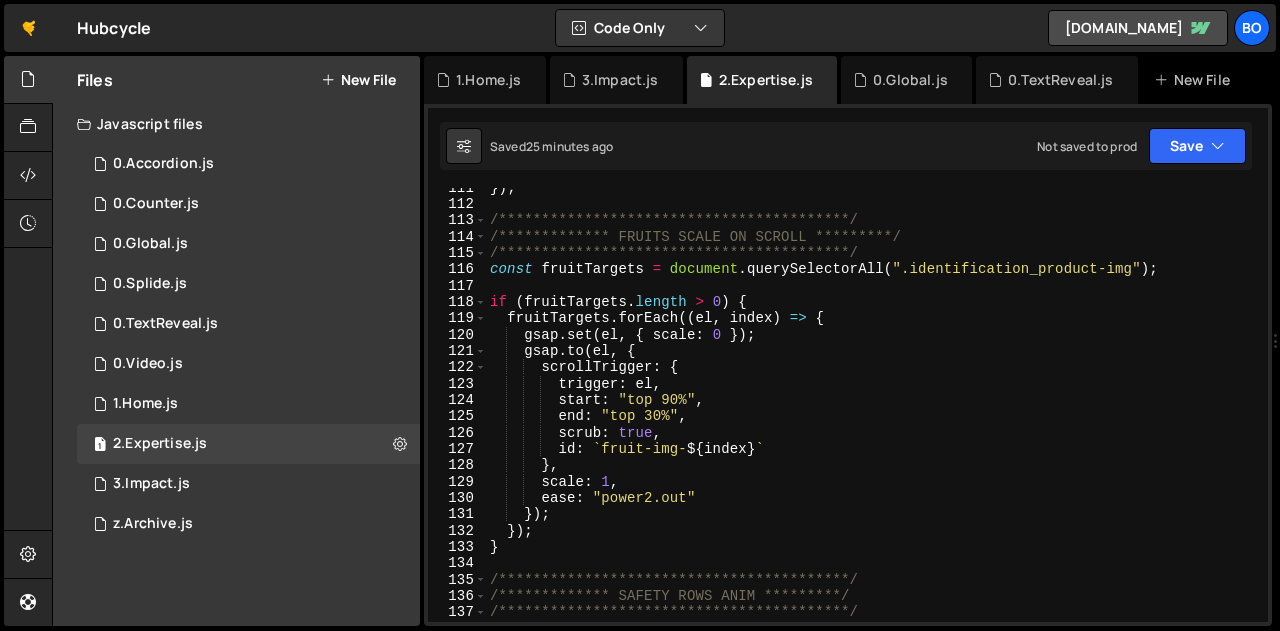 click on "**********" at bounding box center [873, 413] 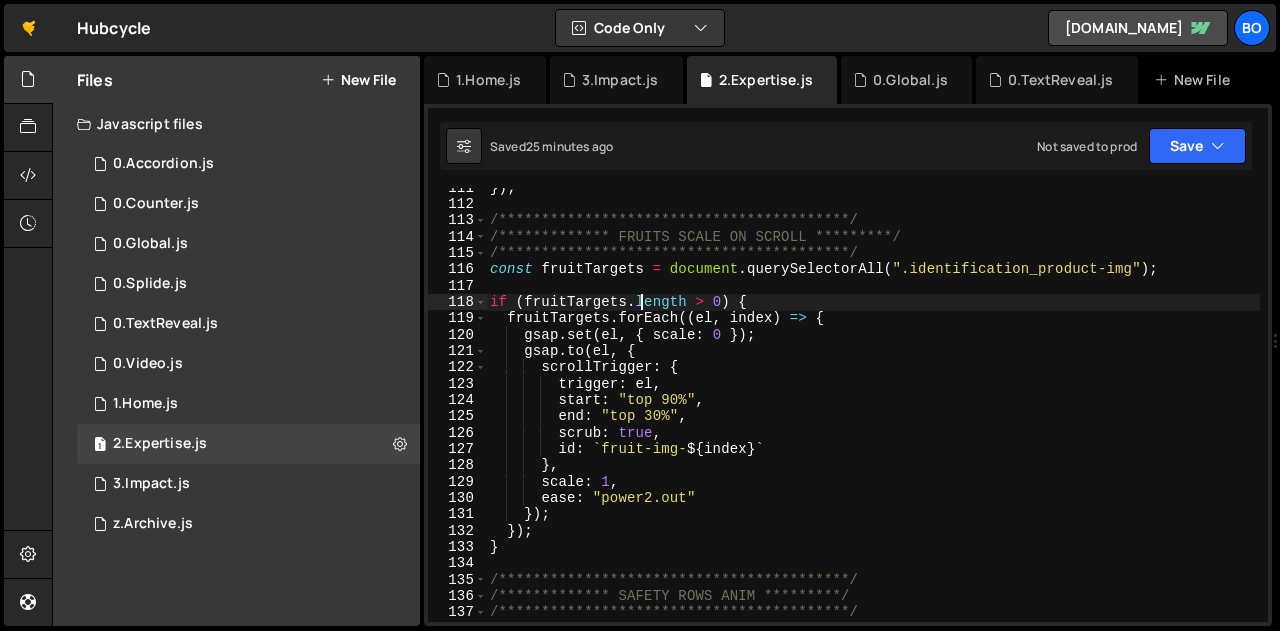 type on "}" 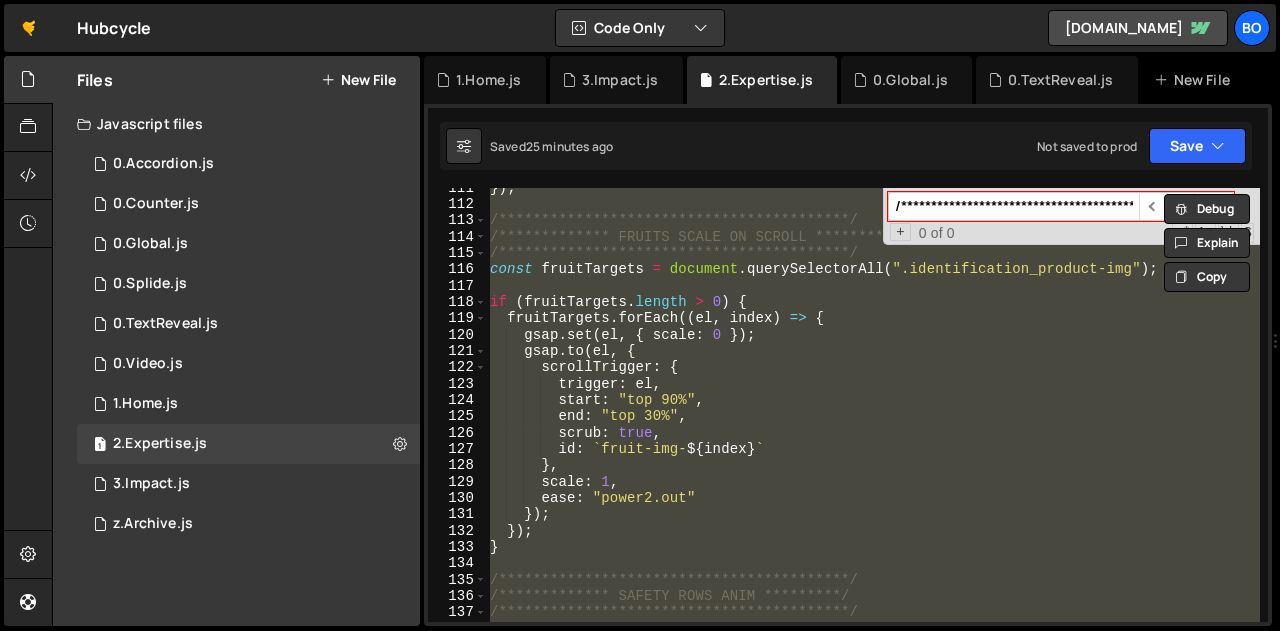 scroll, scrollTop: 0, scrollLeft: 0, axis: both 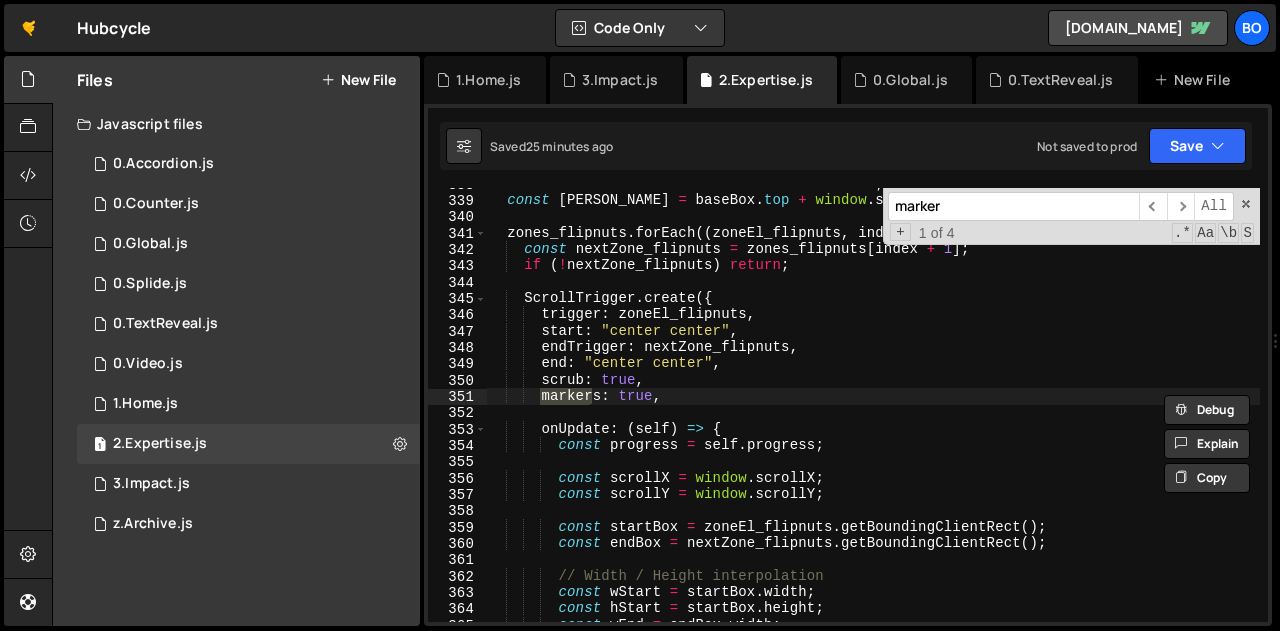 type on "marker" 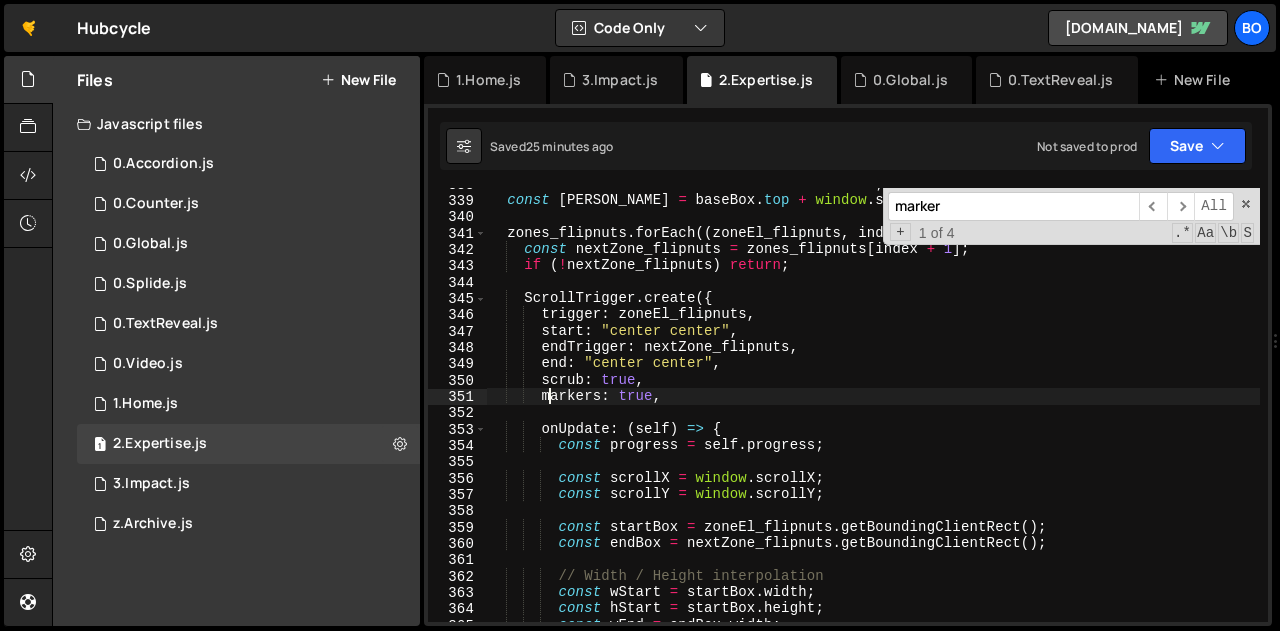 click on "const   baseX   =   baseBox . left   +   window . scrollX ;    const   [PERSON_NAME]   =   baseBox . top   +   window . scrollY ;    zones_flipnuts . forEach (( zoneEl_flipnuts ,   index )   =>   {       const   nextZone_flipnuts   =   zones_flipnuts [ index   +   1 ] ;       if   ( ! nextZone_flipnuts )   return ;       ScrollTrigger . create ({          trigger :   zoneEl_flipnuts ,          start :   "center center" ,          endTrigger :   nextZone_flipnuts ,          end :   "center center" ,          scrub :   true ,          markers :   true ,          onUpdate :   ( self )   =>   {             const   progress   =   self . progress ;             const   scrollX   =   window . scrollX ;             const   scrollY   =   window . scrollY ;             const   startBox   =   zoneEl_flipnuts . getBoundingClientRect ( ) ;             const   endBox   =   nextZone_flipnuts . getBoundingClientRect ( ) ;             // Width / Height interpolation             const   wStart   =   startBox . width ;" at bounding box center [873, 409] 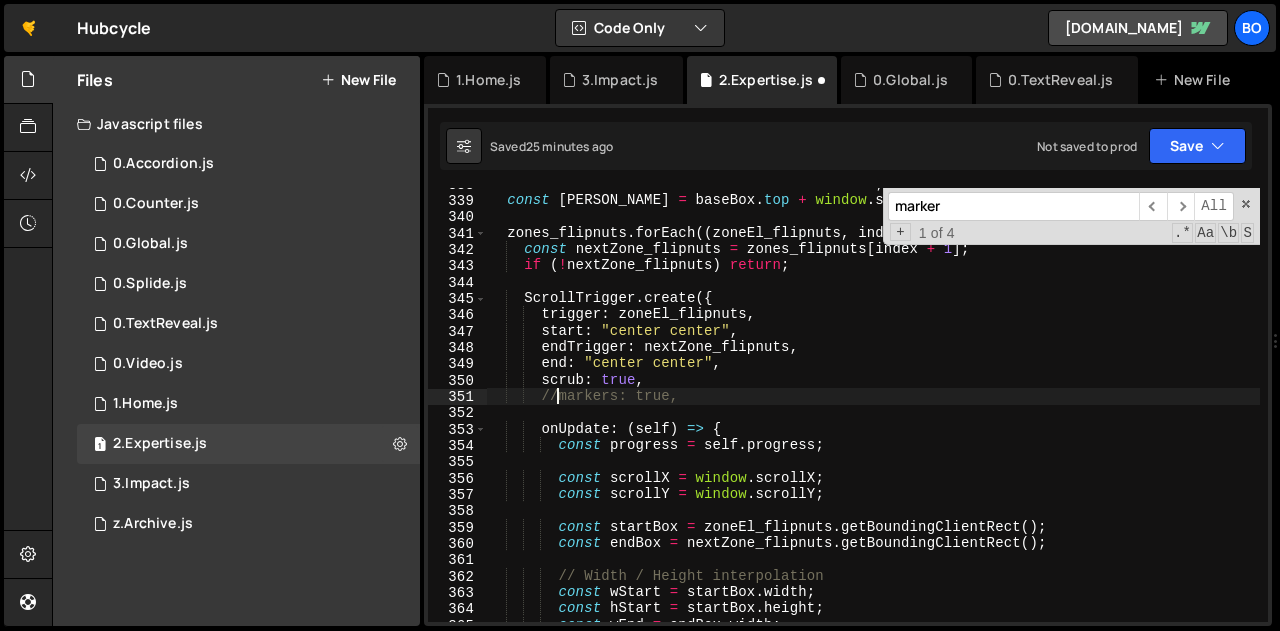 scroll, scrollTop: 0, scrollLeft: 4, axis: horizontal 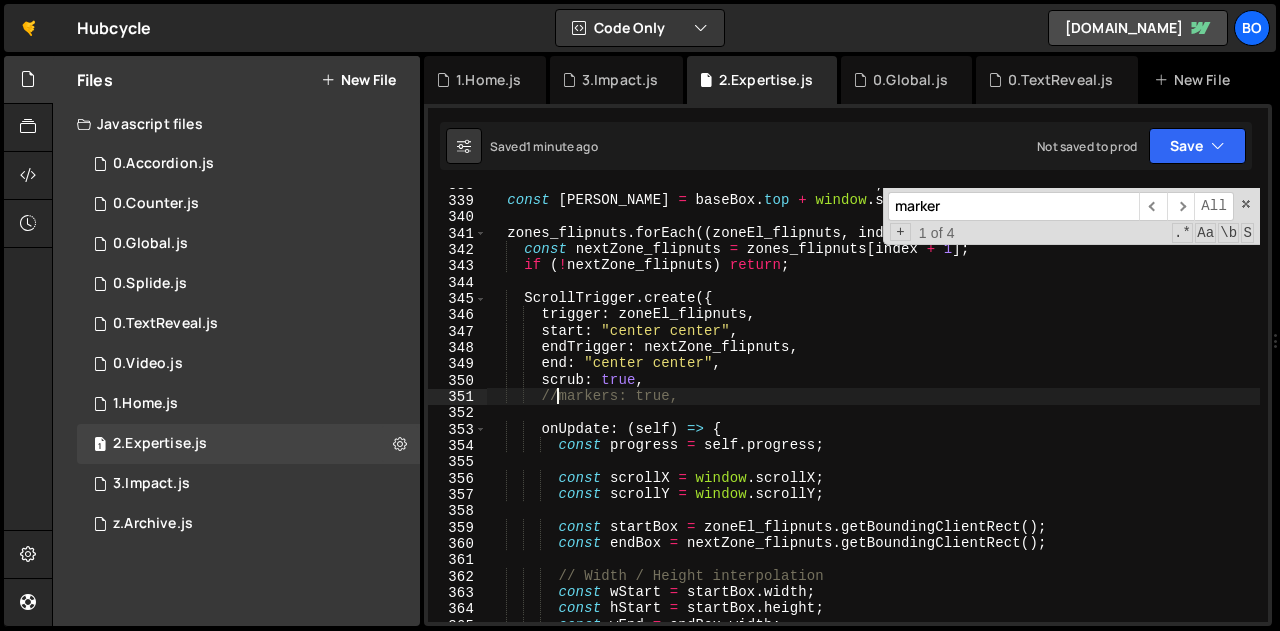 click on "const   baseX   =   baseBox . left   +   window . scrollX ;    const   [PERSON_NAME]   =   baseBox . top   +   window . scrollY ;    zones_flipnuts . forEach (( zoneEl_flipnuts ,   index )   =>   {       const   nextZone_flipnuts   =   zones_flipnuts [ index   +   1 ] ;       if   ( ! nextZone_flipnuts )   return ;       ScrollTrigger . create ({          trigger :   zoneEl_flipnuts ,          start :   "center center" ,          endTrigger :   nextZone_flipnuts ,          end :   "center center" ,          scrub :   true ,          //markers: true,          onUpdate :   ( self )   =>   {             const   progress   =   self . progress ;             const   scrollX   =   window . scrollX ;             const   scrollY   =   window . scrollY ;             const   startBox   =   zoneEl_flipnuts . getBoundingClientRect ( ) ;             const   endBox   =   nextZone_flipnuts . getBoundingClientRect ( ) ;             // Width / Height interpolation             const   wStart   =   startBox . width ;" at bounding box center (873, 409) 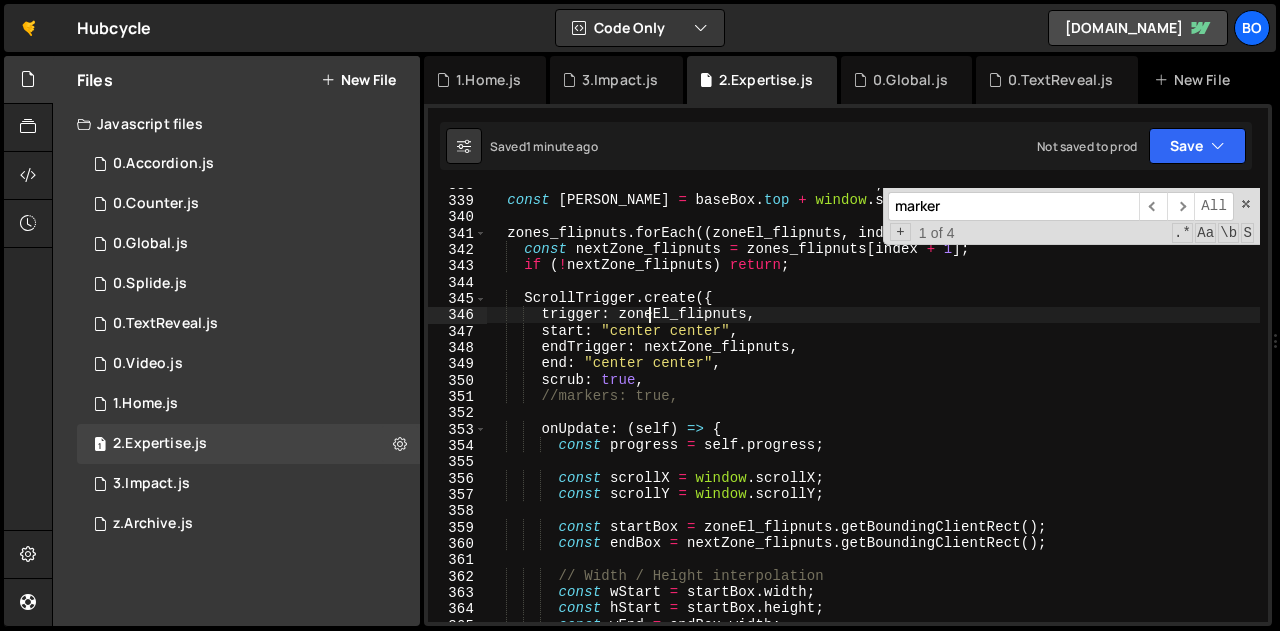 type on "}" 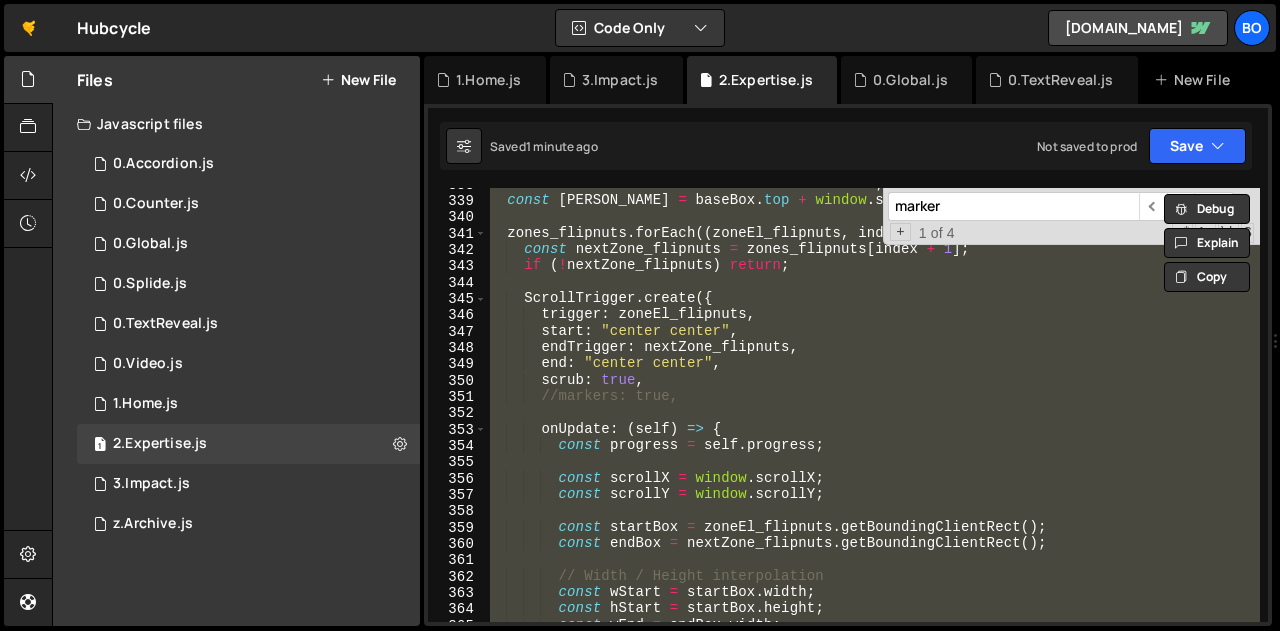 scroll, scrollTop: 0, scrollLeft: 0, axis: both 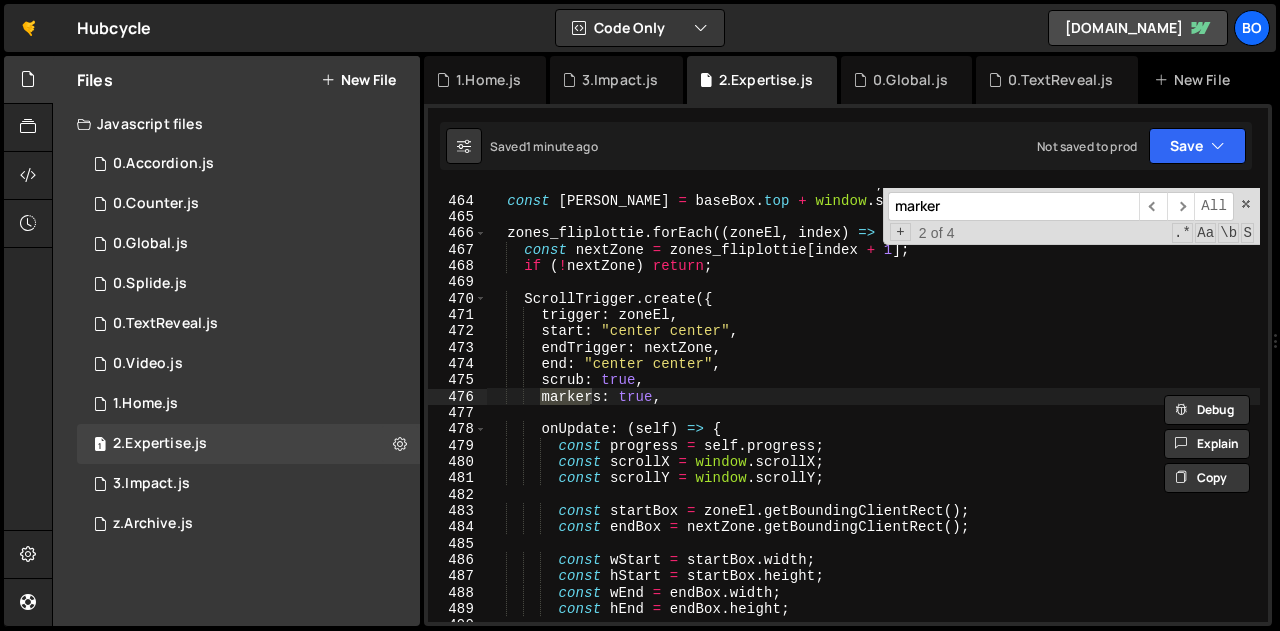 type on "marker" 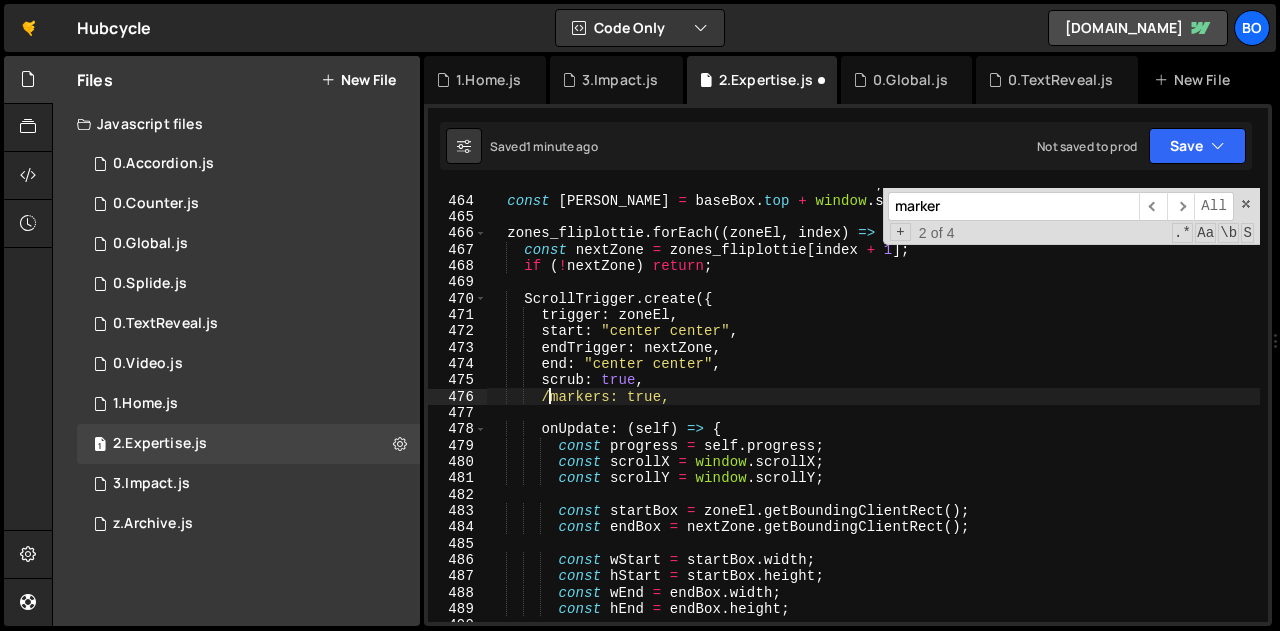 scroll, scrollTop: 0, scrollLeft: 4, axis: horizontal 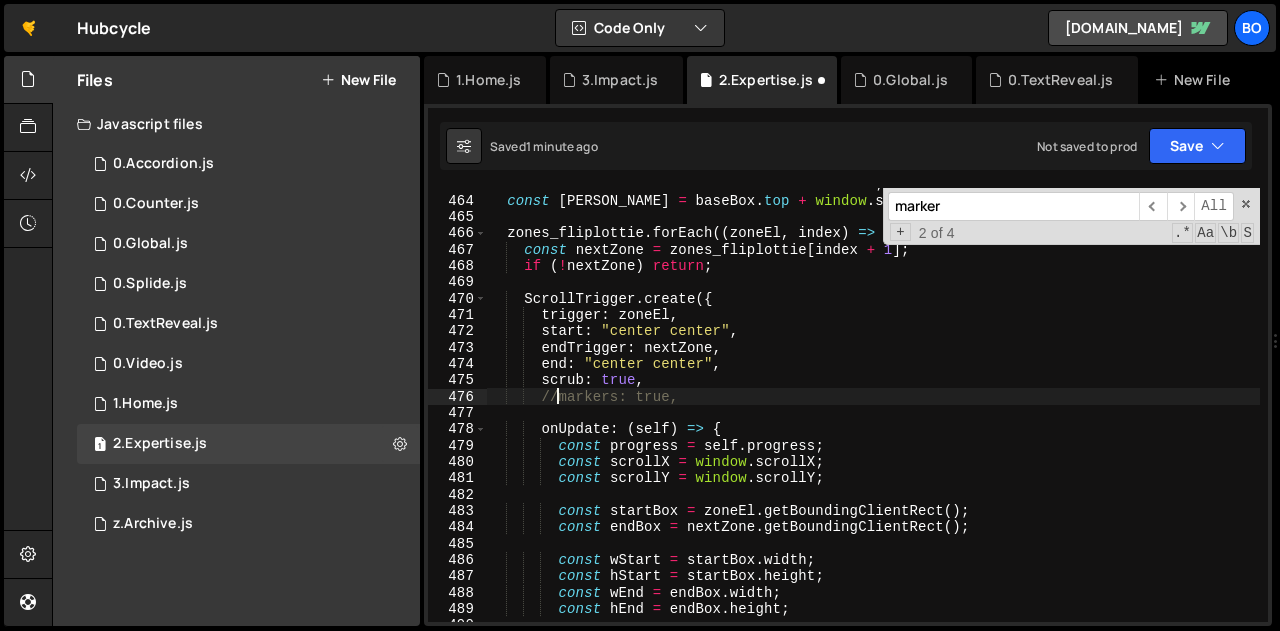type on "//markers: true," 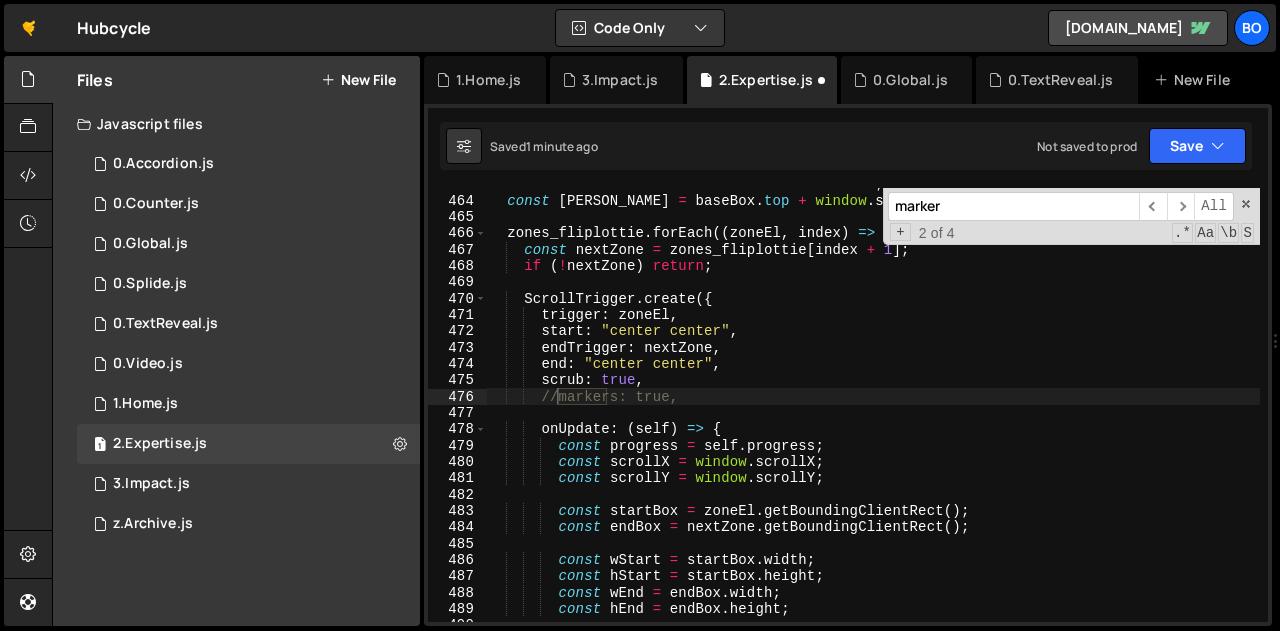 click on "marker" at bounding box center (1013, 206) 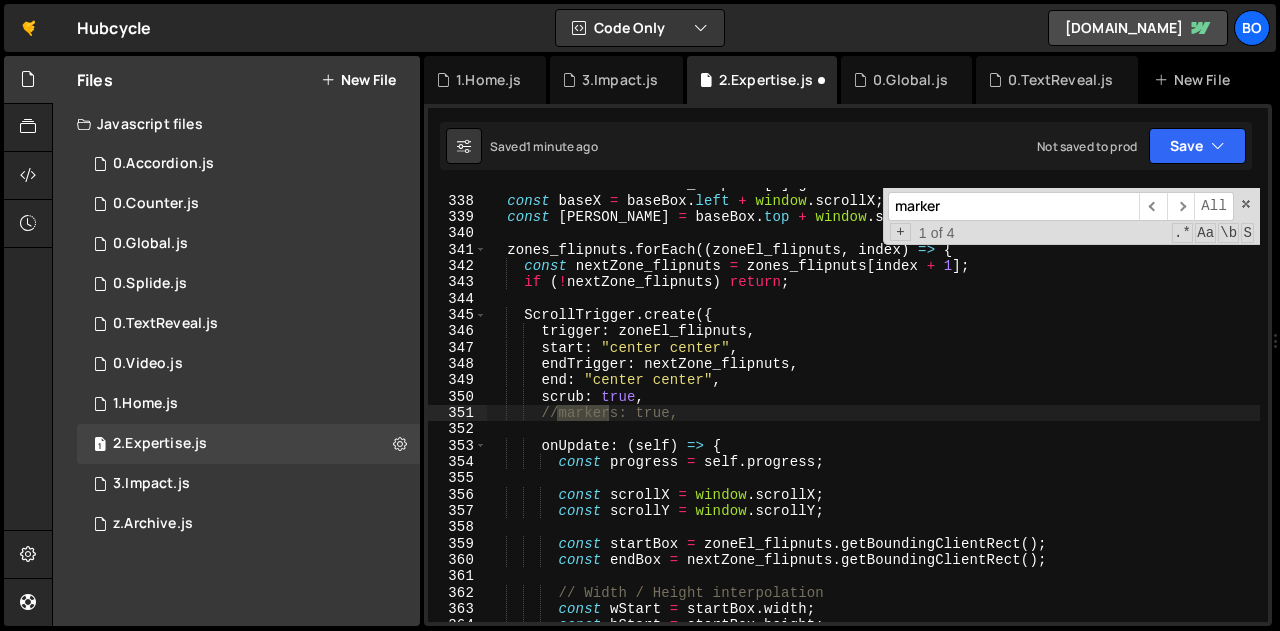 scroll, scrollTop: 5565, scrollLeft: 0, axis: vertical 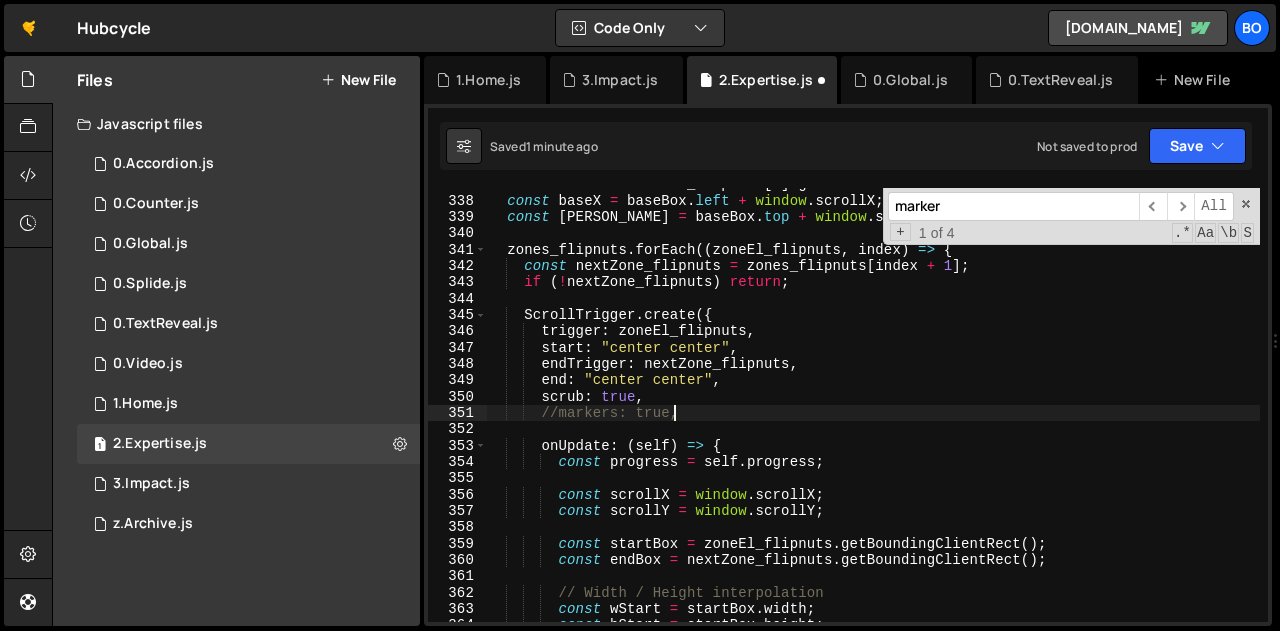 click on "const   baseBox   =   zones_flipnuts [ 0 ] . getBoundingClientRect ( ) ;    const   baseX   =   baseBox . left   +   window . scrollX ;    const   [PERSON_NAME]   =   baseBox . top   +   window . scrollY ;    zones_flipnuts . forEach (( zoneEl_flipnuts ,   index )   =>   {       const   nextZone_flipnuts   =   zones_flipnuts [ index   +   1 ] ;       if   ( ! nextZone_flipnuts )   return ;       ScrollTrigger . create ({          trigger :   zoneEl_flipnuts ,          start :   "center center" ,          endTrigger :   nextZone_flipnuts ,          end :   "center center" ,          scrub :   true ,          //markers: true,          onUpdate :   ( self )   =>   {             const   progress   =   self . progress ;             const   scrollX   =   window . scrollX ;             const   scrollY   =   window . scrollY ;             const   startBox   =   zoneEl_flipnuts . getBoundingClientRect ( ) ;             const   endBox   =   nextZone_flipnuts . getBoundingClientRect ( ) ;                         const     =" at bounding box center (873, 409) 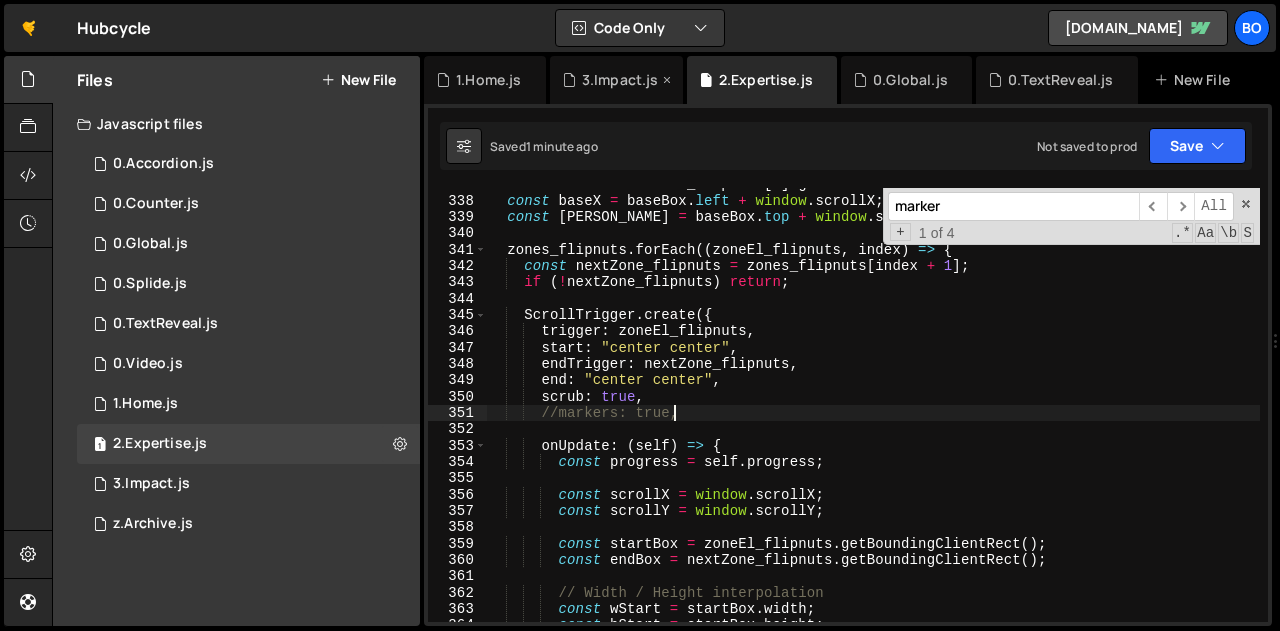 click on "3.Impact.js" at bounding box center (620, 80) 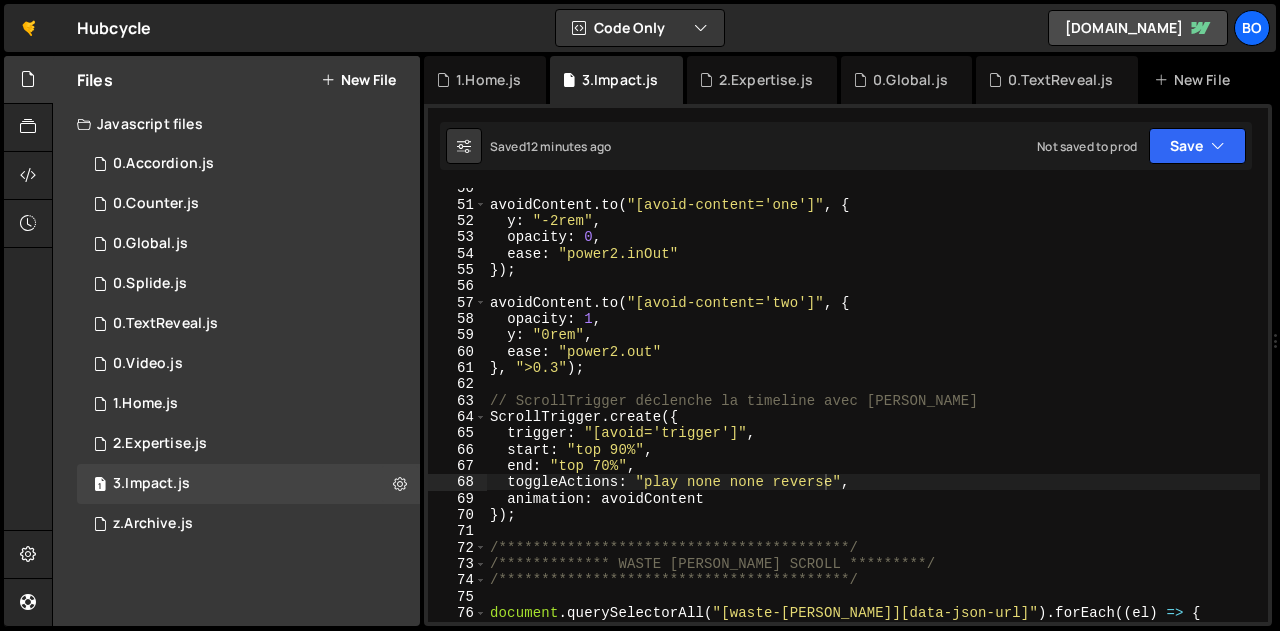 click on "**********" at bounding box center [873, 413] 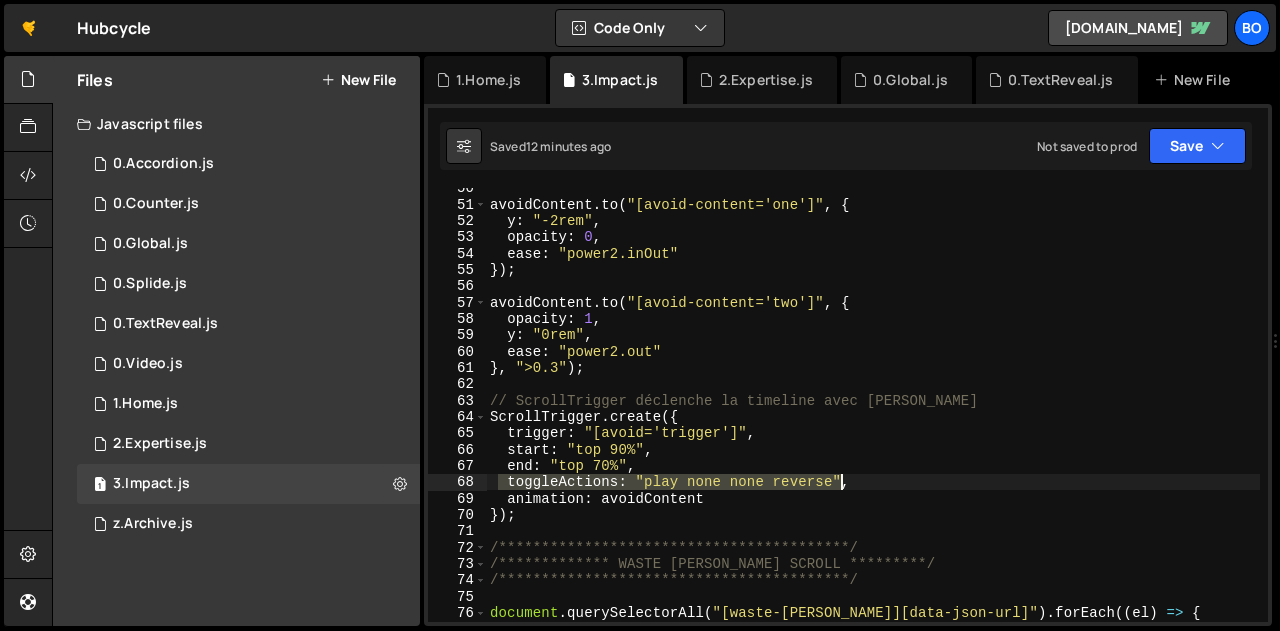drag, startPoint x: 502, startPoint y: 479, endPoint x: 842, endPoint y: 483, distance: 340.02353 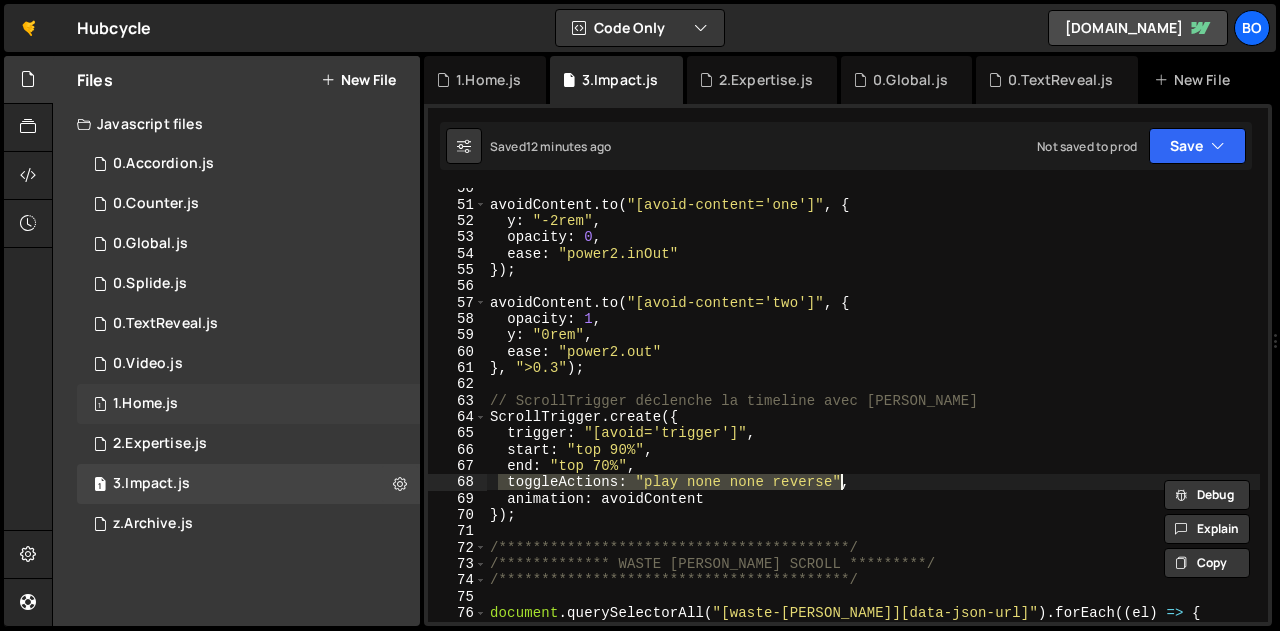 click on "1.Home.js" at bounding box center [145, 404] 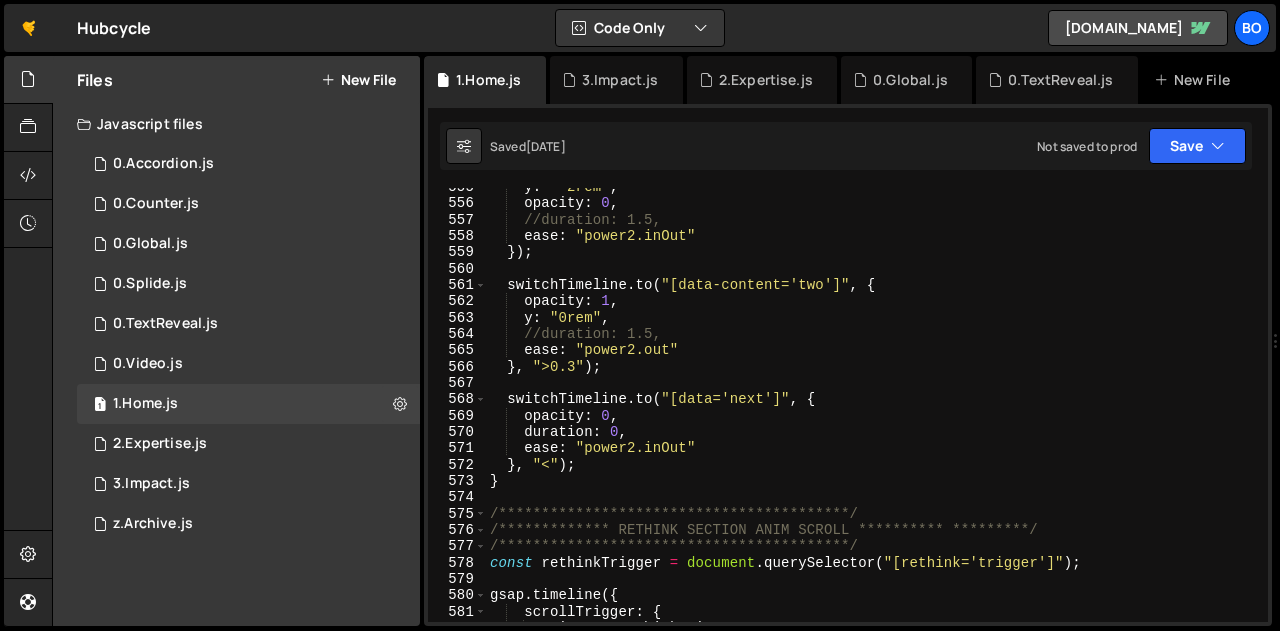 scroll, scrollTop: 9123, scrollLeft: 0, axis: vertical 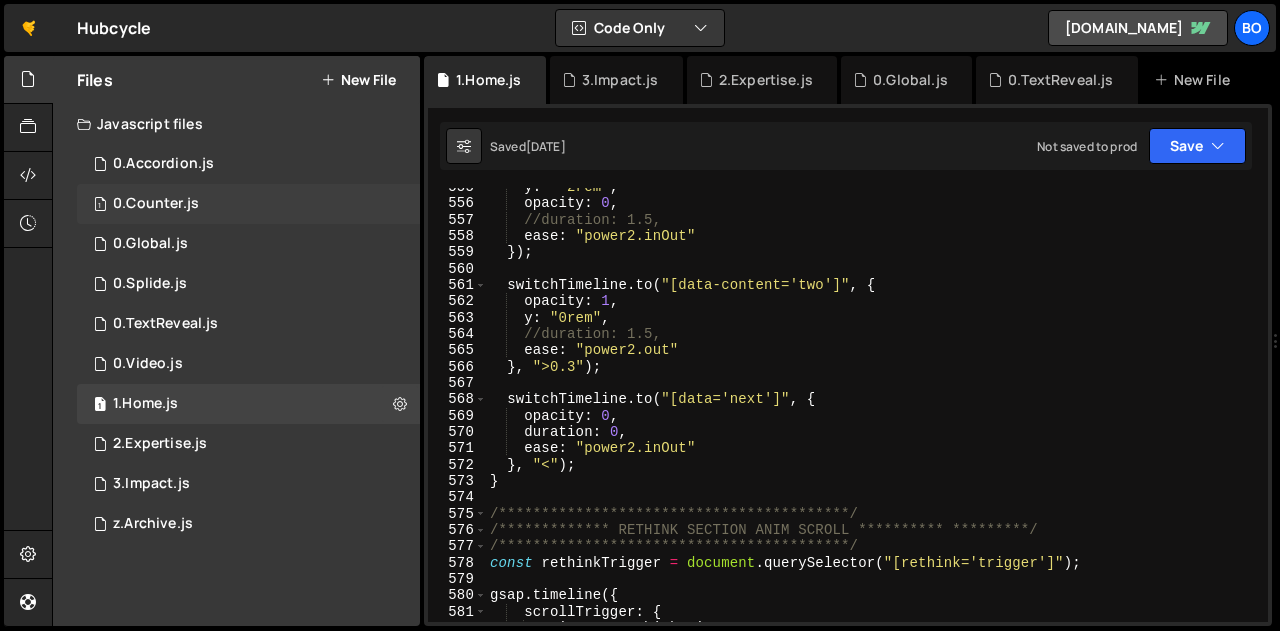 click on "0.Counter.js" at bounding box center (156, 204) 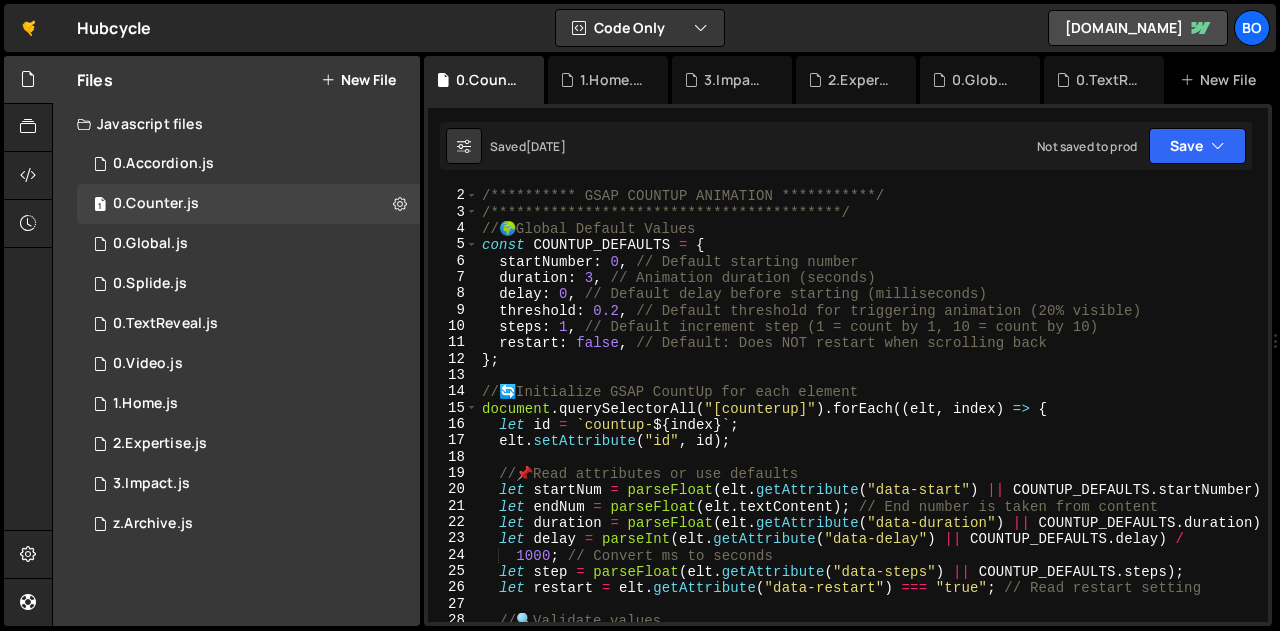scroll, scrollTop: 62, scrollLeft: 0, axis: vertical 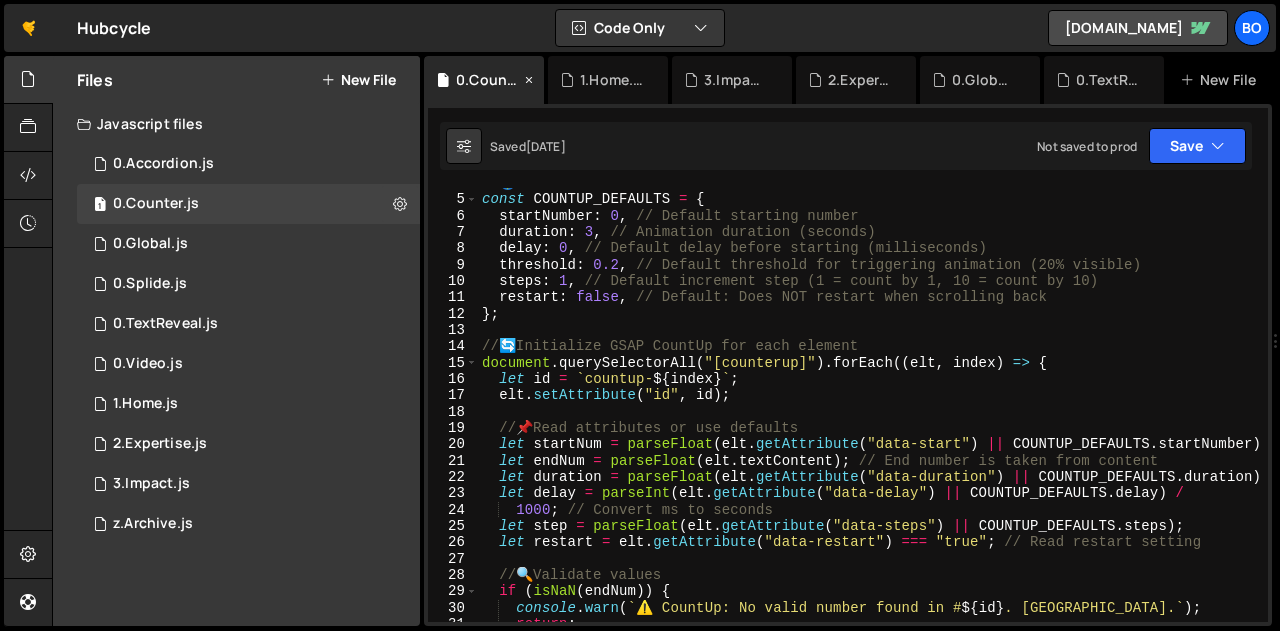 click at bounding box center (529, 80) 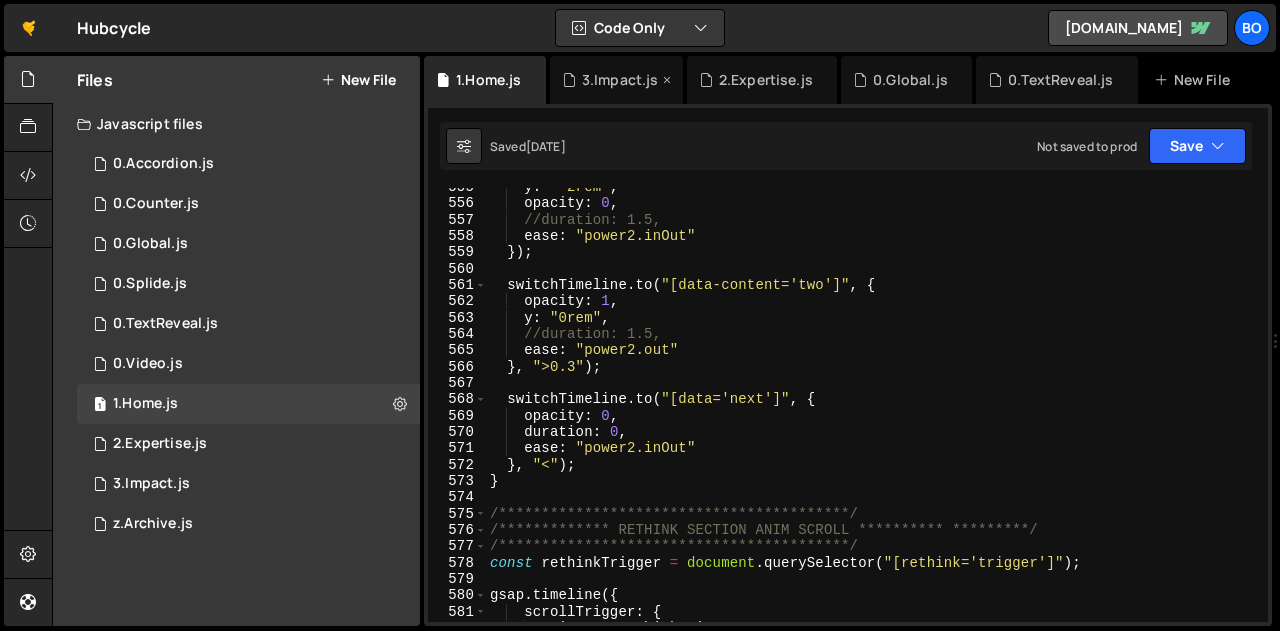 click at bounding box center [667, 80] 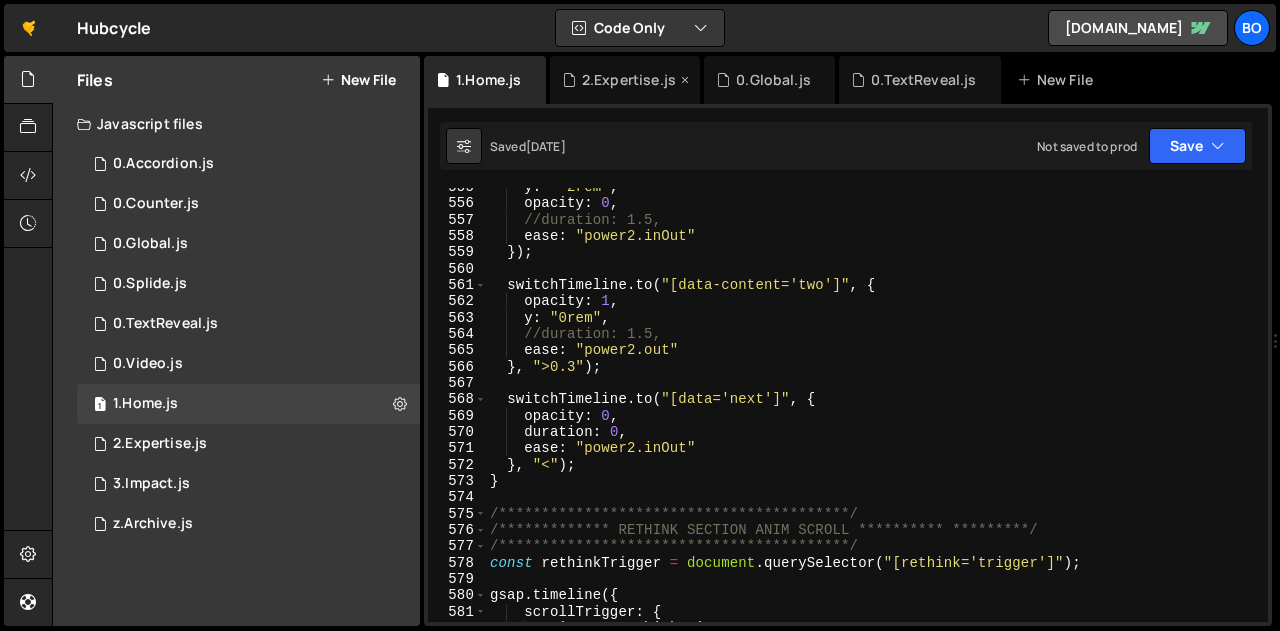 click at bounding box center [685, 80] 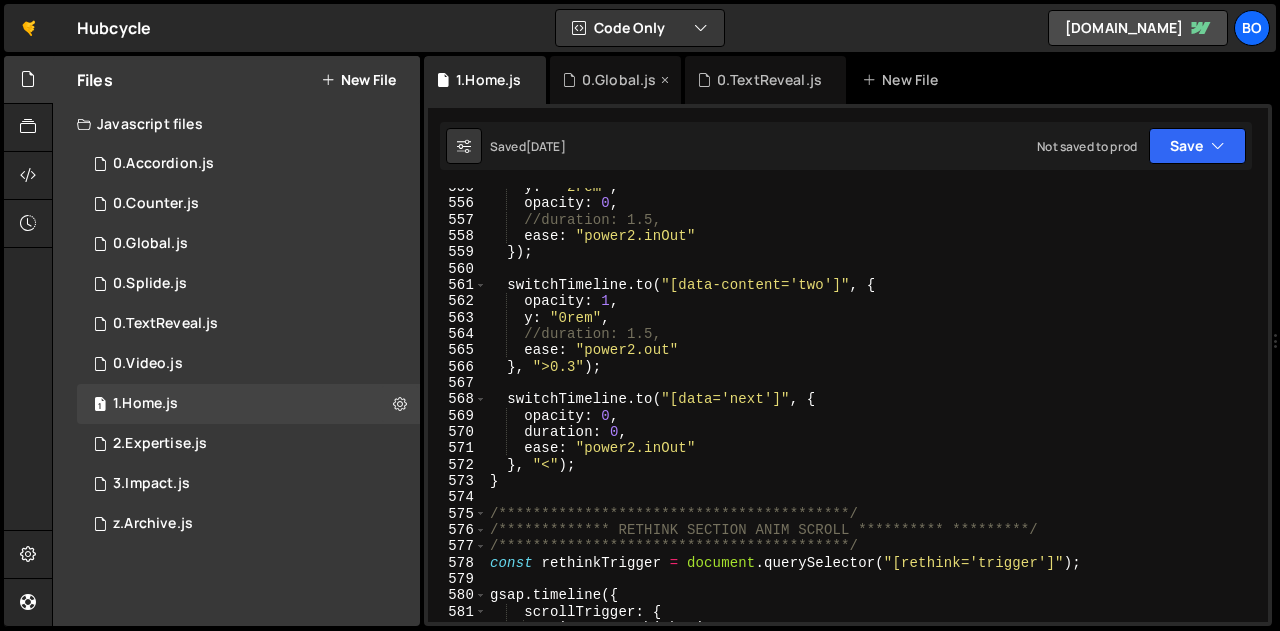 click at bounding box center [665, 80] 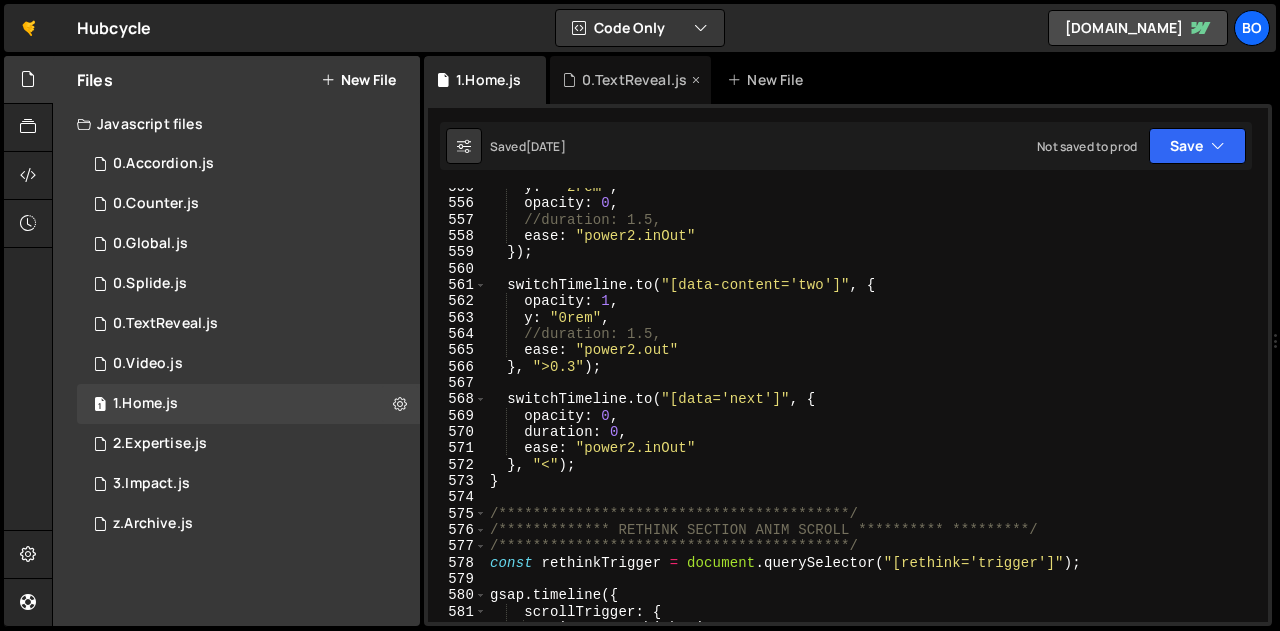 click at bounding box center (696, 80) 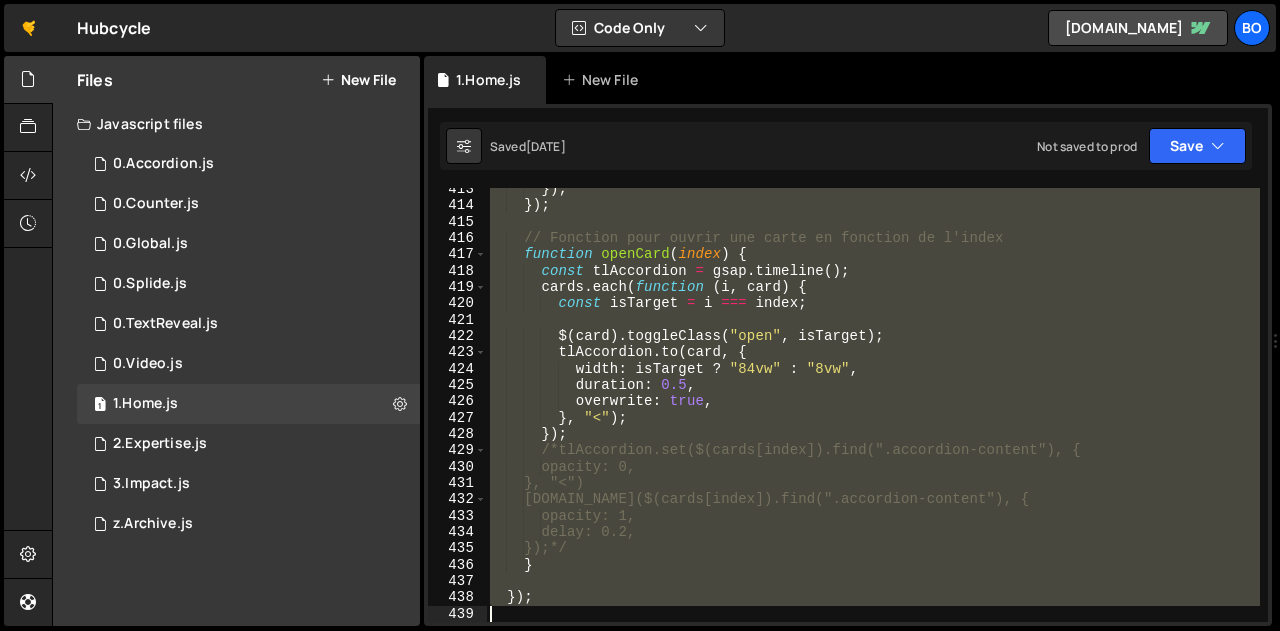 scroll, scrollTop: 6883, scrollLeft: 0, axis: vertical 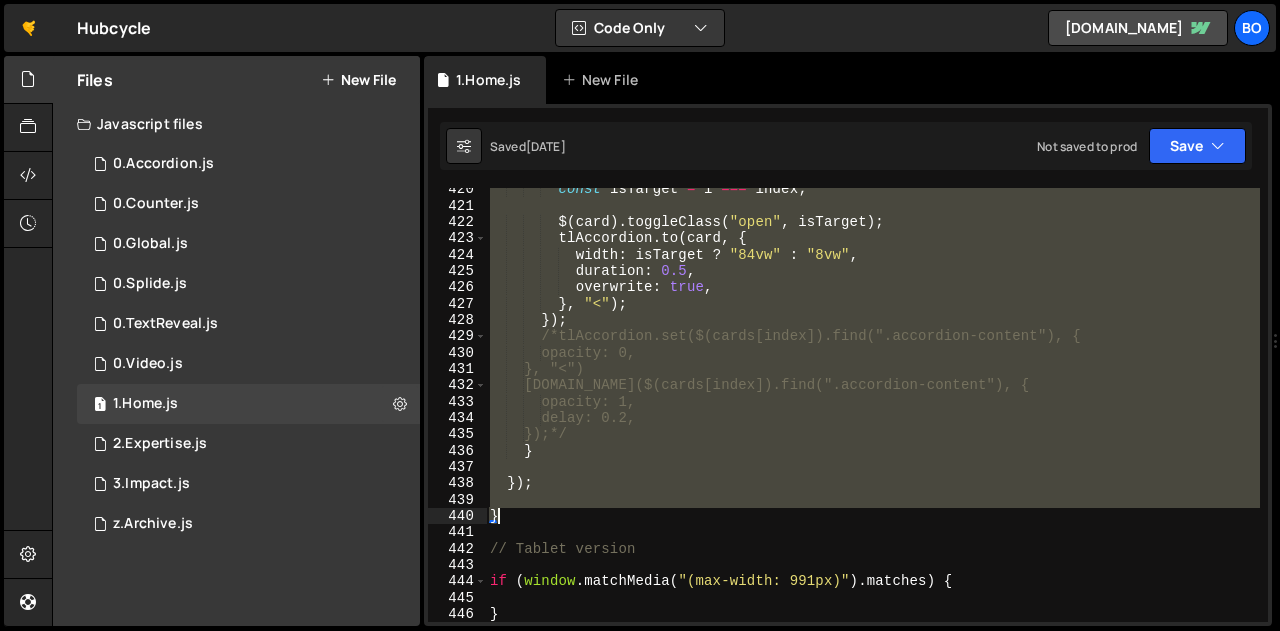 drag, startPoint x: 490, startPoint y: 375, endPoint x: 633, endPoint y: 516, distance: 200.8233 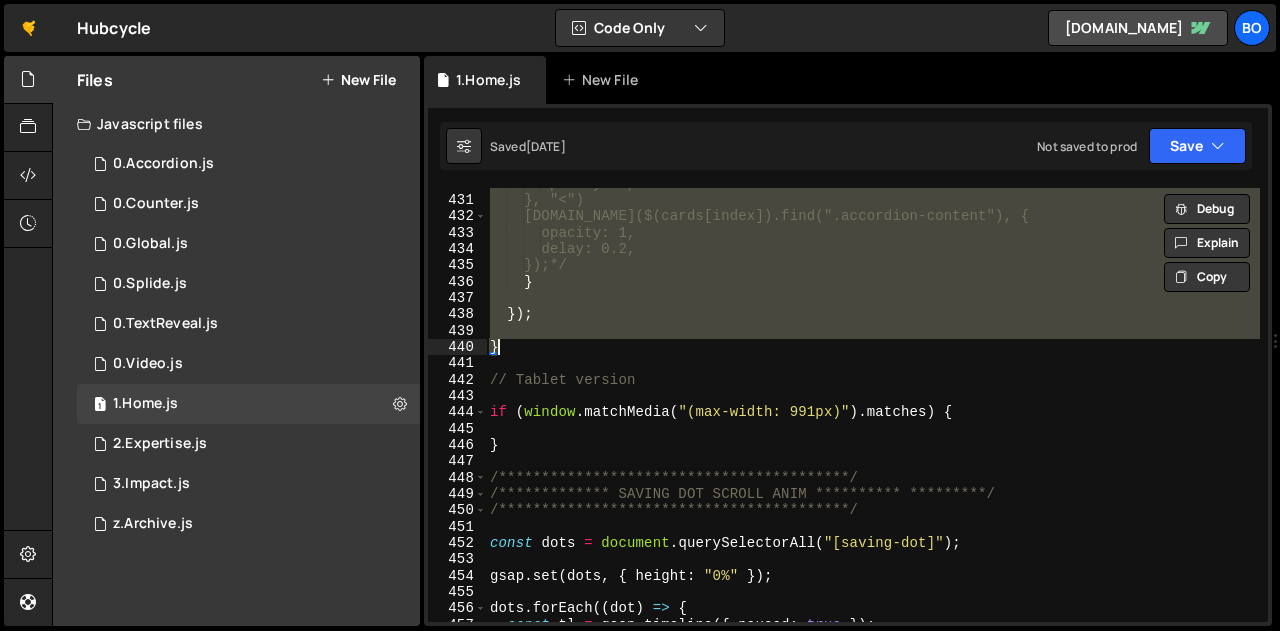 scroll, scrollTop: 7051, scrollLeft: 0, axis: vertical 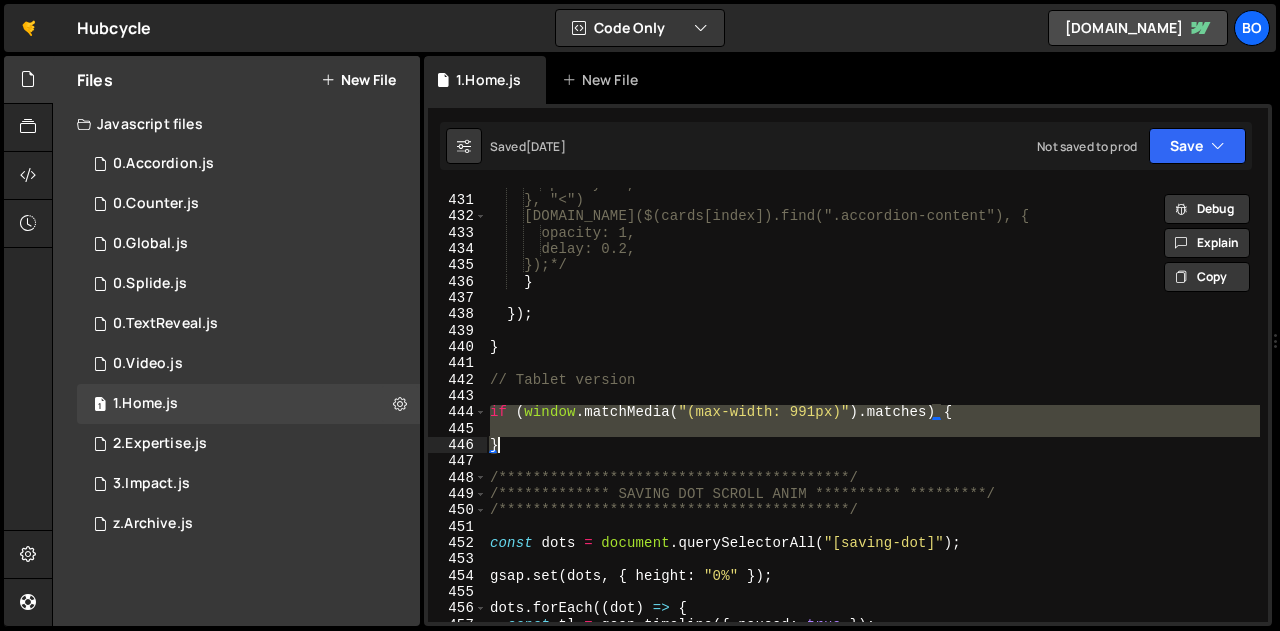 drag, startPoint x: 488, startPoint y: 408, endPoint x: 531, endPoint y: 448, distance: 58.728188 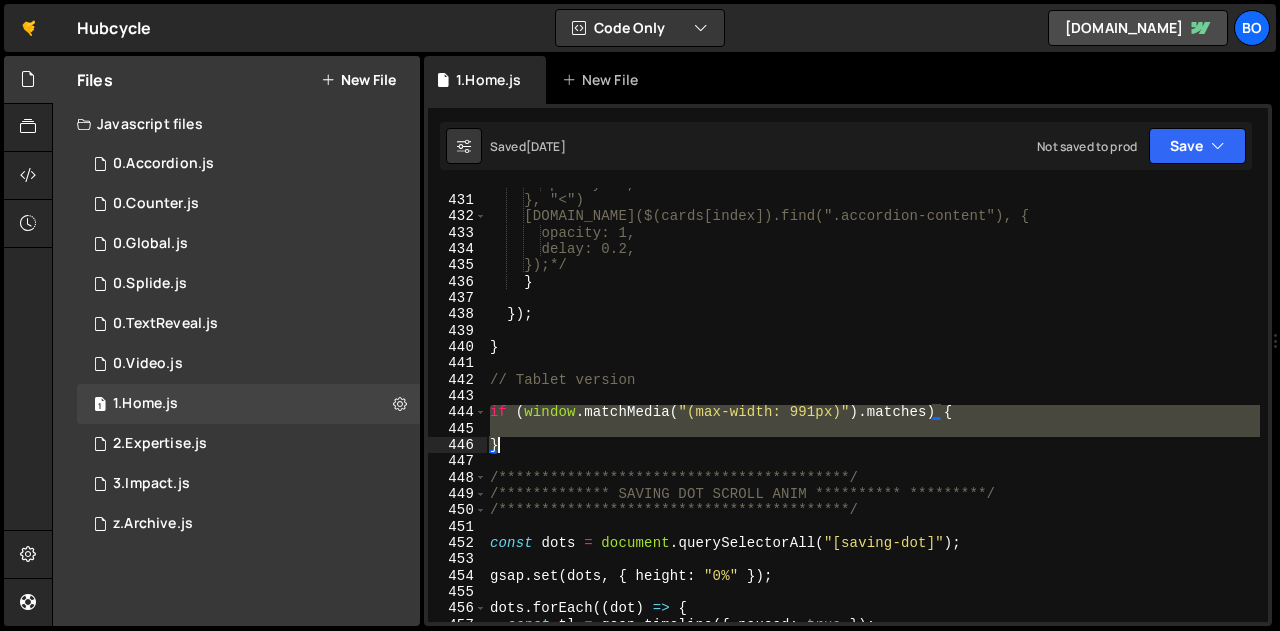 paste 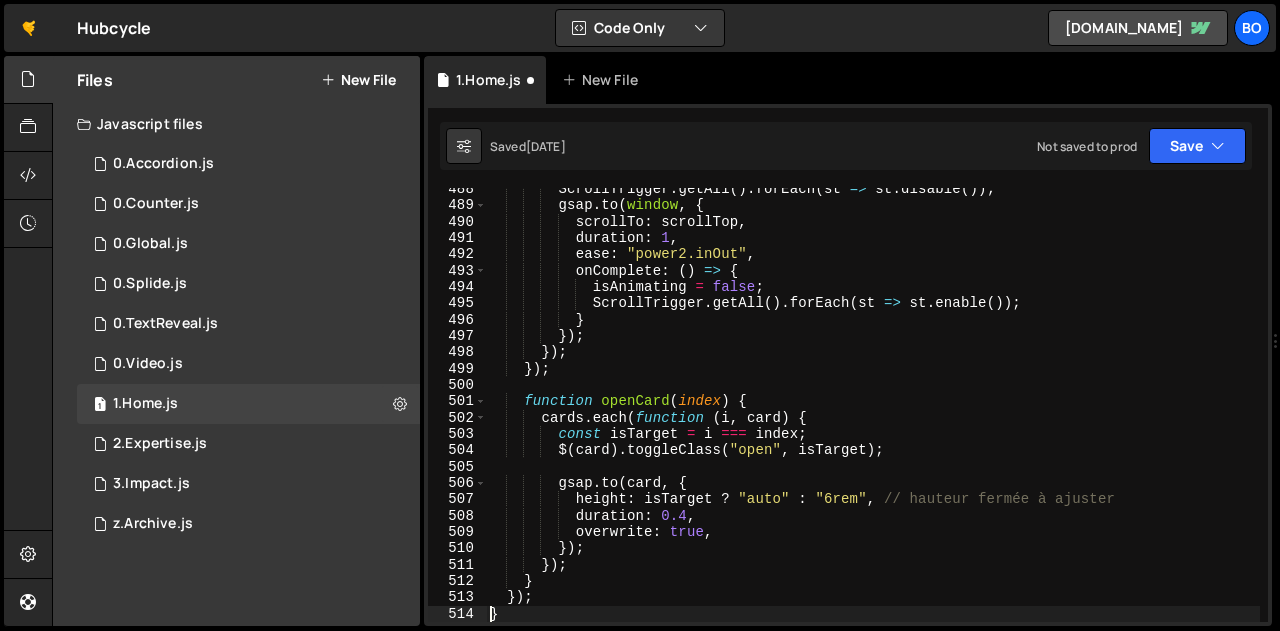 scroll, scrollTop: 7994, scrollLeft: 0, axis: vertical 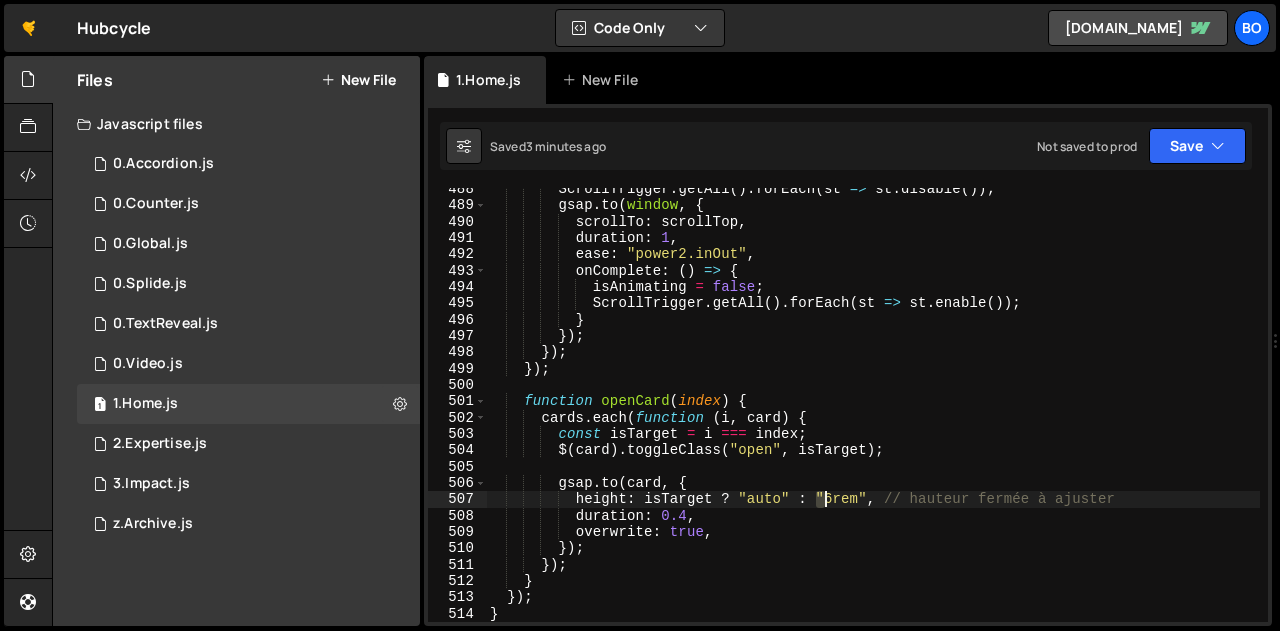 click on "ScrollTrigger . getAll ( ) . [GEOGRAPHIC_DATA] ( st   =>   st . disable ( )) ;             gsap . to ( window ,   {                scrollTo :   scrollTop ,                duration :   1 ,                ease :   "power2.inOut" ,                onComplete :   ( )   =>   {                   isAnimating   =   false ;                   ScrollTrigger . getAll ( ) . [GEOGRAPHIC_DATA] ( st   =>   st . enable ( )) ;                }             }) ;          }) ;       }) ;       function   openCard ( index )   {          cards . each ( function   ( i ,   card )   {             const   isTarget   =   i   ===   index ;             $ ( card ) . toggleClass ( "open" ,   isTarget ) ;             gsap . to ( card ,   {                height :   isTarget   ?   "auto"   :   "6rem" ,   // hauteur fermée à ajuster                duration :   0.4 ,                overwrite :   true ,             }) ;          }) ;       }    }) ; }" at bounding box center [873, 414] 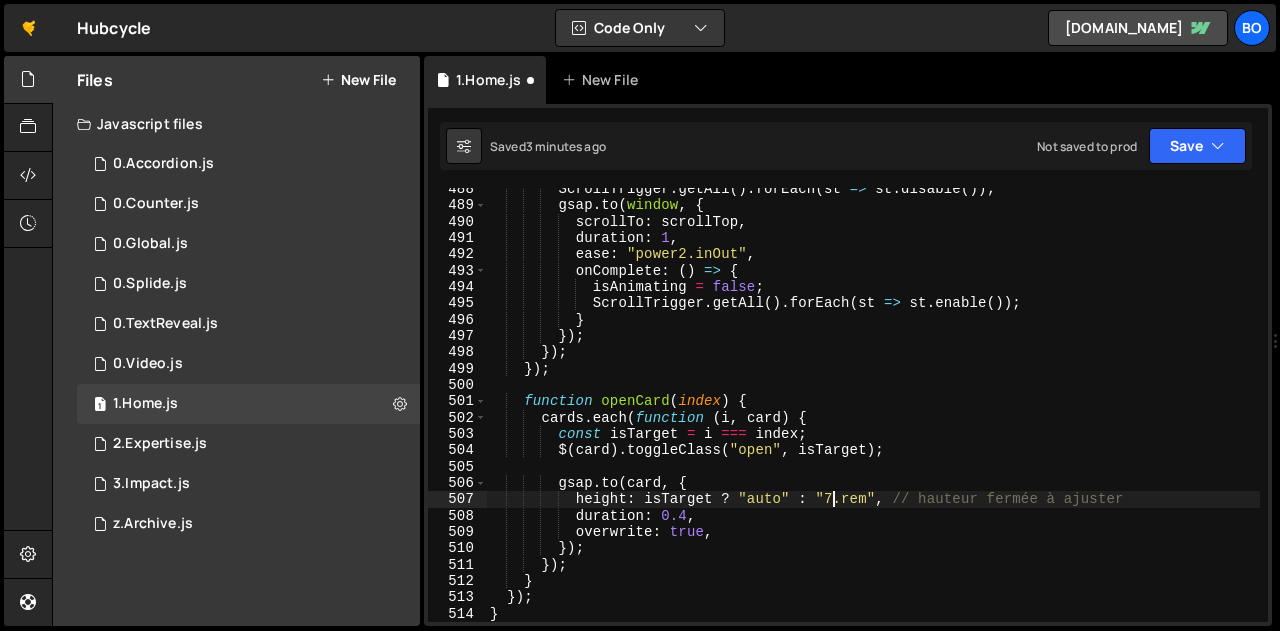 scroll, scrollTop: 0, scrollLeft: 24, axis: horizontal 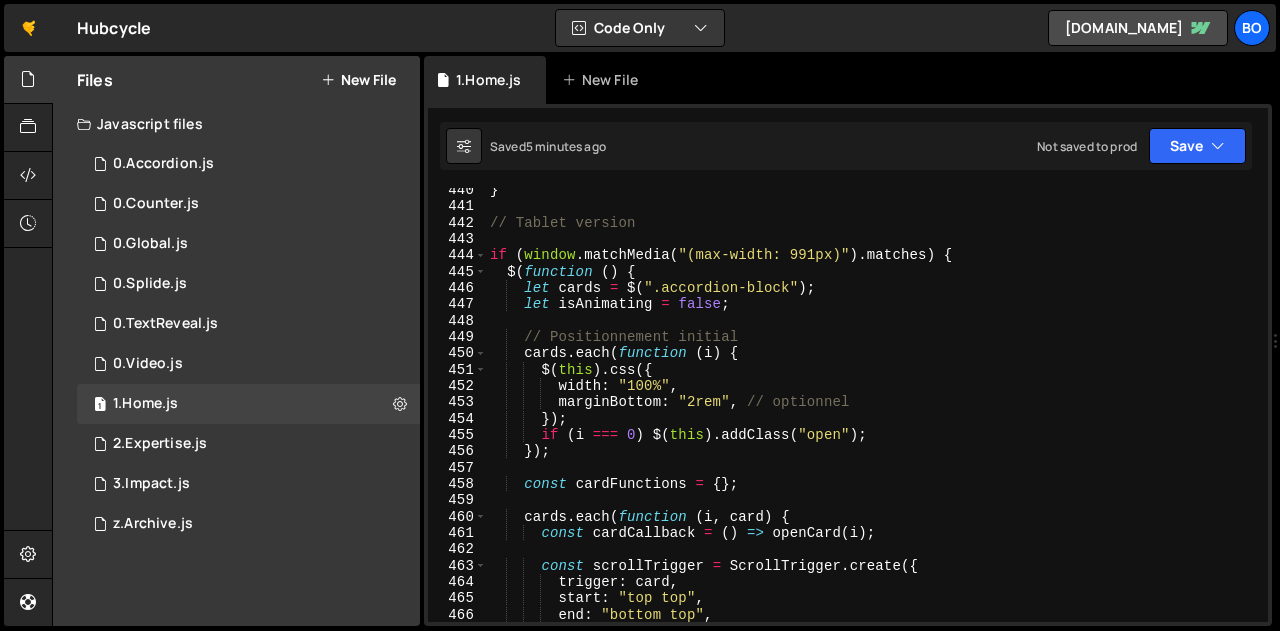 click on "} // Tablet version if   ( window . matchMedia ( "(max-width: 991px)" ) . matches )   {    $ ( function   ( )   {       let   cards   =   $ ( ".accordion-block" ) ;       let   isAnimating   =   false ;       // Positionnement initial       cards . each ( function   ( i )   {          $ ( this ) . css ({             width :   "100%" ,             marginBottom :   "2rem" ,   // optionnel          }) ;          if   ( i   ===   0 )   $ ( this ) . addClass ( "open" ) ;       }) ;       const   cardFunctions   =   { } ;       cards . each ( function   ( i ,   card )   {          const   cardCallback   =   ( )   =>   openCard ( i ) ;          const   scrollTrigger   =   ScrollTrigger . create ({             trigger :   card ,             start :   "top top" ,             end :   "bottom top" ,             //markers: true," at bounding box center (873, 415) 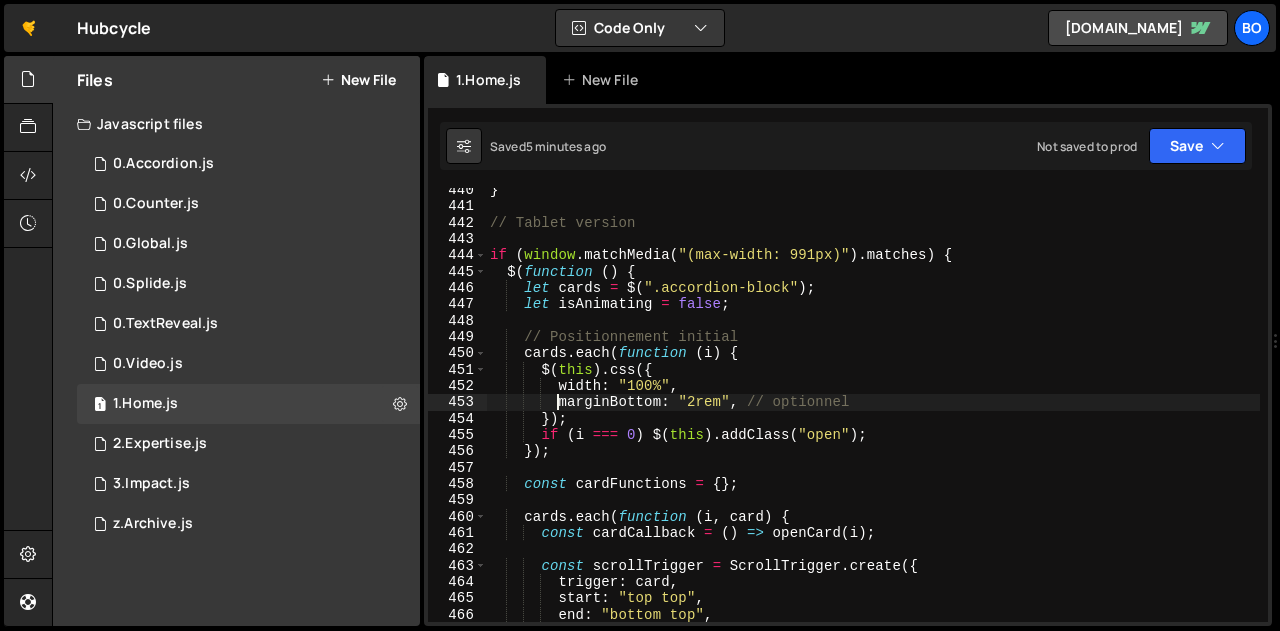 scroll, scrollTop: 0, scrollLeft: 23, axis: horizontal 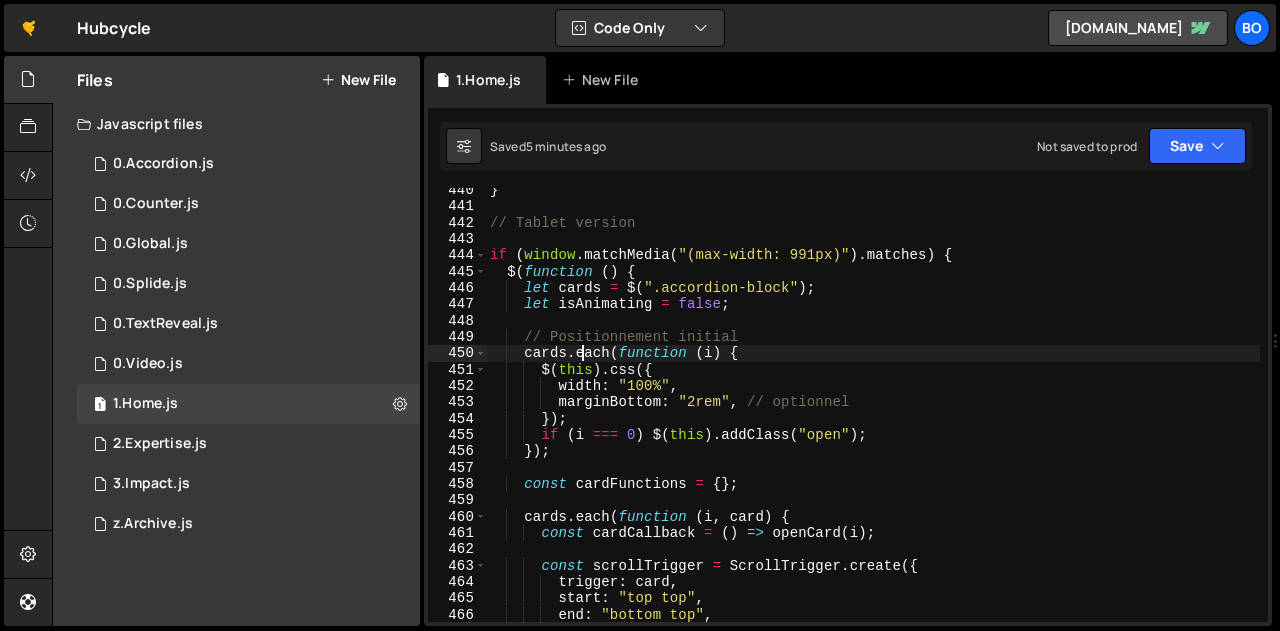 click on "} // Tablet version if   ( window . matchMedia ( "(max-width: 991px)" ) . matches )   {    $ ( function   ( )   {       let   cards   =   $ ( ".accordion-block" ) ;       let   isAnimating   =   false ;       // Positionnement initial       cards . each ( function   ( i )   {          $ ( this ) . css ({             width :   "100%" ,             marginBottom :   "2rem" ,   // optionnel          }) ;          if   ( i   ===   0 )   $ ( this ) . addClass ( "open" ) ;       }) ;       const   cardFunctions   =   { } ;       cards . each ( function   ( i ,   card )   {          const   cardCallback   =   ( )   =>   openCard ( i ) ;          const   scrollTrigger   =   ScrollTrigger . create ({             trigger :   card ,             start :   "top top" ,             end :   "bottom top" ,             //markers: true," at bounding box center (873, 415) 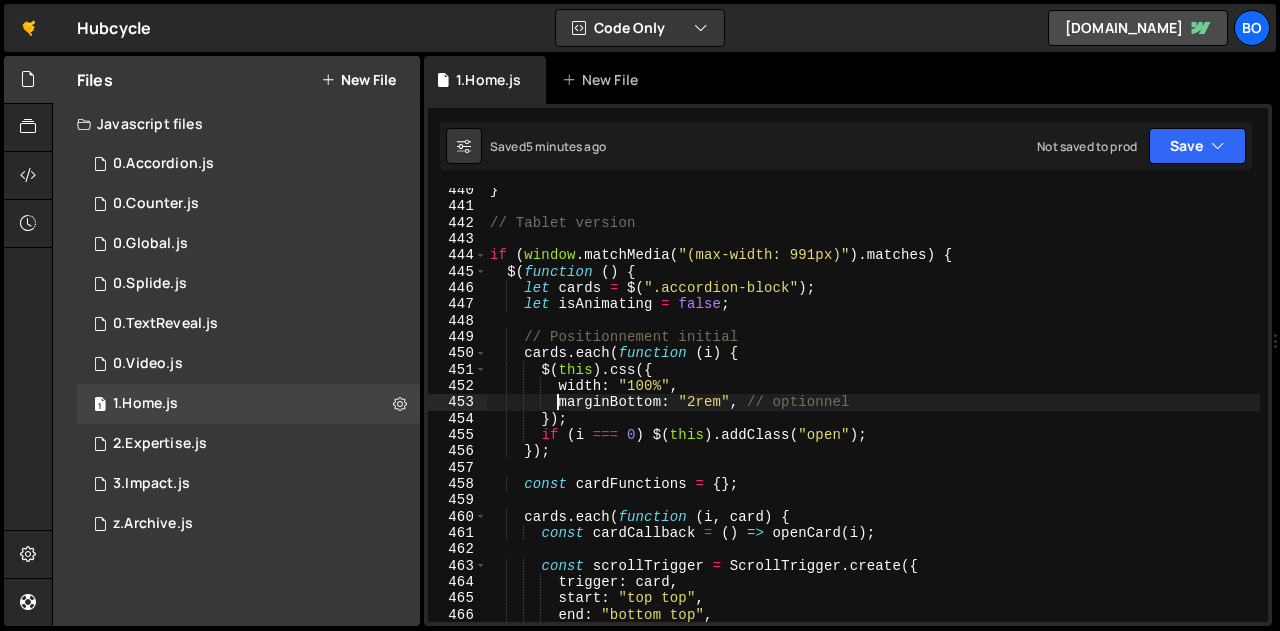 scroll, scrollTop: 0, scrollLeft: 5, axis: horizontal 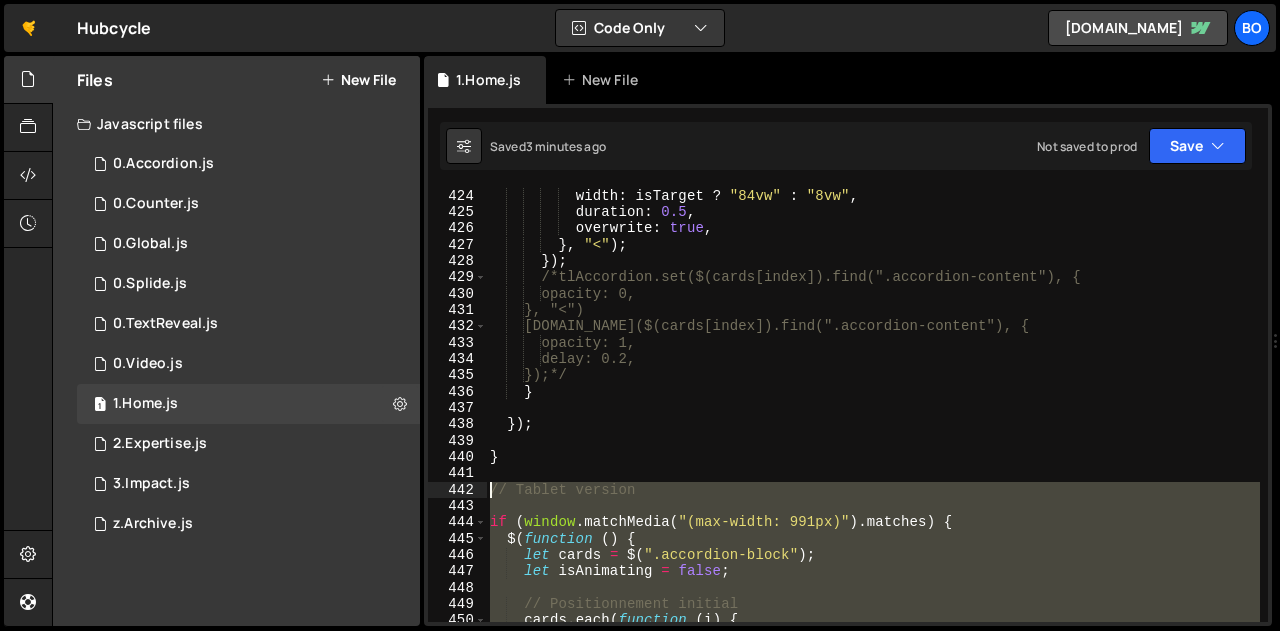 drag, startPoint x: 564, startPoint y: 579, endPoint x: 490, endPoint y: 492, distance: 114.21471 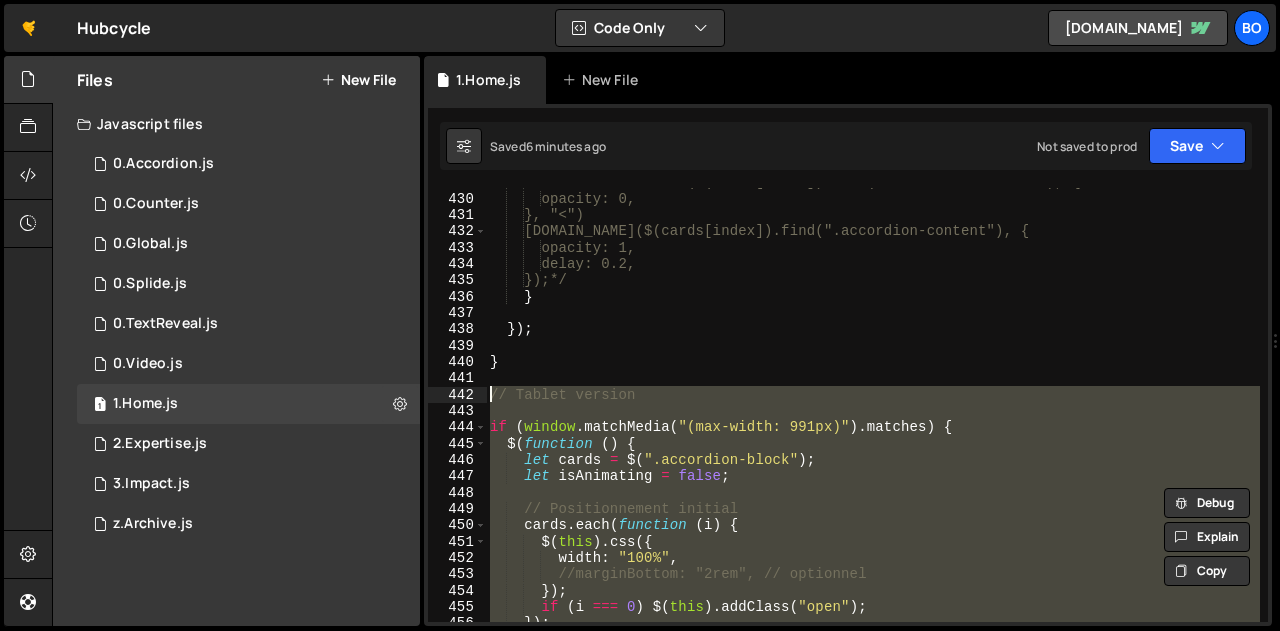 click on "/*tlAccordion.set($(cards[index]).find(".accordion-content"), {            opacity: 0,         }, "<")         [DOMAIN_NAME]($(cards[index]).find(".accordion-content"), {            opacity: 1,            delay: 0.2,         });*/       }    }) ; } // Tablet version if   ( window . matchMedia ( "(max-width: 991px)" ) . matches )   {    $ ( function   ( )   {       let   cards   =   $ ( ".accordion-block" ) ;       let   isAnimating   =   false ;       // Positionnement initial       cards . each ( function   ( i )   {          $ ( this ) . css ({             width :   "100%" ,             //marginBottom: "2rem", // optionnel          }) ;          if   ( i   ===   0 )   $ ( this ) . addClass ( "open" ) ;       }) ;" at bounding box center [873, 405] 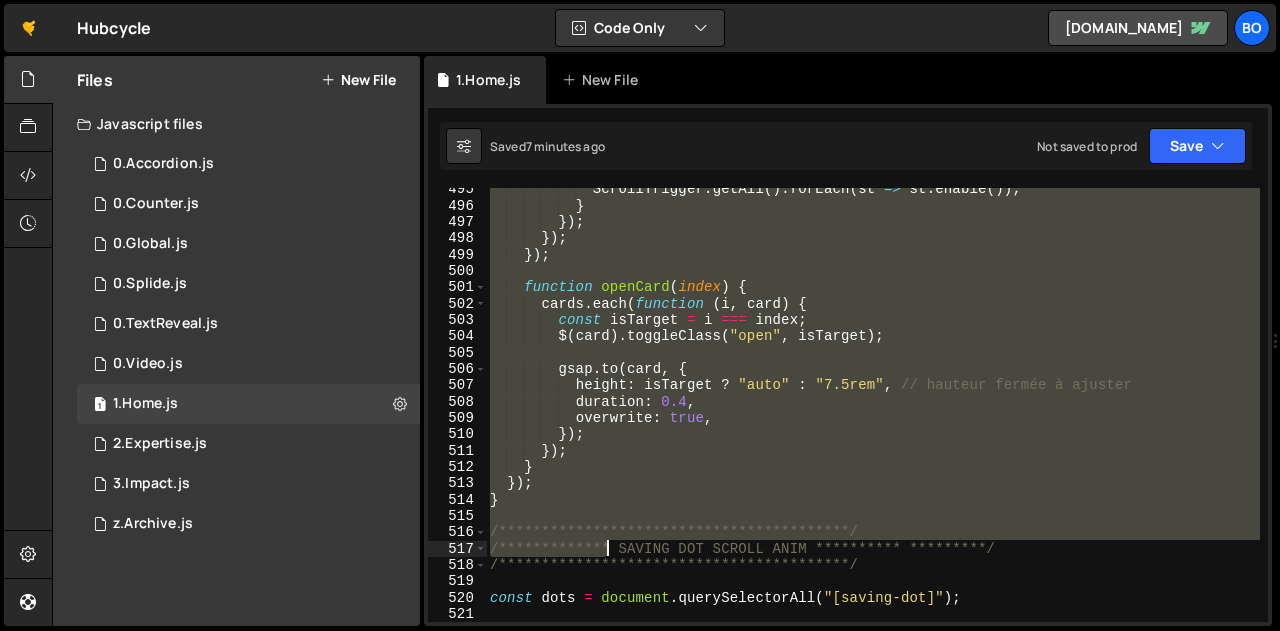 scroll, scrollTop: 8108, scrollLeft: 0, axis: vertical 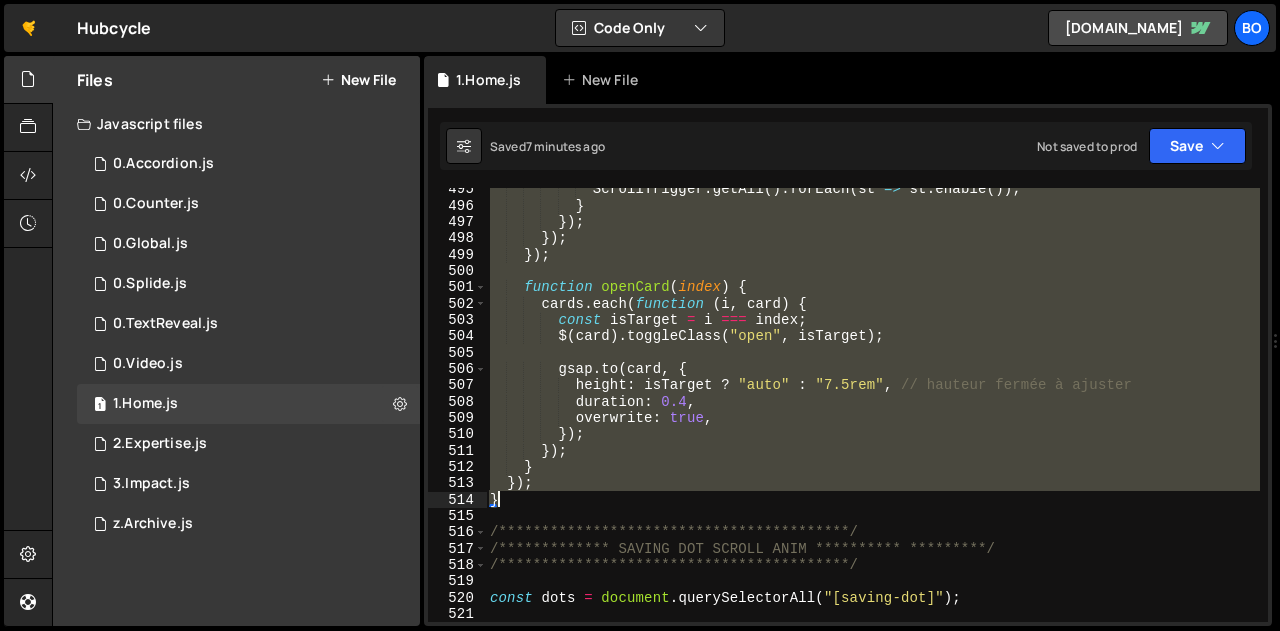 drag, startPoint x: 490, startPoint y: 424, endPoint x: 610, endPoint y: 500, distance: 142.04225 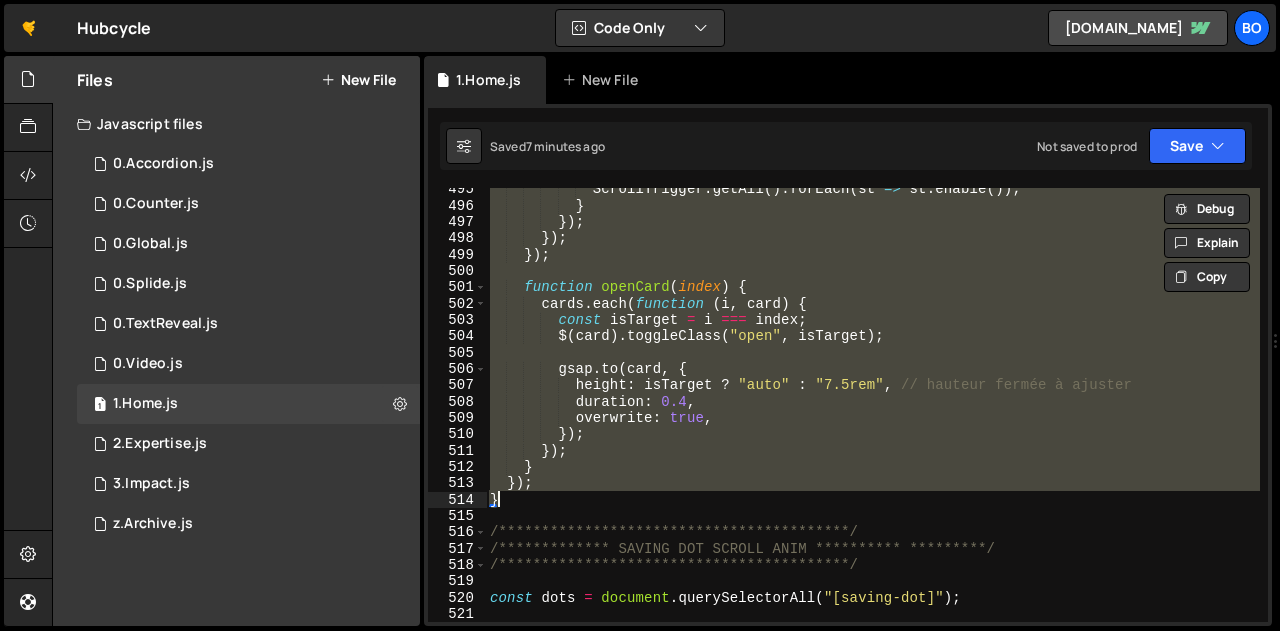 scroll, scrollTop: 0, scrollLeft: 0, axis: both 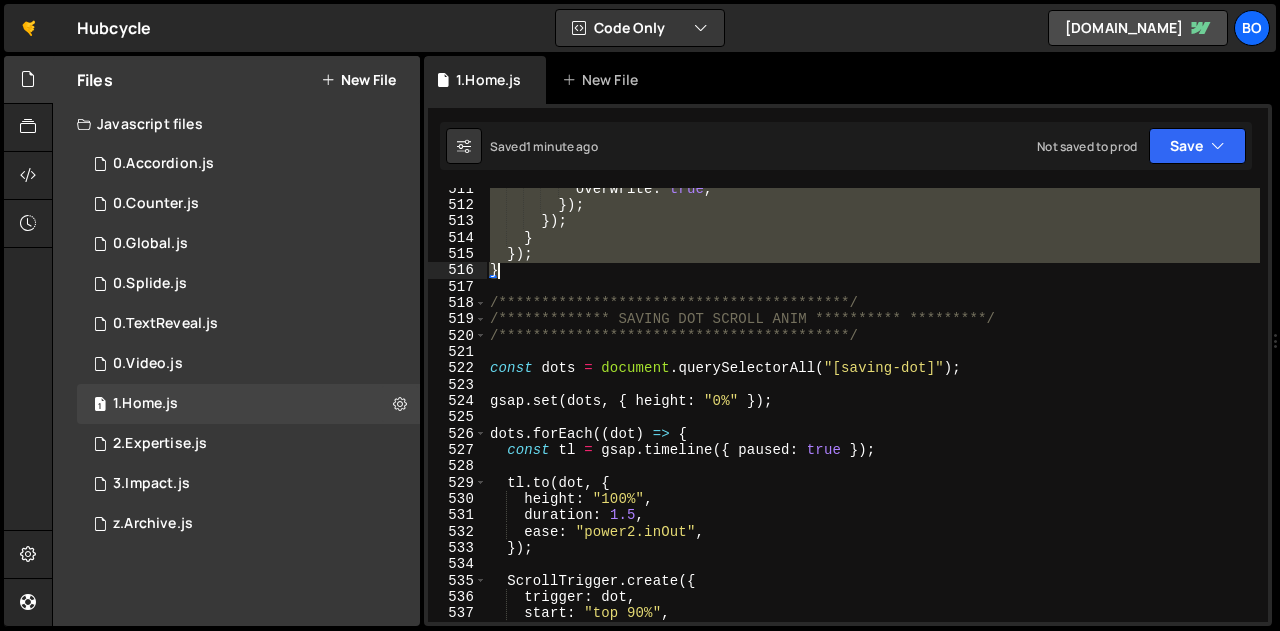 drag, startPoint x: 491, startPoint y: 285, endPoint x: 568, endPoint y: 272, distance: 78.08969 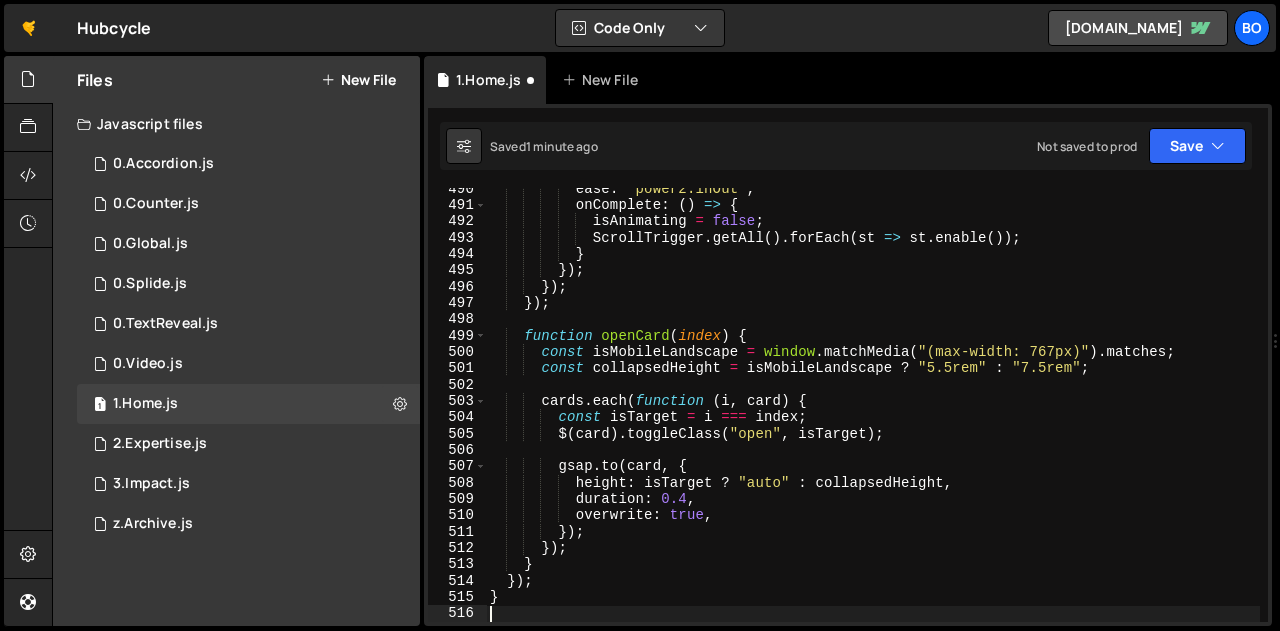scroll, scrollTop: 8026, scrollLeft: 0, axis: vertical 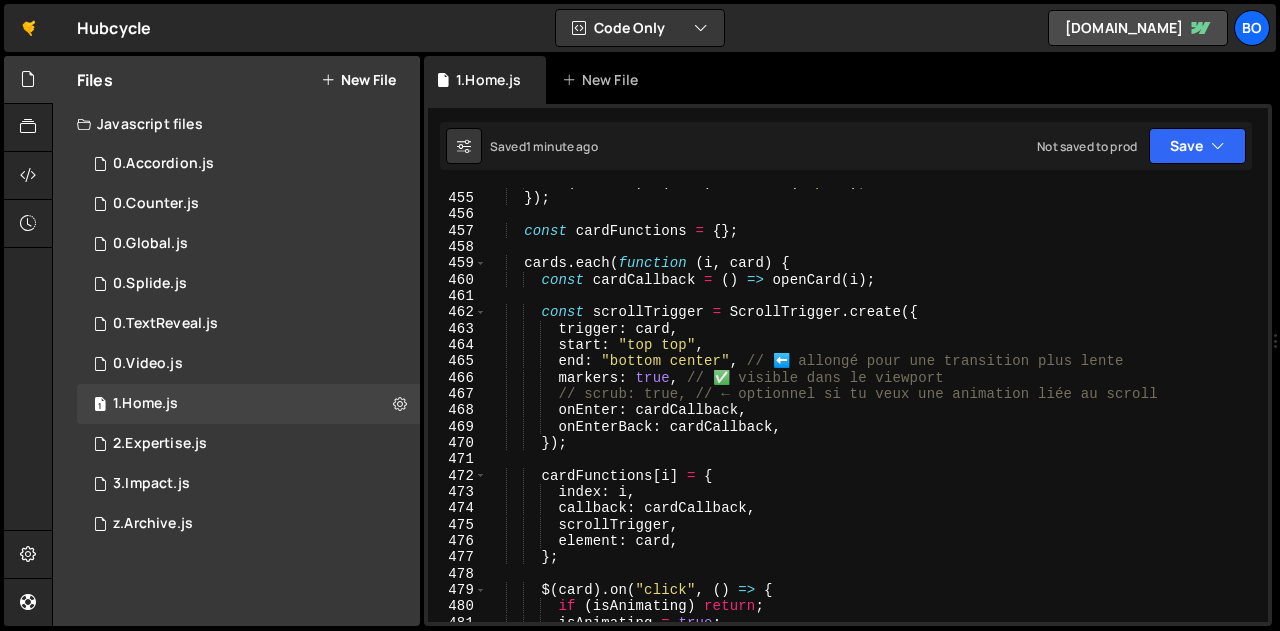 click on "if   ( i   ===   0 )   $ ( this ) . addClass ( "open" ) ;       }) ;       const   cardFunctions   =   { } ;       cards . each ( function   ( i ,   card )   {          const   cardCallback   =   ( )   =>   openCard ( i ) ;          const   scrollTrigger   =   ScrollTrigger . create ({             trigger :   card ,             start :   "top top" ,             end :   "bottom center" ,   // ⬅️ allongé pour une transition plus lente             markers :   true ,   // ✅ visible dans le viewport             // scrub: true, // ← optionnel si tu veux une animation liée au scroll             onEnter :   cardCallback ,             onEnterBack :   cardCallback ,          }) ;          cardFunctions [ i ]   =   {             index :   i ,             callback :   cardCallback ,             scrollTrigger ,             element :   card ,          } ;          $ ( card ) . on ( "click" ,   ( )   =>   {             if   ( isAnimating )   return ;             isAnimating   =   true ;" at bounding box center [873, 407] 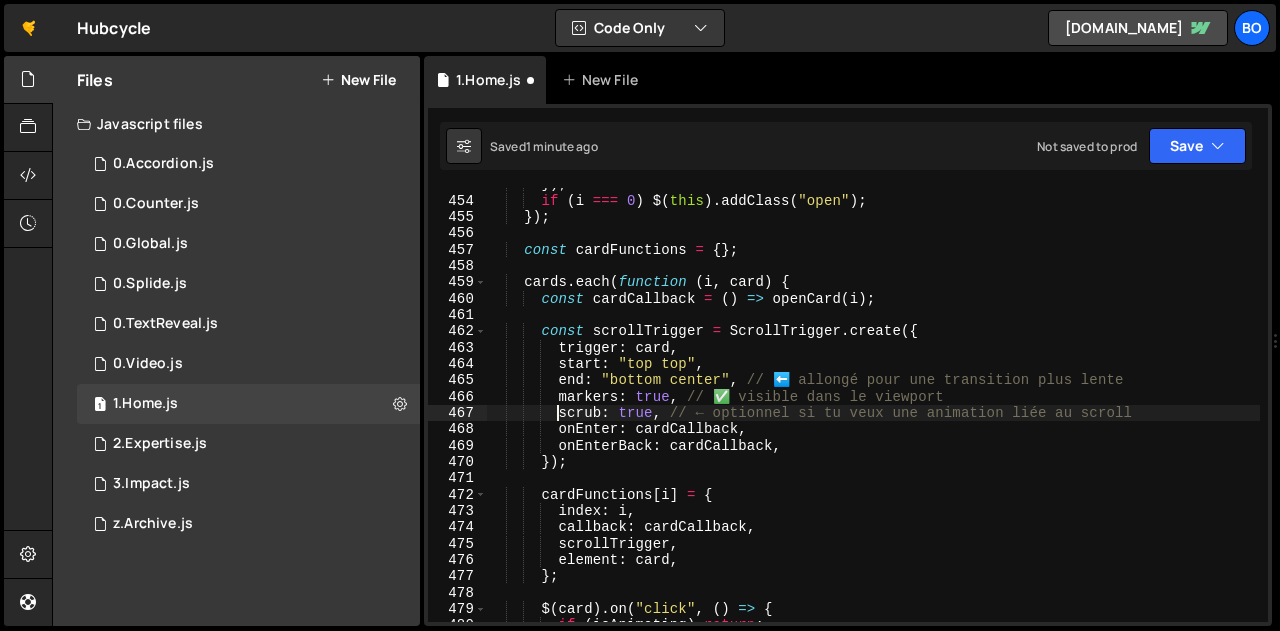 scroll, scrollTop: 7427, scrollLeft: 0, axis: vertical 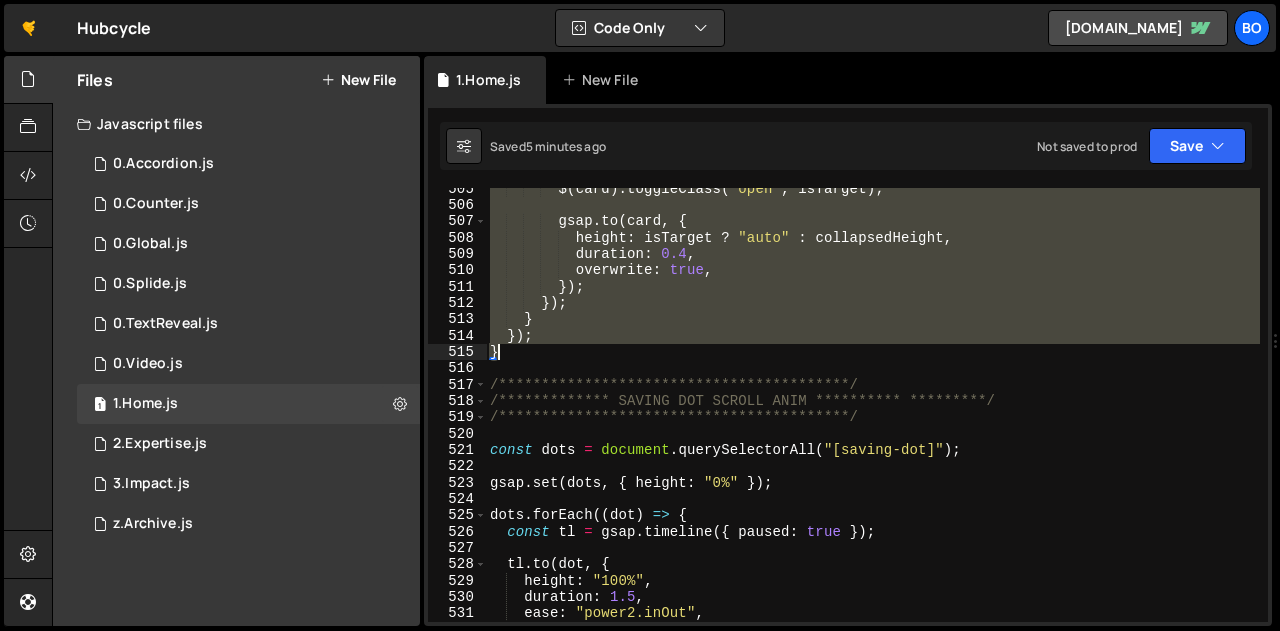 drag, startPoint x: 489, startPoint y: 376, endPoint x: 593, endPoint y: 359, distance: 105.380264 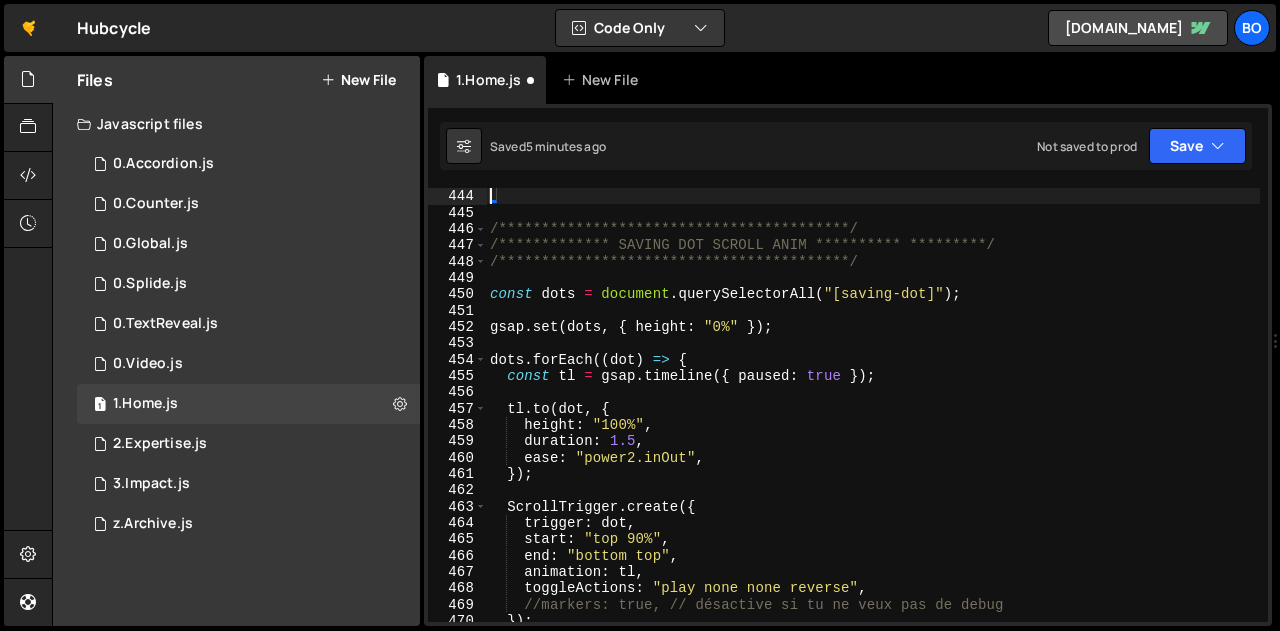 scroll, scrollTop: 7268, scrollLeft: 0, axis: vertical 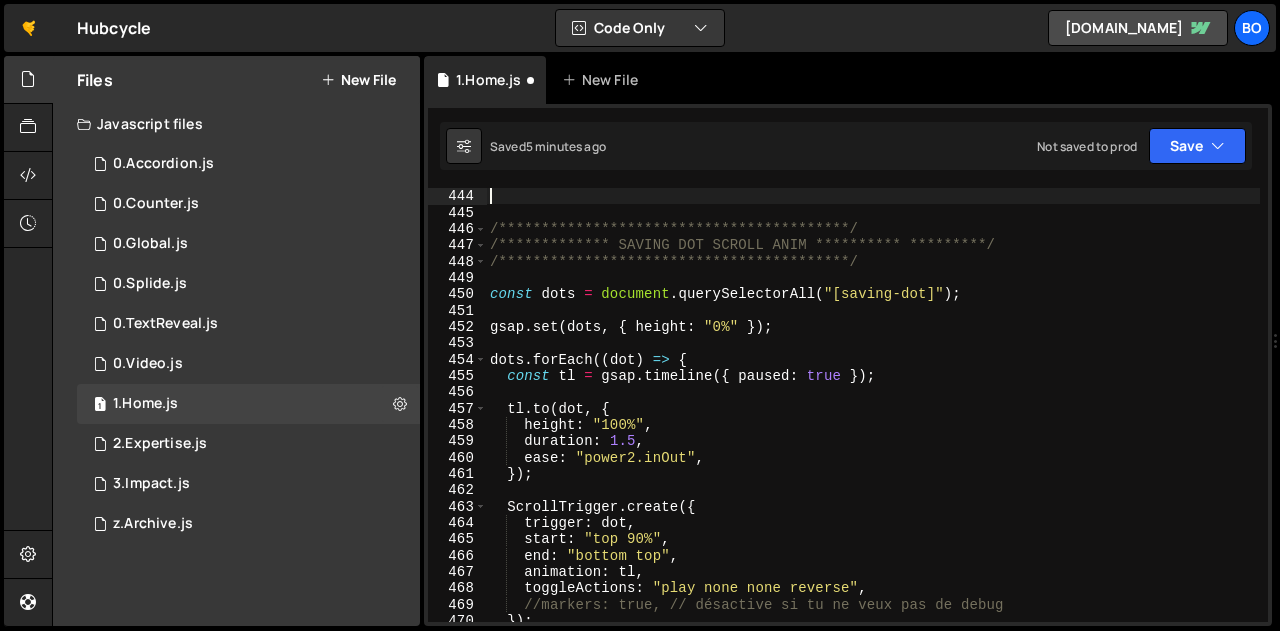 paste on "}" 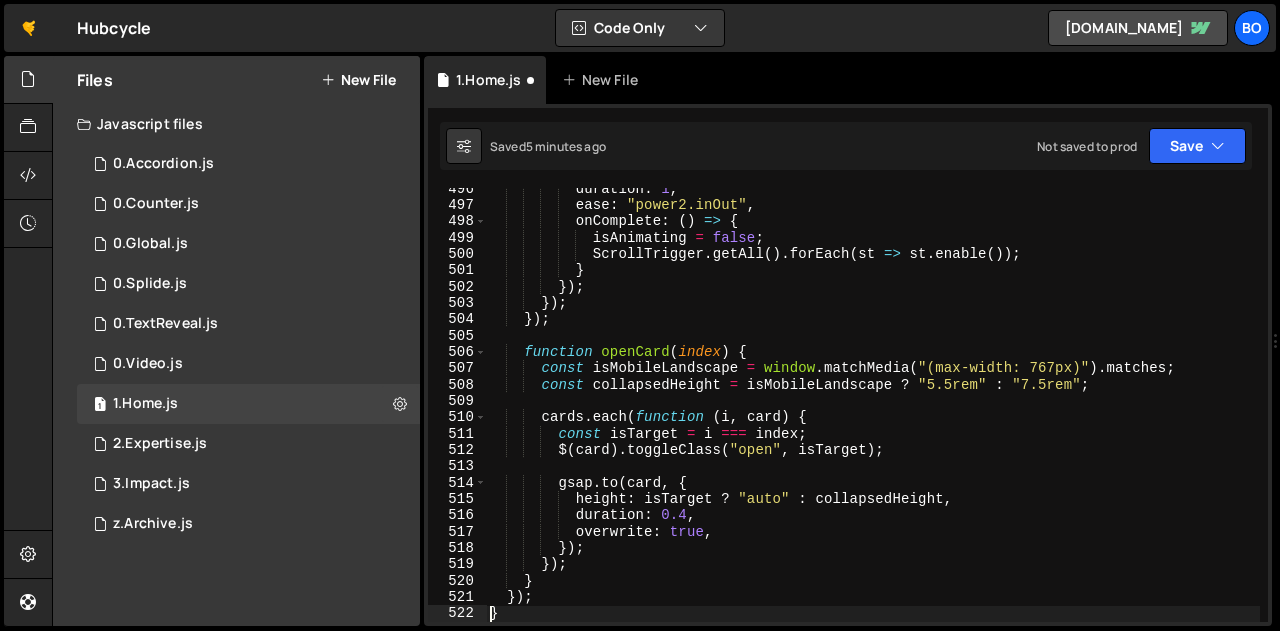 scroll, scrollTop: 8124, scrollLeft: 0, axis: vertical 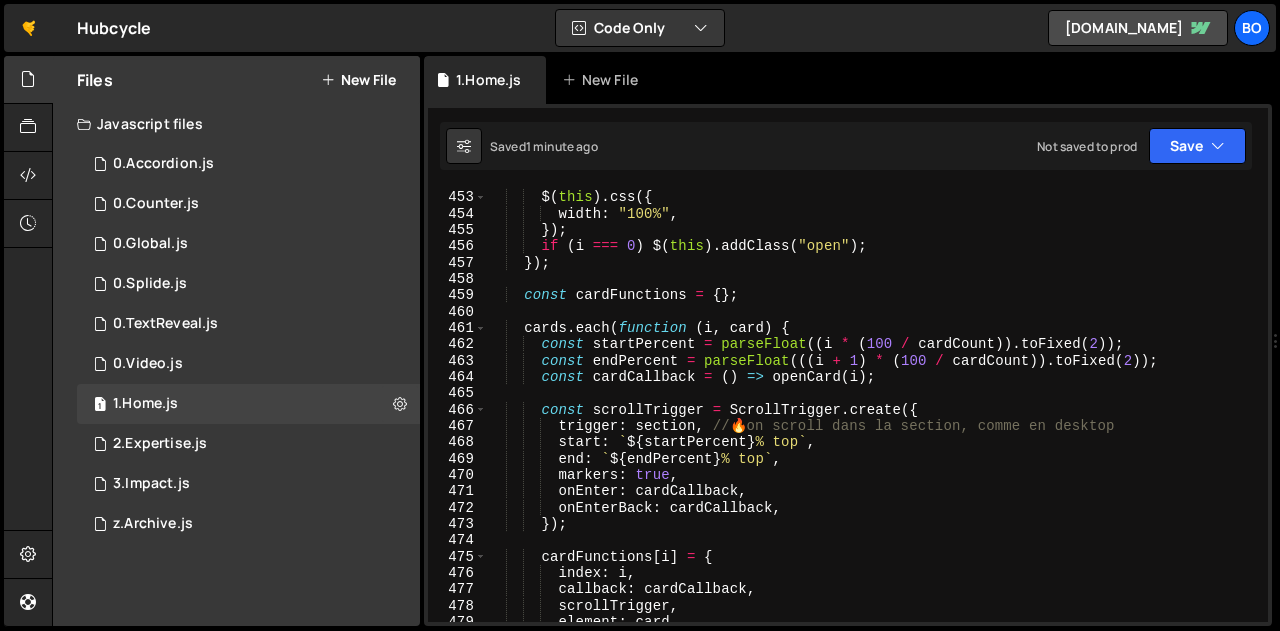 click on "cards . each ( function   ( i )   {          $ ( this ) . css ({             width :   "100%" ,          }) ;          if   ( i   ===   0 )   $ ( this ) . addClass ( "open" ) ;       }) ;       const   cardFunctions   =   { } ;       cards . each ( function   ( i ,   card )   {          const   startPercent   =   parseFloat (( i   *   ( 100   /   cardCount )) . toFixed ( 2 )) ;          const   endPercent   =   parseFloat ((( i   +   1 )   *   ( 100   /   cardCount )) . toFixed ( 2 )) ;          const   cardCallback   =   ( )   =>   openCard ( i ) ;          const   scrollTrigger   =   ScrollTrigger . create ({             trigger :   section ,   //  🔥  on scroll dans la section, comme en desktop             start :   ` ${ startPercent } % top ` ,             end :   ` ${ endPercent } % top ` ,             markers :   true ,             onEnter :   cardCallback ,             onEnterBack :   cardCallback ,          }) ;          cardFunctions [ i ]   =   {             index :   i ,             :   , ," at bounding box center (873, 406) 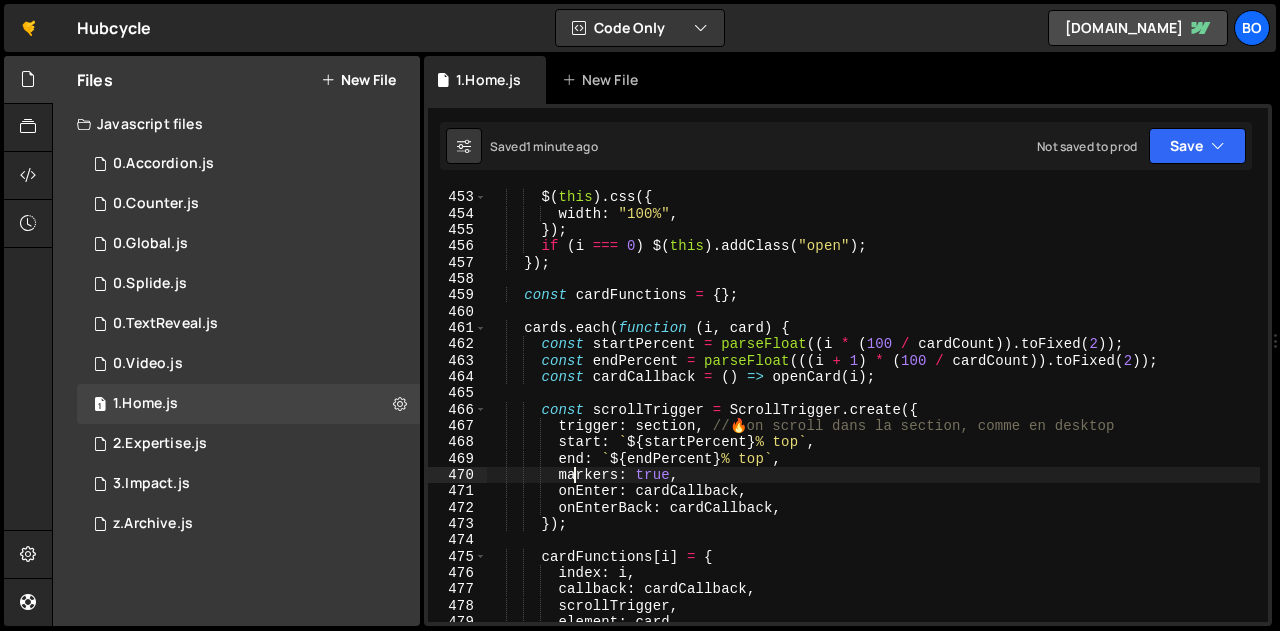 click on "cards . each ( function   ( i )   {          $ ( this ) . css ({             width :   "100%" ,          }) ;          if   ( i   ===   0 )   $ ( this ) . addClass ( "open" ) ;       }) ;       const   cardFunctions   =   { } ;       cards . each ( function   ( i ,   card )   {          const   startPercent   =   parseFloat (( i   *   ( 100   /   cardCount )) . toFixed ( 2 )) ;          const   endPercent   =   parseFloat ((( i   +   1 )   *   ( 100   /   cardCount )) . toFixed ( 2 )) ;          const   cardCallback   =   ( )   =>   openCard ( i ) ;          const   scrollTrigger   =   ScrollTrigger . create ({             trigger :   section ,   //  🔥  on scroll dans la section, comme en desktop             start :   ` ${ startPercent } % top ` ,             end :   ` ${ endPercent } % top ` ,             markers :   true ,             onEnter :   cardCallback ,             onEnterBack :   cardCallback ,          }) ;          cardFunctions [ i ]   =   {             index :   i ,             :   , ," at bounding box center [873, 406] 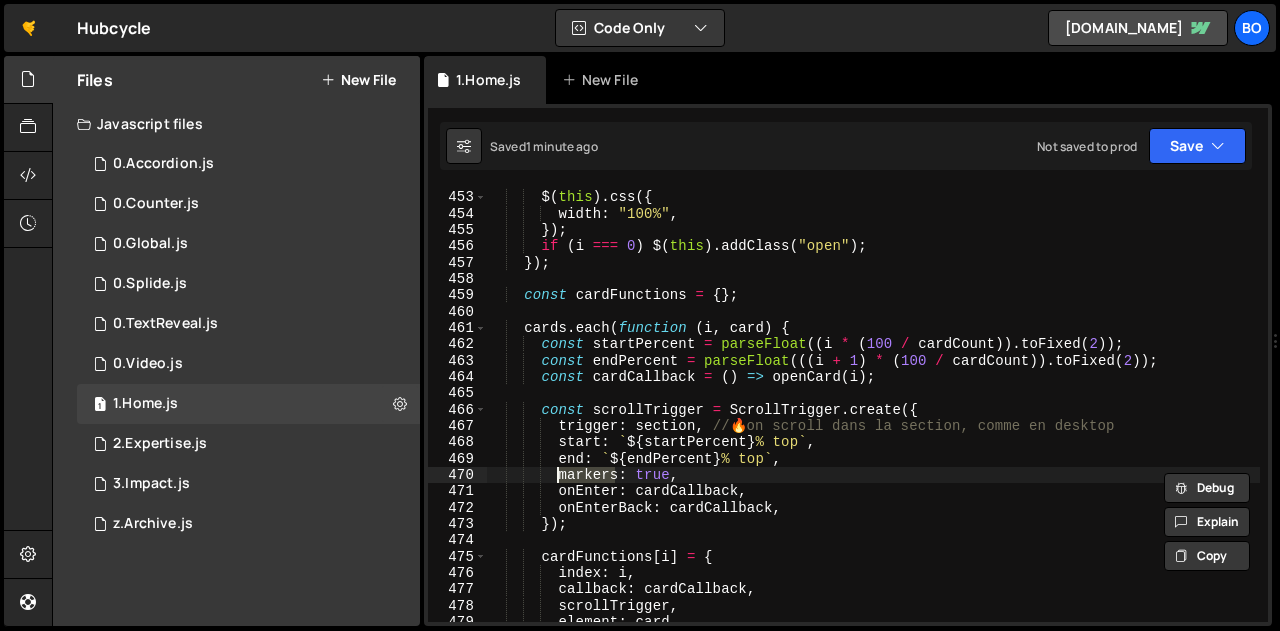 click on "cards . each ( function   ( i )   {          $ ( this ) . css ({             width :   "100%" ,          }) ;          if   ( i   ===   0 )   $ ( this ) . addClass ( "open" ) ;       }) ;       const   cardFunctions   =   { } ;       cards . each ( function   ( i ,   card )   {          const   startPercent   =   parseFloat (( i   *   ( 100   /   cardCount )) . toFixed ( 2 )) ;          const   endPercent   =   parseFloat ((( i   +   1 )   *   ( 100   /   cardCount )) . toFixed ( 2 )) ;          const   cardCallback   =   ( )   =>   openCard ( i ) ;          const   scrollTrigger   =   ScrollTrigger . create ({             trigger :   section ,   //  🔥  on scroll dans la section, comme en desktop             start :   ` ${ startPercent } % top ` ,             end :   ` ${ endPercent } % top ` ,             markers :   true ,             onEnter :   cardCallback ,             onEnterBack :   cardCallback ,          }) ;          cardFunctions [ i ]   =   {             index :   i ,             :   , ," at bounding box center (873, 406) 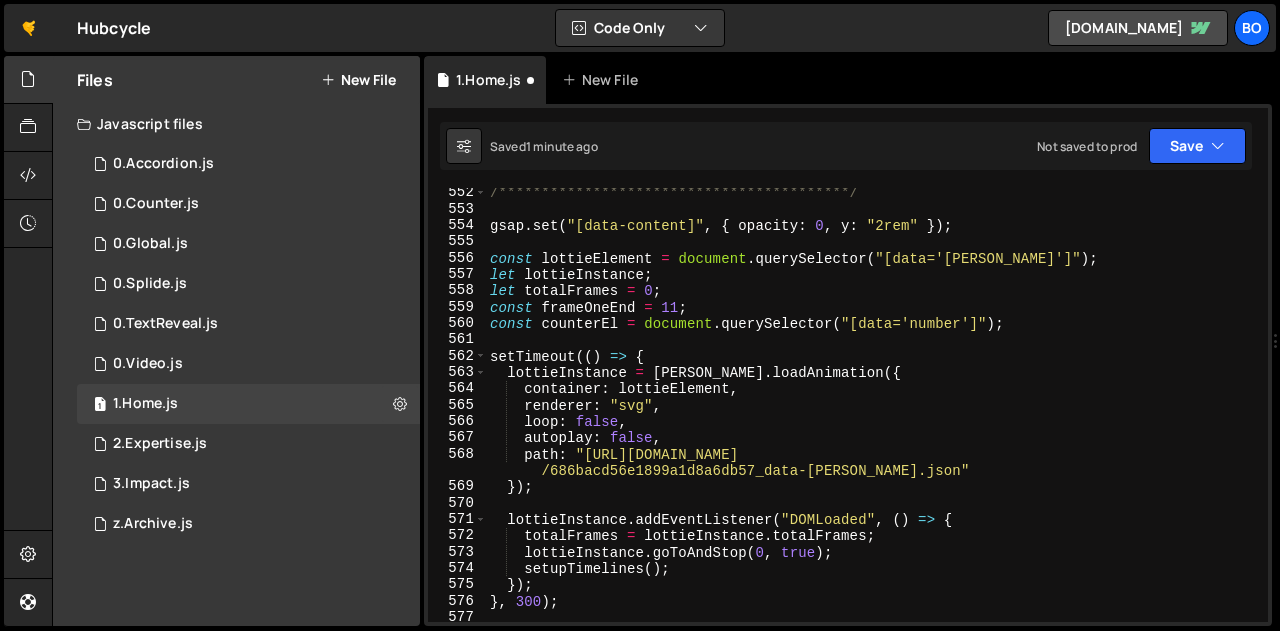 scroll, scrollTop: 9035, scrollLeft: 0, axis: vertical 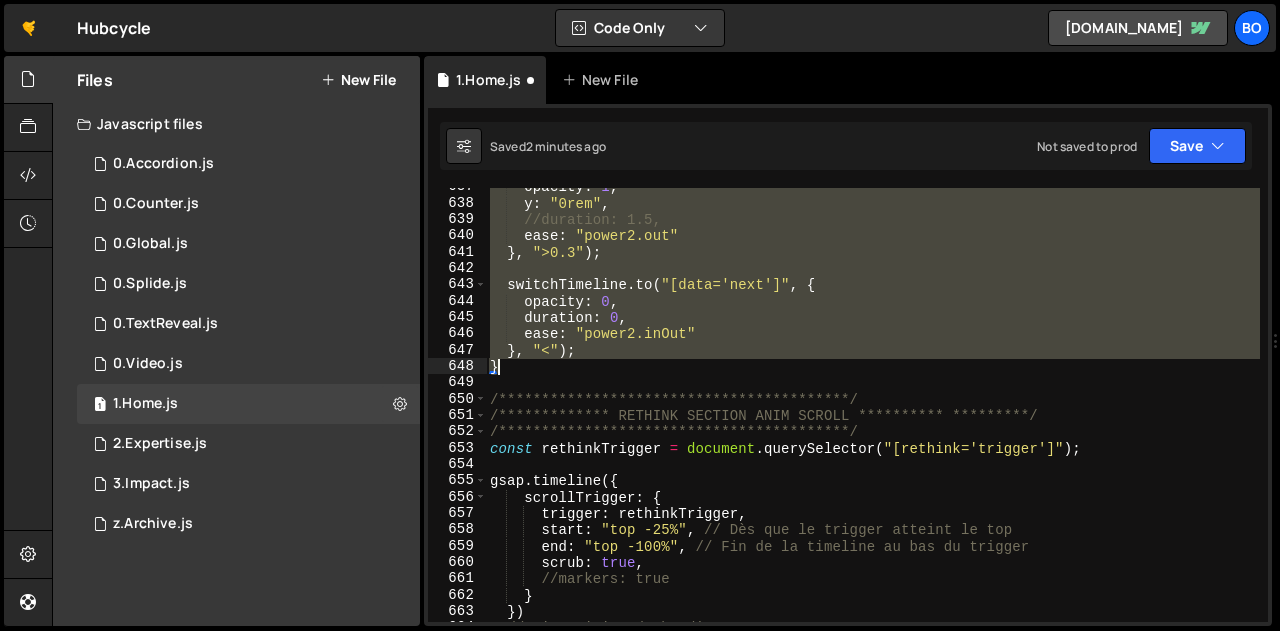 drag, startPoint x: 492, startPoint y: 227, endPoint x: 585, endPoint y: 367, distance: 168.07439 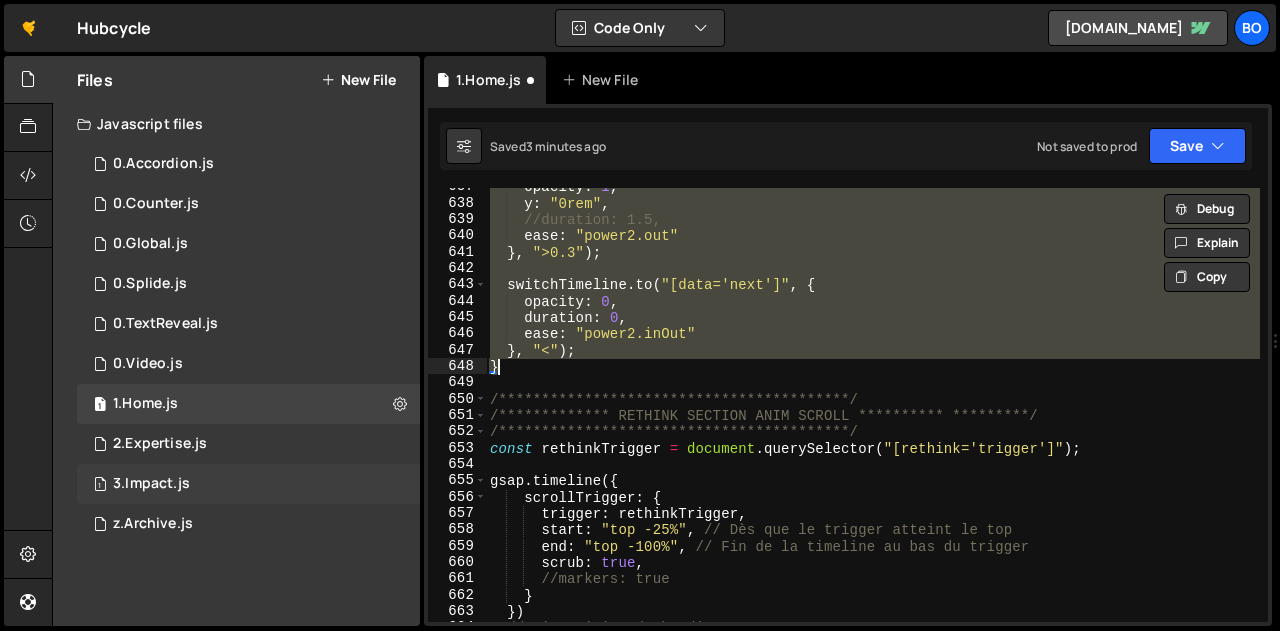 click on "3.Impact.js" at bounding box center (151, 484) 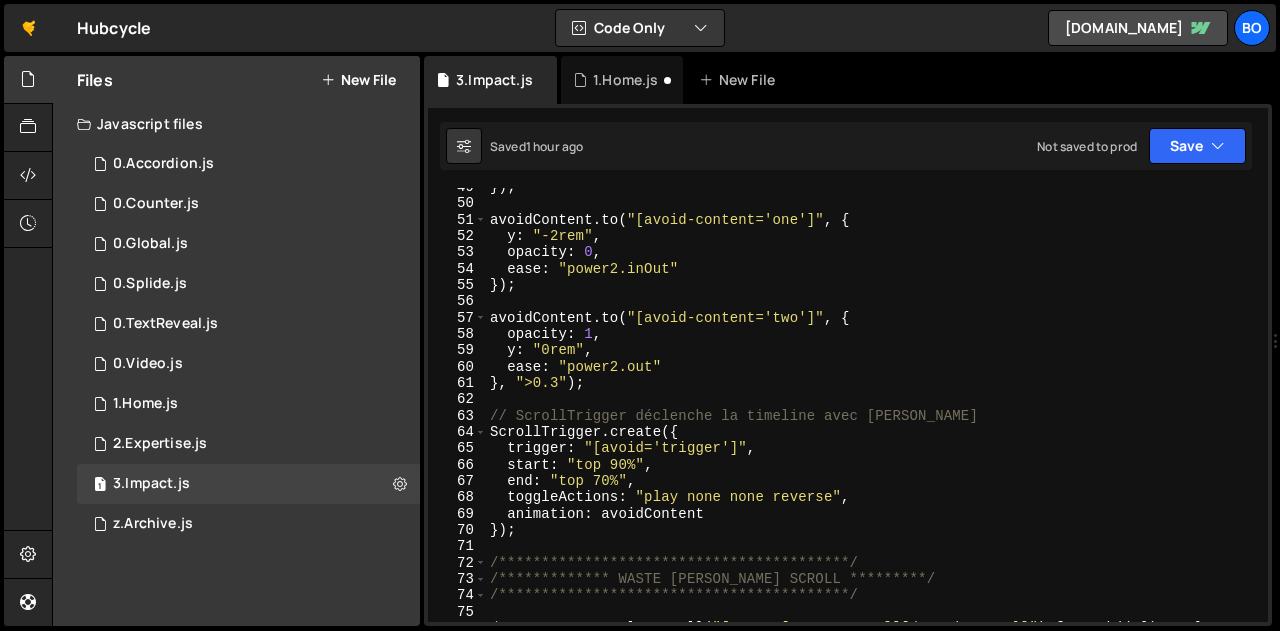 type on "toggleActions: "play none none reverse"," 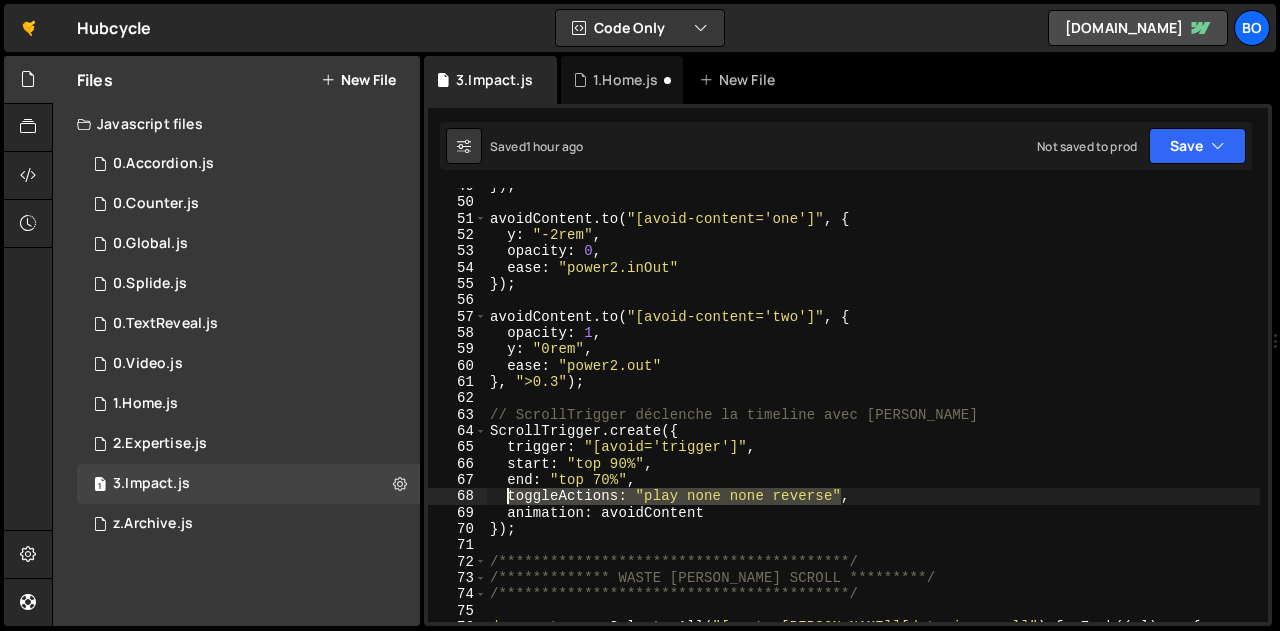 drag, startPoint x: 869, startPoint y: 499, endPoint x: 504, endPoint y: 491, distance: 365.08765 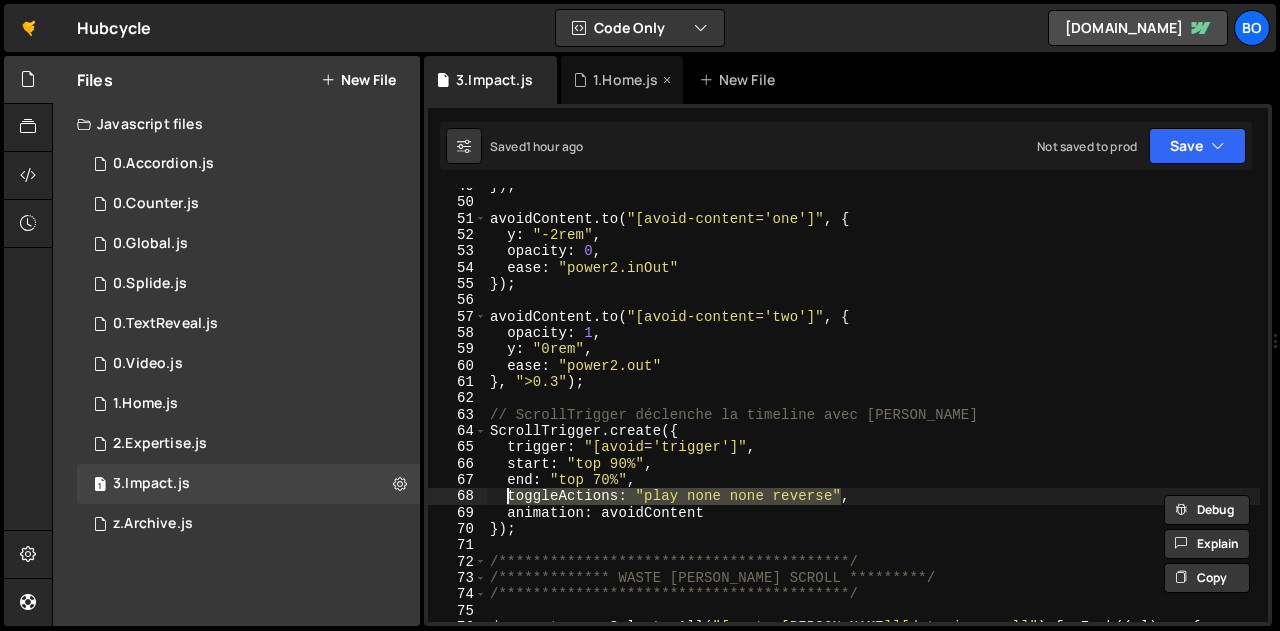 click on "1.Home.js" at bounding box center (625, 80) 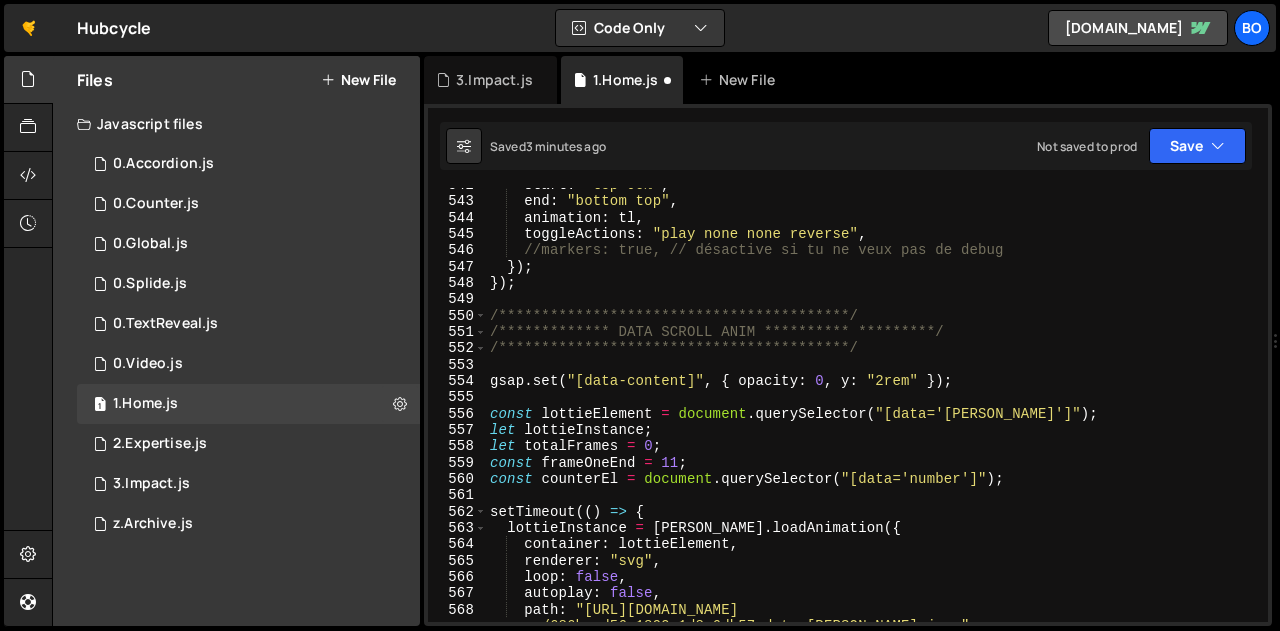 click on "**********" at bounding box center [873, 418] 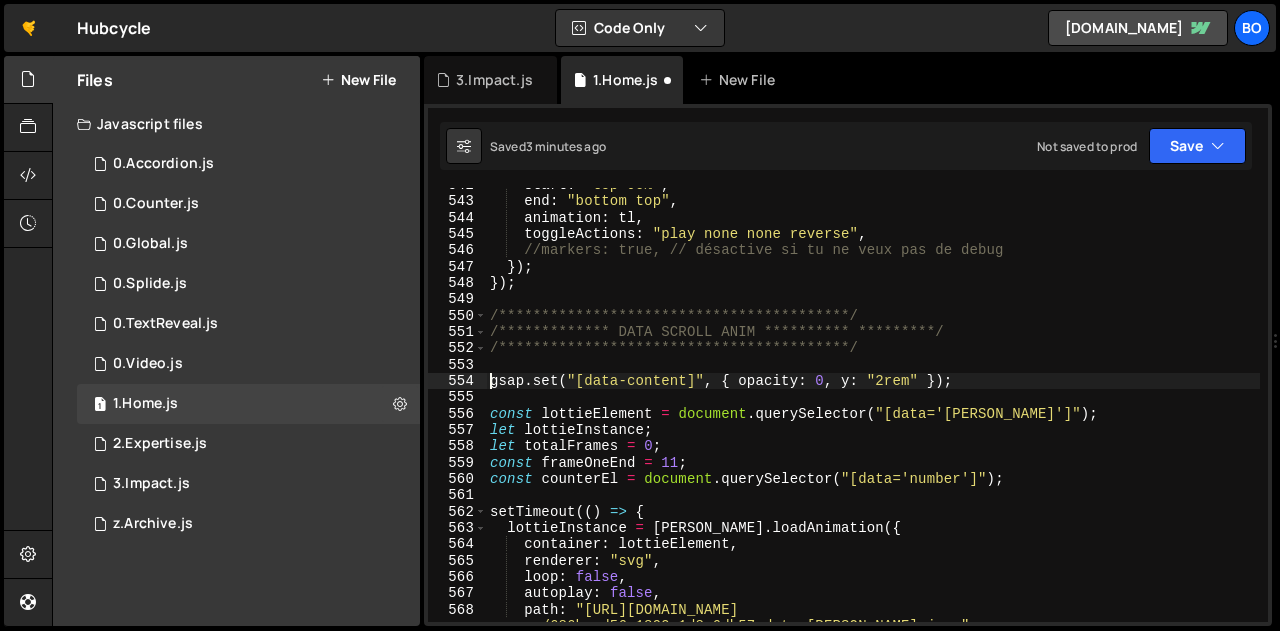 scroll, scrollTop: 8879, scrollLeft: 0, axis: vertical 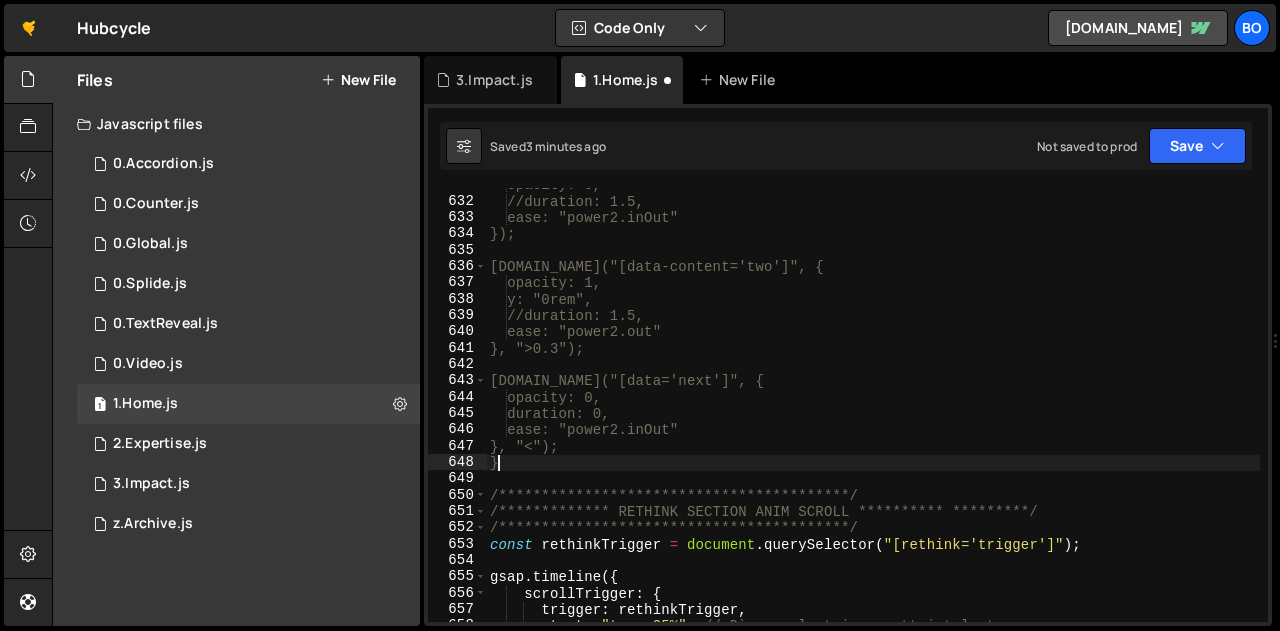 click on "**********" at bounding box center [873, 410] 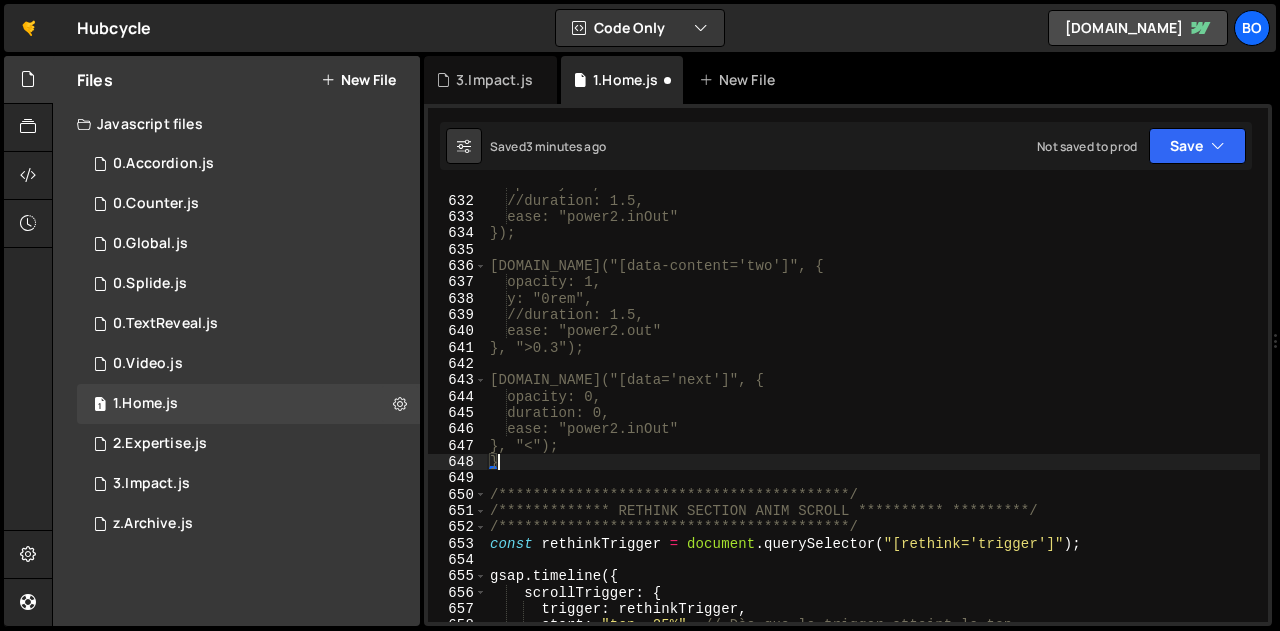 scroll, scrollTop: 10367, scrollLeft: 0, axis: vertical 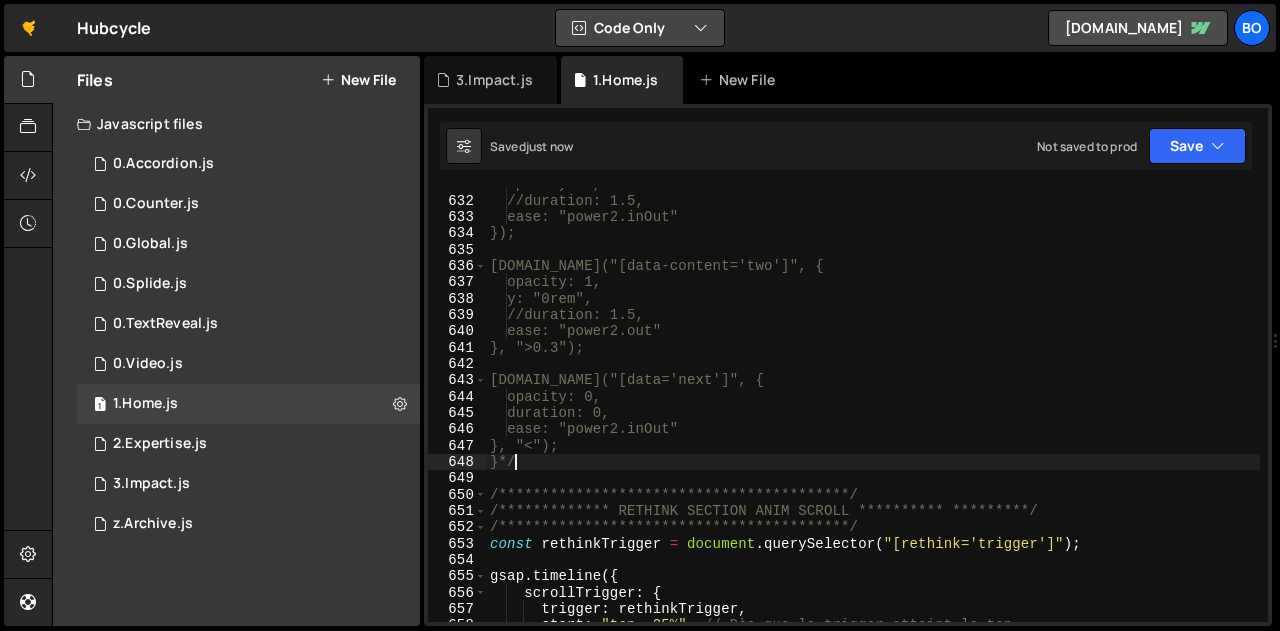 type on "}*/" 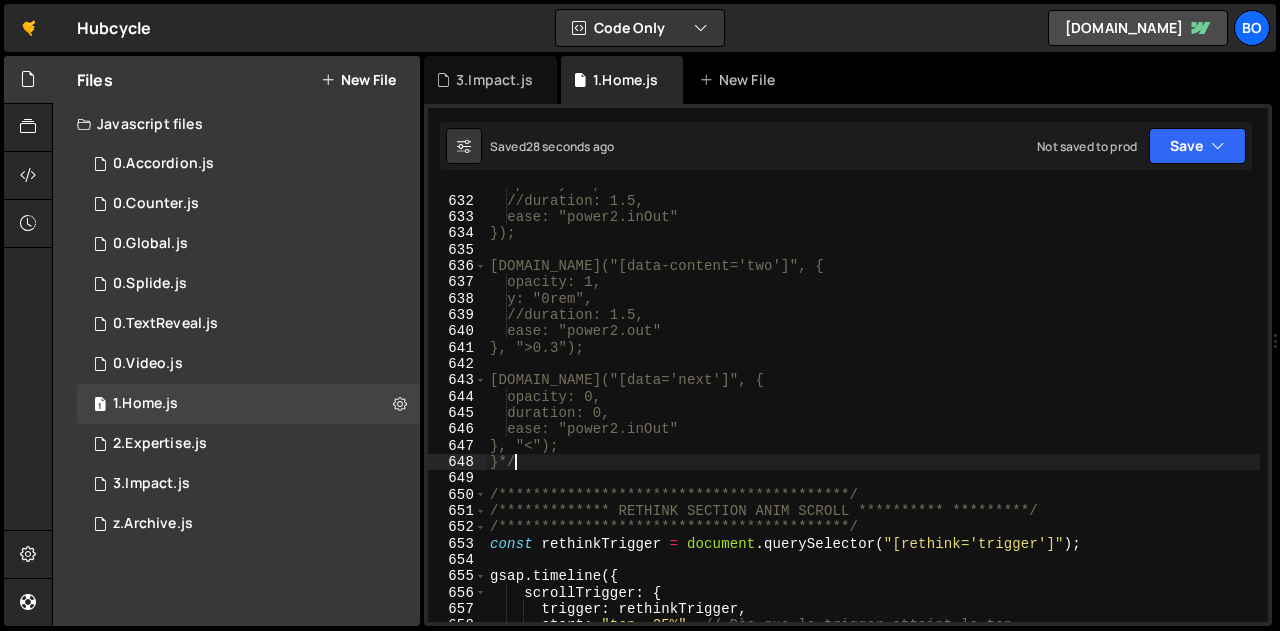 scroll, scrollTop: 0, scrollLeft: 0, axis: both 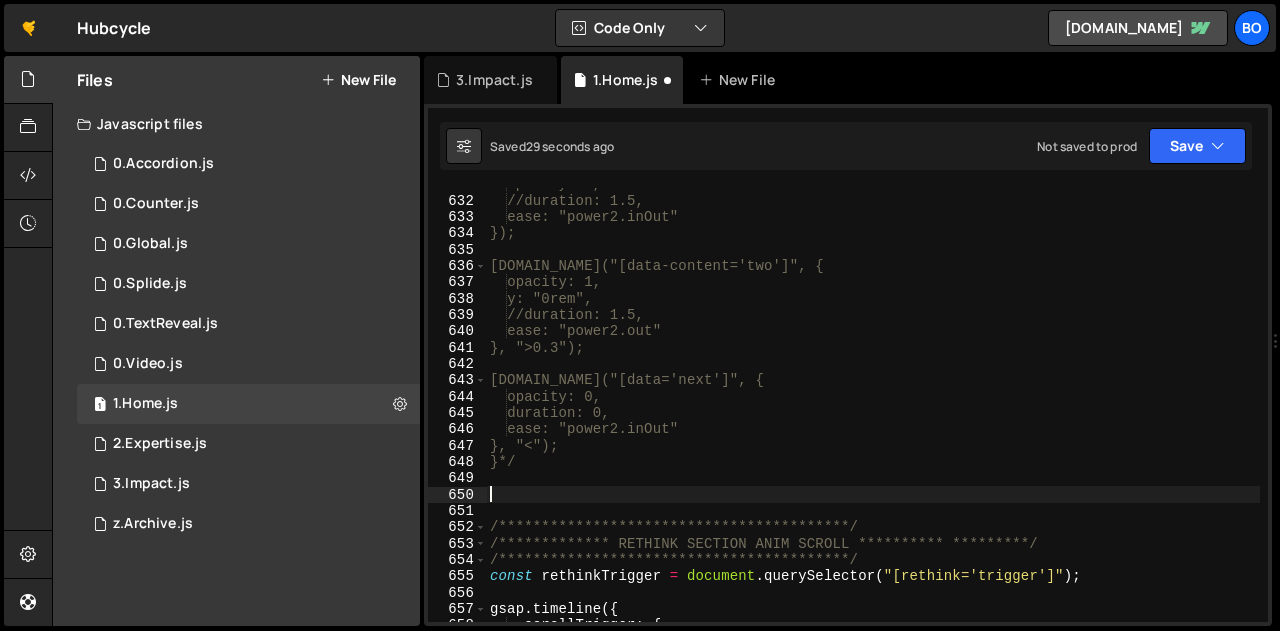 paste on "}" 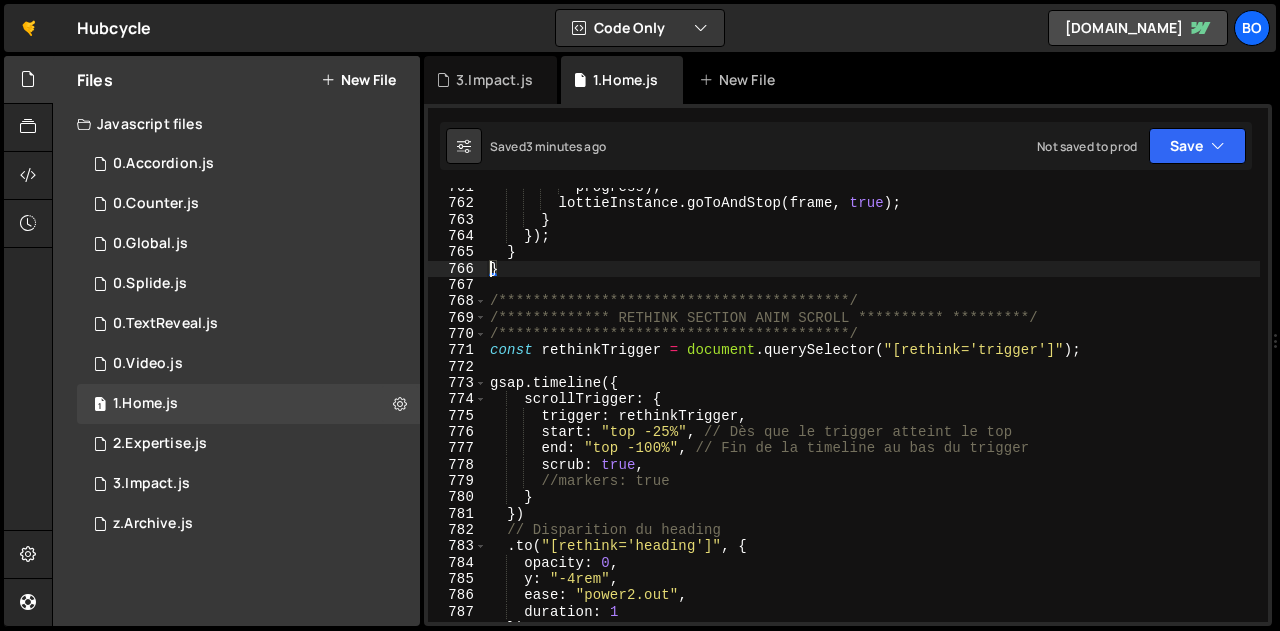 scroll, scrollTop: 12503, scrollLeft: 0, axis: vertical 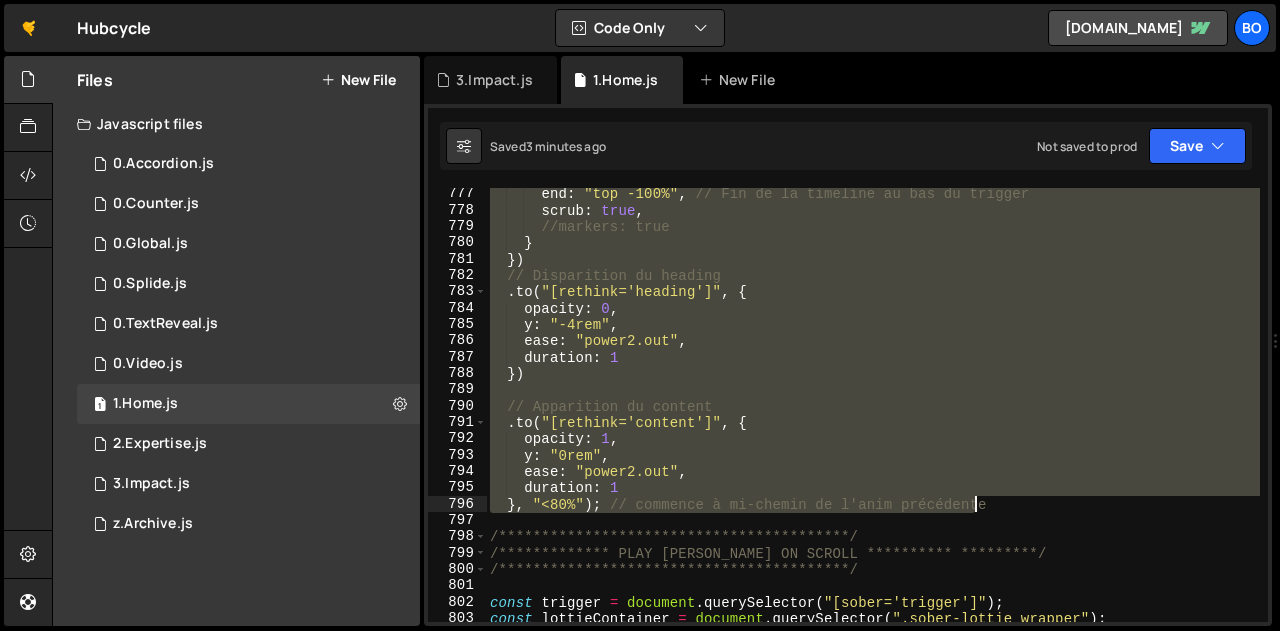 drag, startPoint x: 491, startPoint y: 319, endPoint x: 979, endPoint y: 510, distance: 524.04675 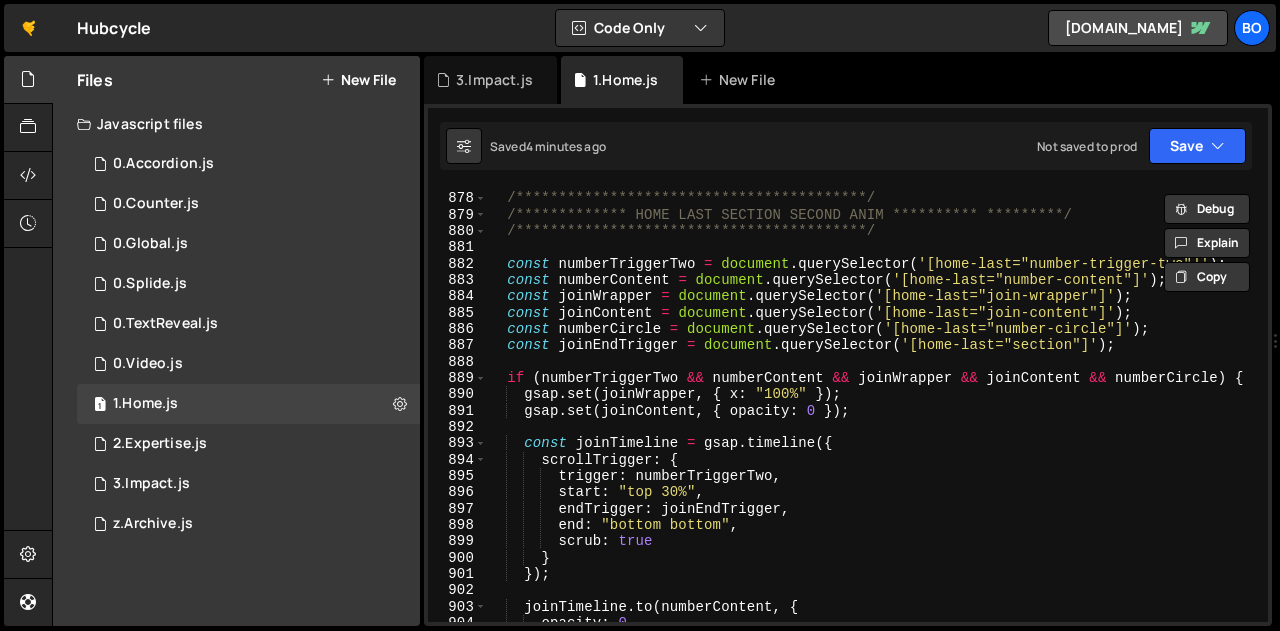 scroll, scrollTop: 14420, scrollLeft: 0, axis: vertical 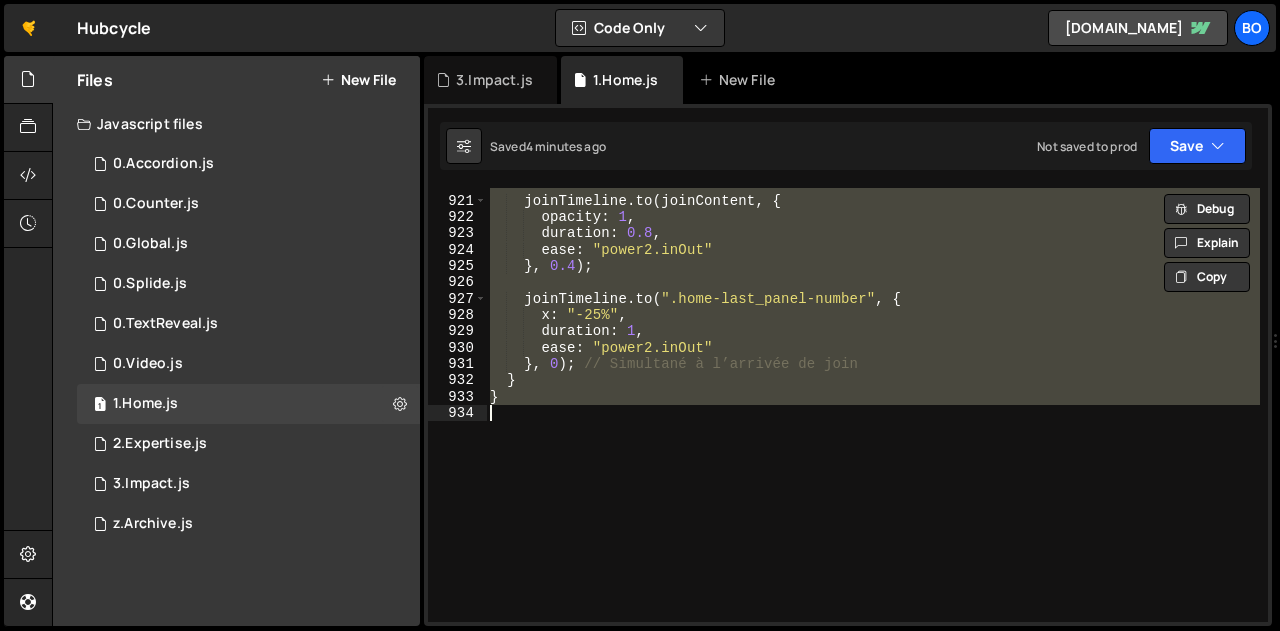 drag, startPoint x: 503, startPoint y: 265, endPoint x: 605, endPoint y: 503, distance: 258.93628 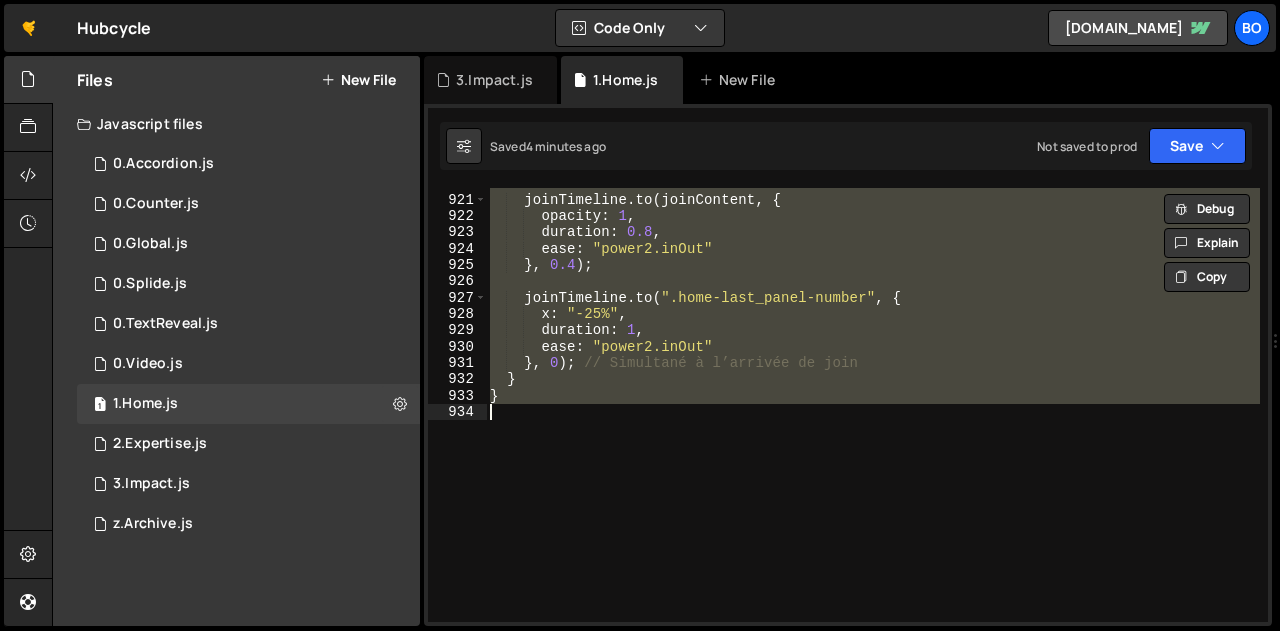 scroll, scrollTop: 15122, scrollLeft: 0, axis: vertical 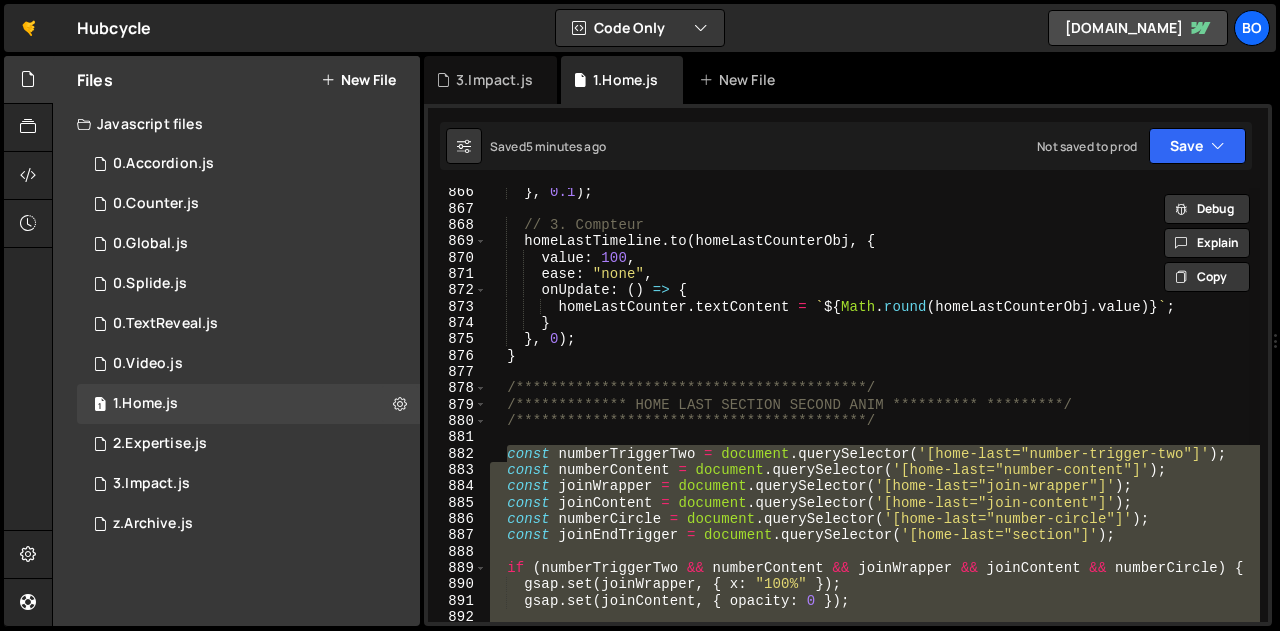 click on "**********" at bounding box center [873, 405] 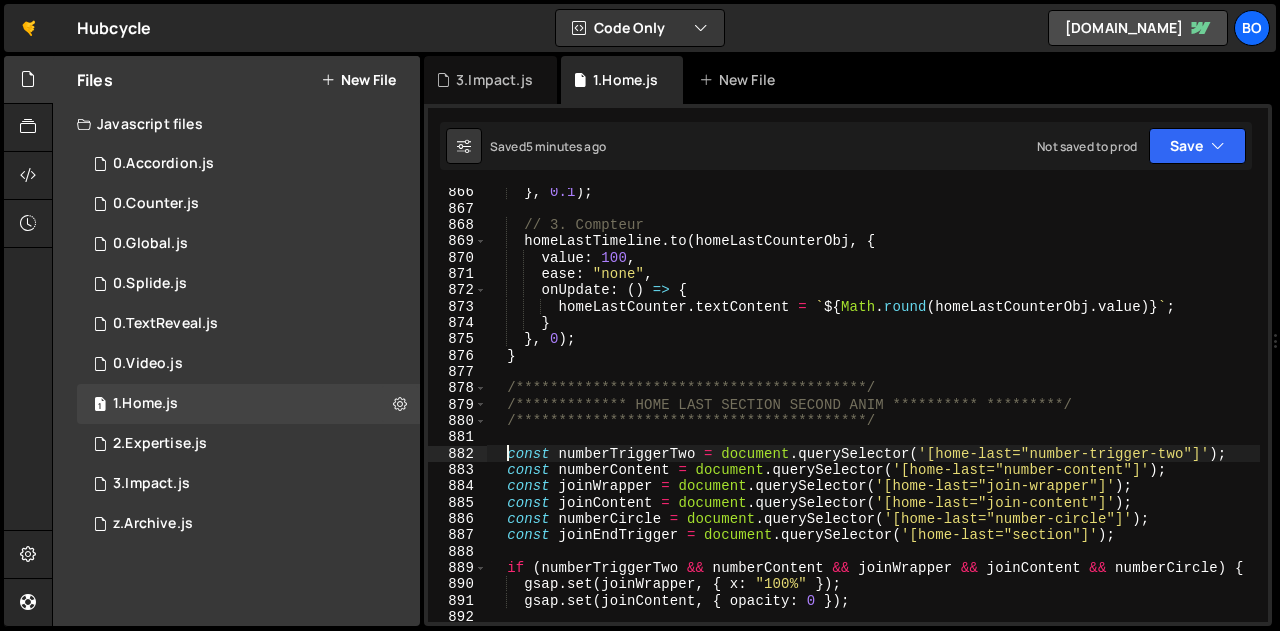 click on "**********" at bounding box center (873, 417) 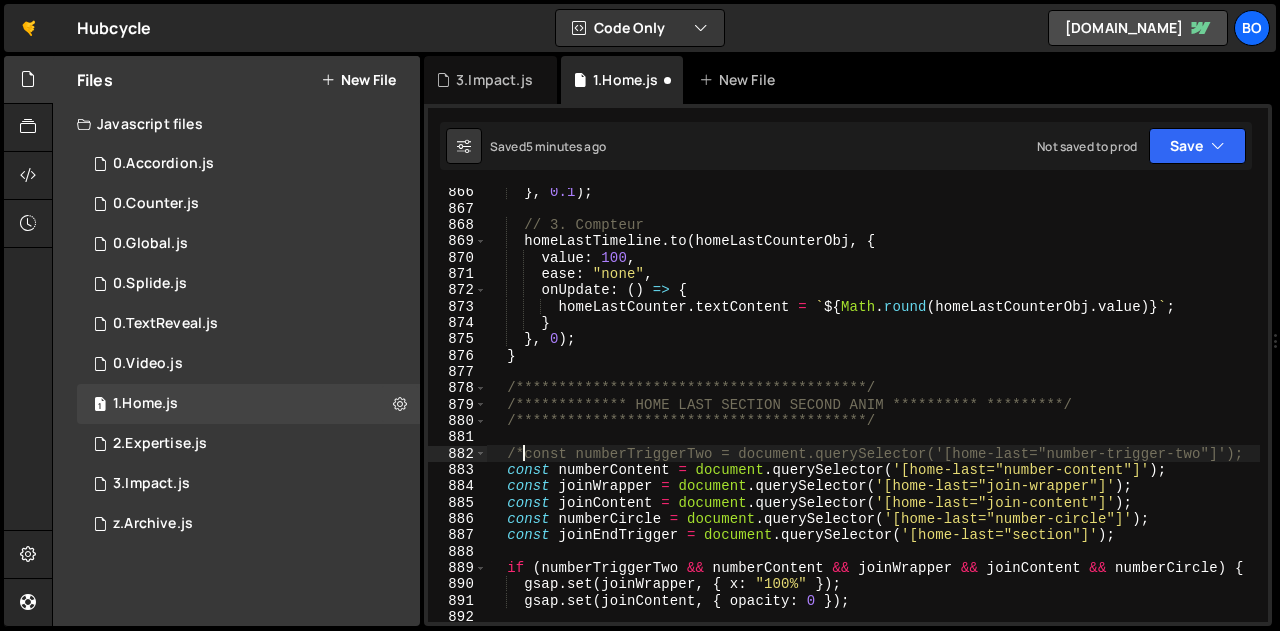 scroll, scrollTop: 0, scrollLeft: 2, axis: horizontal 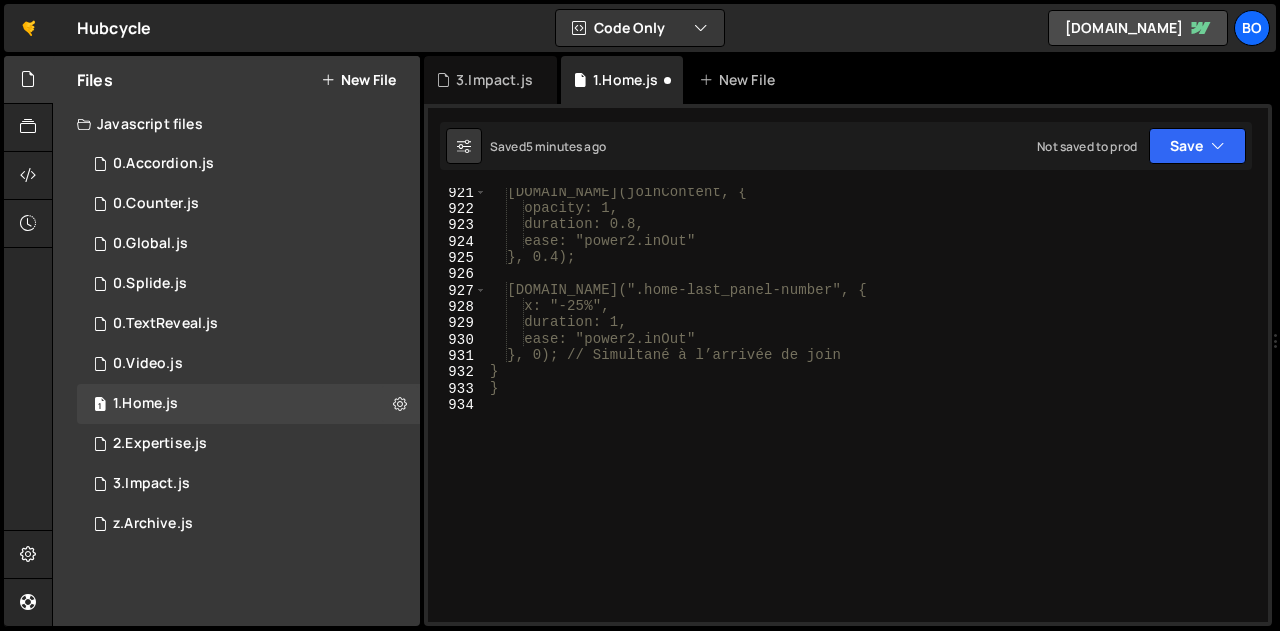 click on "[DOMAIN_NAME](joinContent, {         opacity: 1,         duration: 0.8,         ease: "power2.inOut"      }, 0.4);      [DOMAIN_NAME](".home-last_panel-number", {         x: "-25%",         duration: 1,         ease: "power2.inOut"      }, 0); // Simultané à l’arrivée de join   } }" at bounding box center [873, 417] 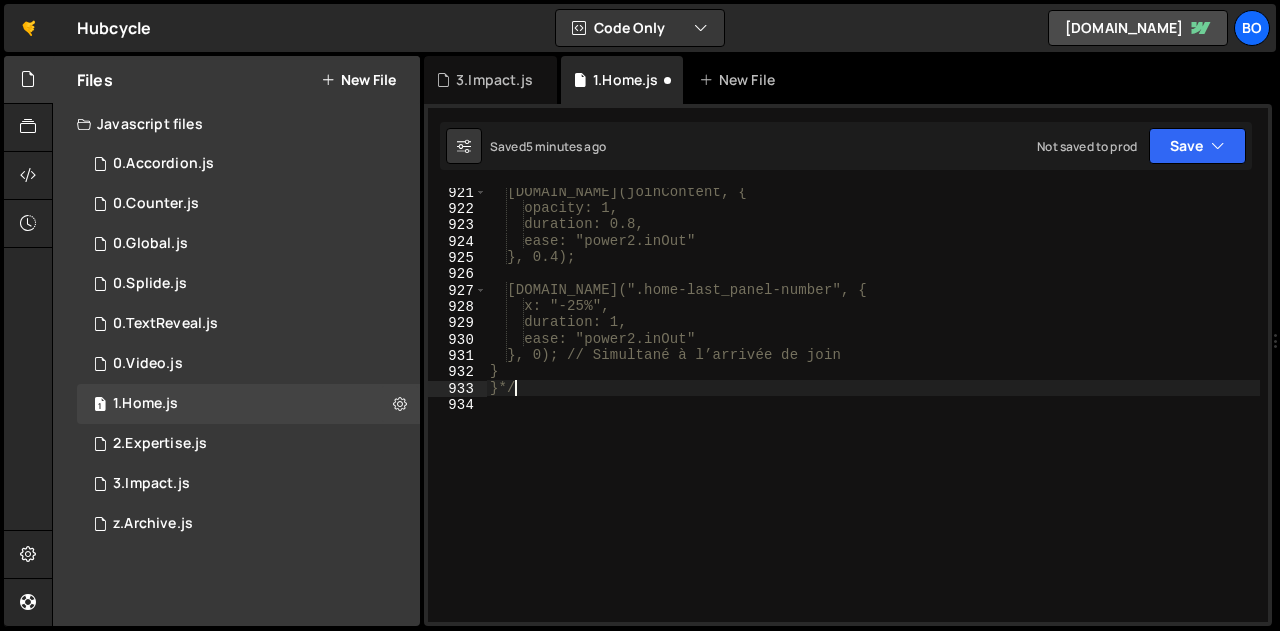 scroll, scrollTop: 0, scrollLeft: 0, axis: both 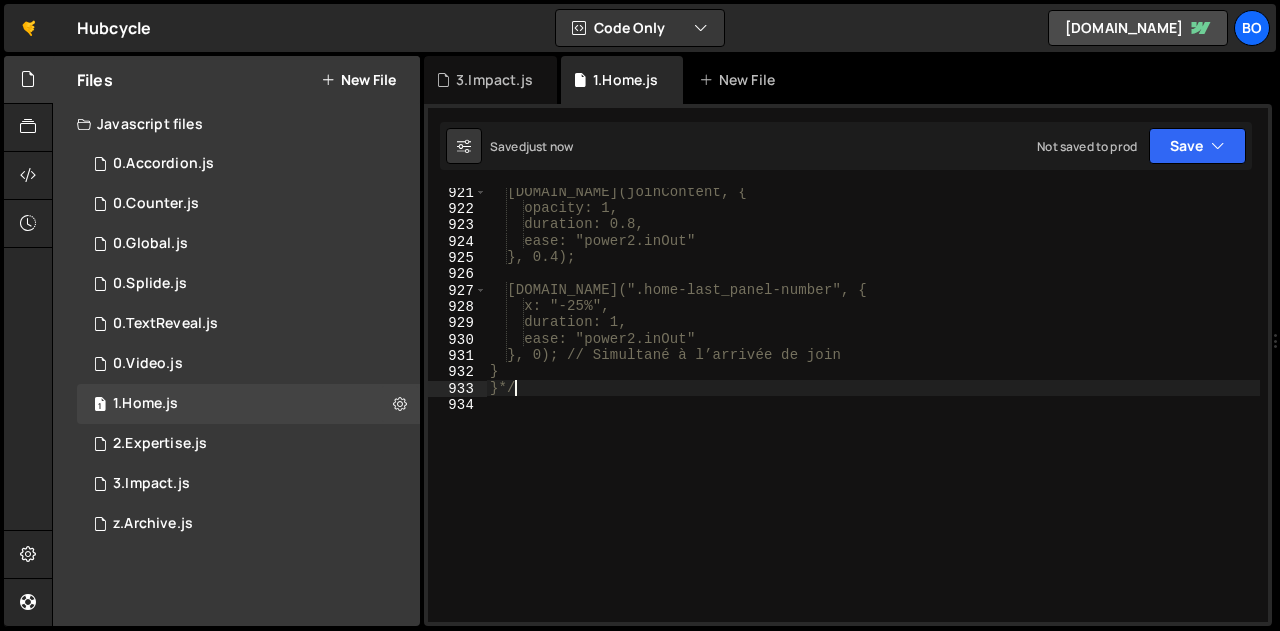 type on "}*/" 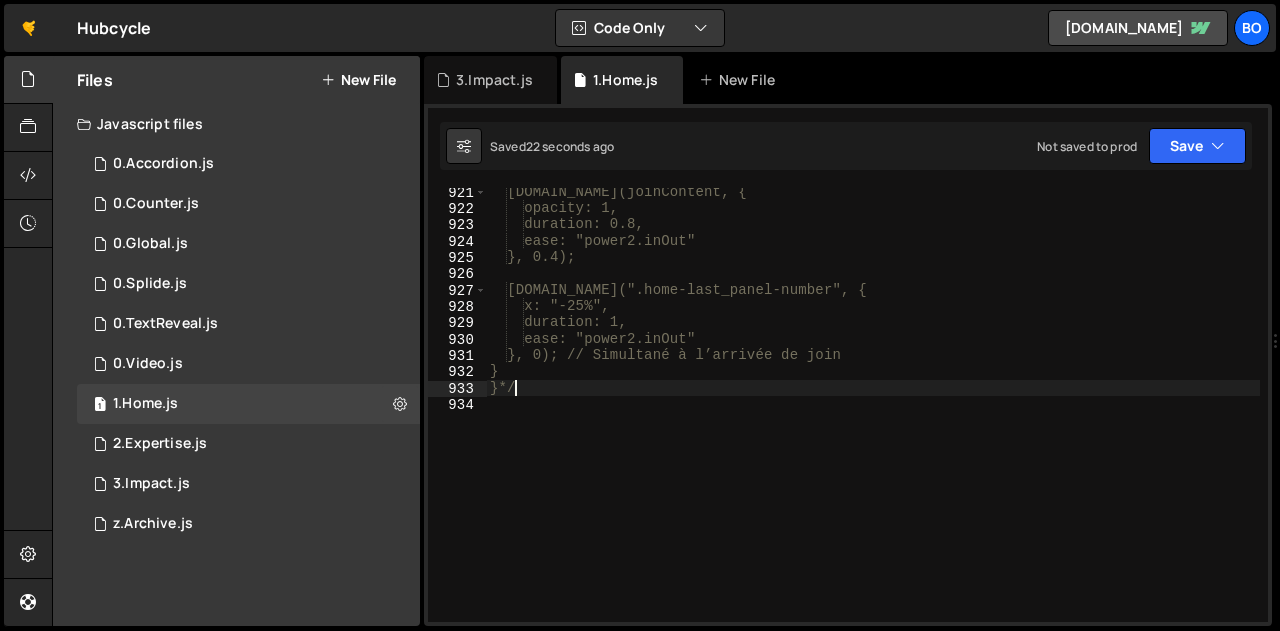 scroll, scrollTop: 0, scrollLeft: 0, axis: both 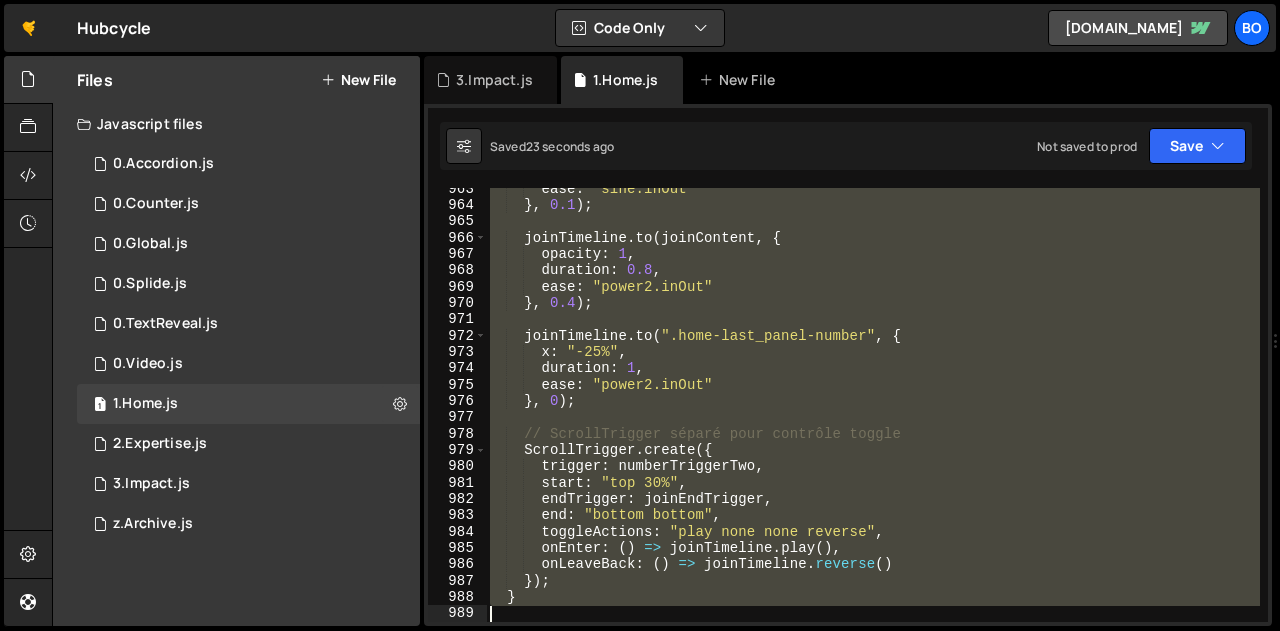 drag, startPoint x: 488, startPoint y: 454, endPoint x: 574, endPoint y: 678, distance: 239.94167 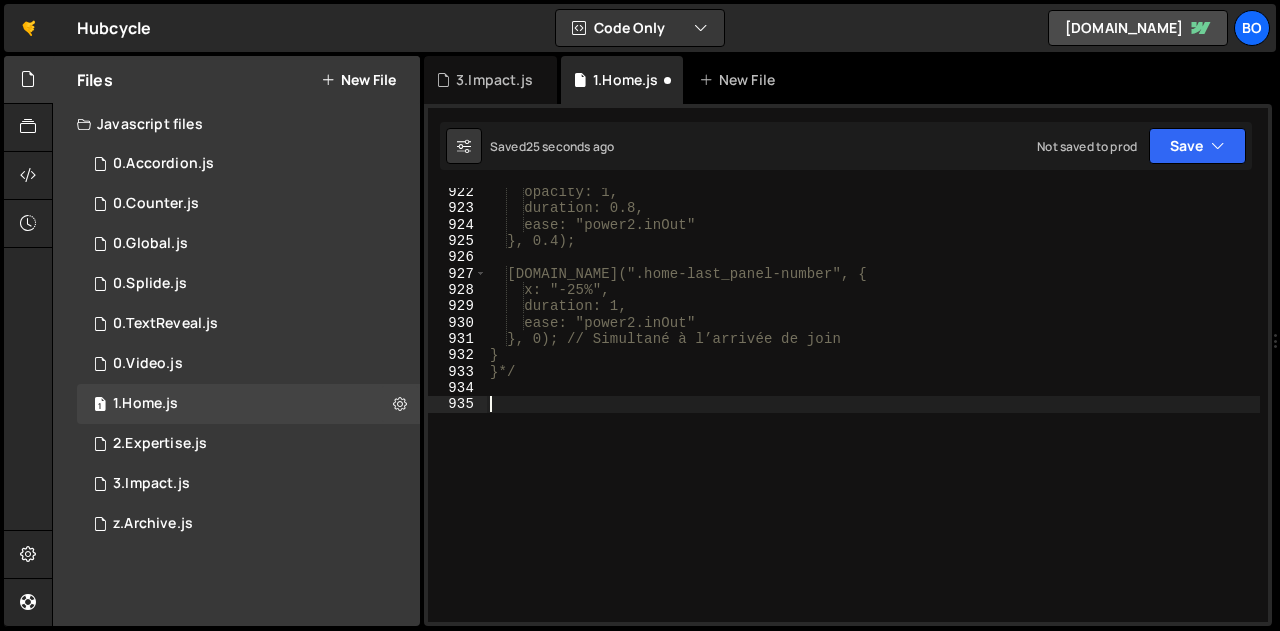 scroll, scrollTop: 15817, scrollLeft: 0, axis: vertical 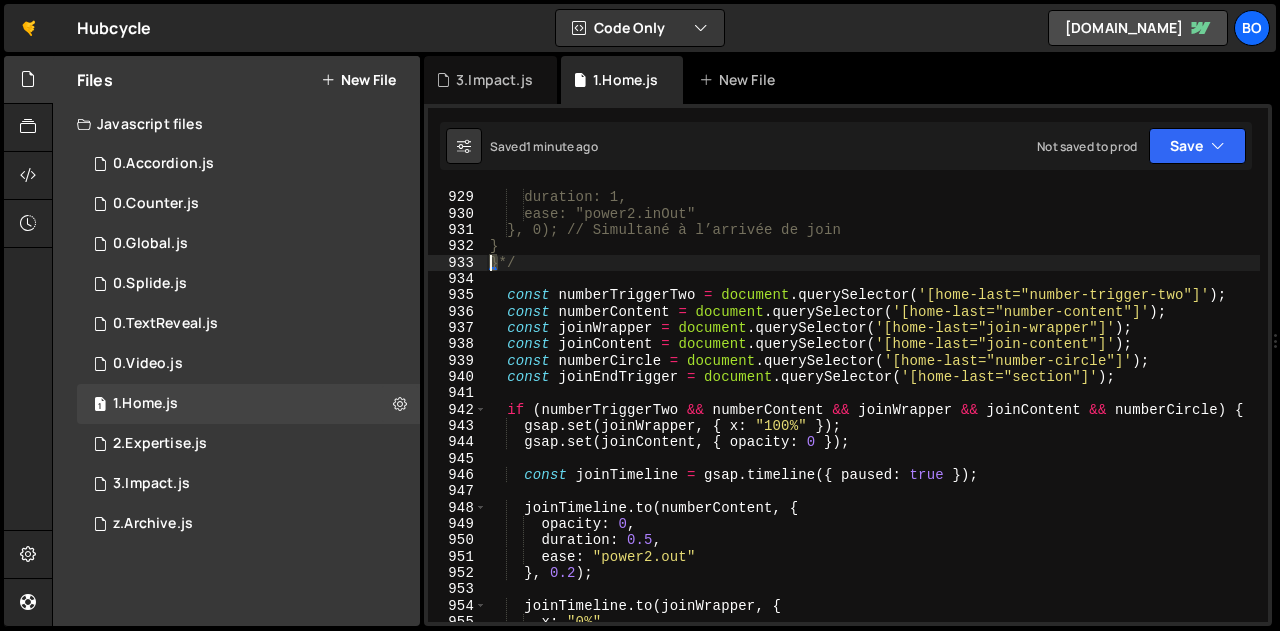 click on "x: "-25%",         duration: 1,         ease: "power2.inOut"      }, 0); // Simultané à l’arrivée de join   } }*/    const   numberTriggerTwo   =   document . querySelector ( '[home-last="number-trigger-two"]' ) ;    const   numberContent   =   document . querySelector ( '[home-last="number-content"]' ) ;    const   joinWrapper   =   document . querySelector ( '[home-last="join-wrapper"]' ) ;    const   joinContent   =   document . querySelector ( '[home-last="join-content"]' ) ;    const   numberCircle   =   document . querySelector ( '[home-last="number-circle"]' ) ;    const   joinEndTrigger   =   document . querySelector ( '[home-last="section"]' ) ;    if   ( numberTriggerTwo   &&   numberContent   &&   joinWrapper   &&   joinContent   &&   numberCircle )   {       gsap . set ( joinWrapper ,   {   x :   "100%"   }) ;       gsap . set ( joinContent ,   {   opacity :   0   }) ;       const   joinTimeline   =   gsap . timeline ({   paused :   true   }) ;       joinTimeline . to ( numberContent" at bounding box center (873, 406) 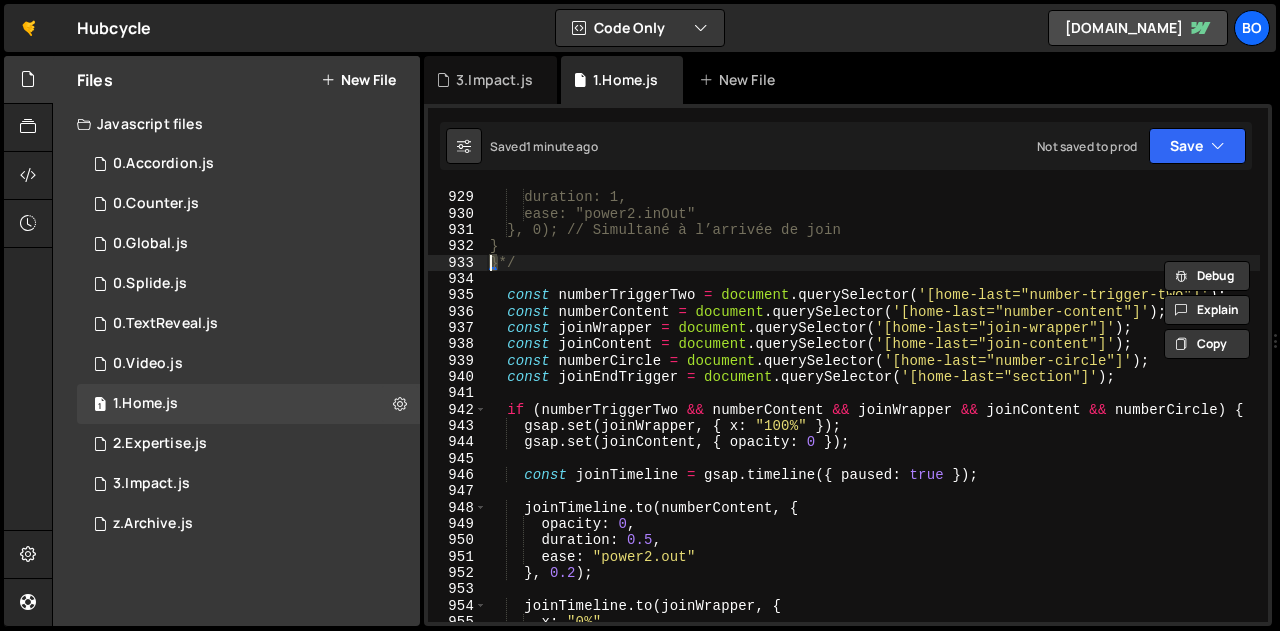 scroll, scrollTop: 15254, scrollLeft: 0, axis: vertical 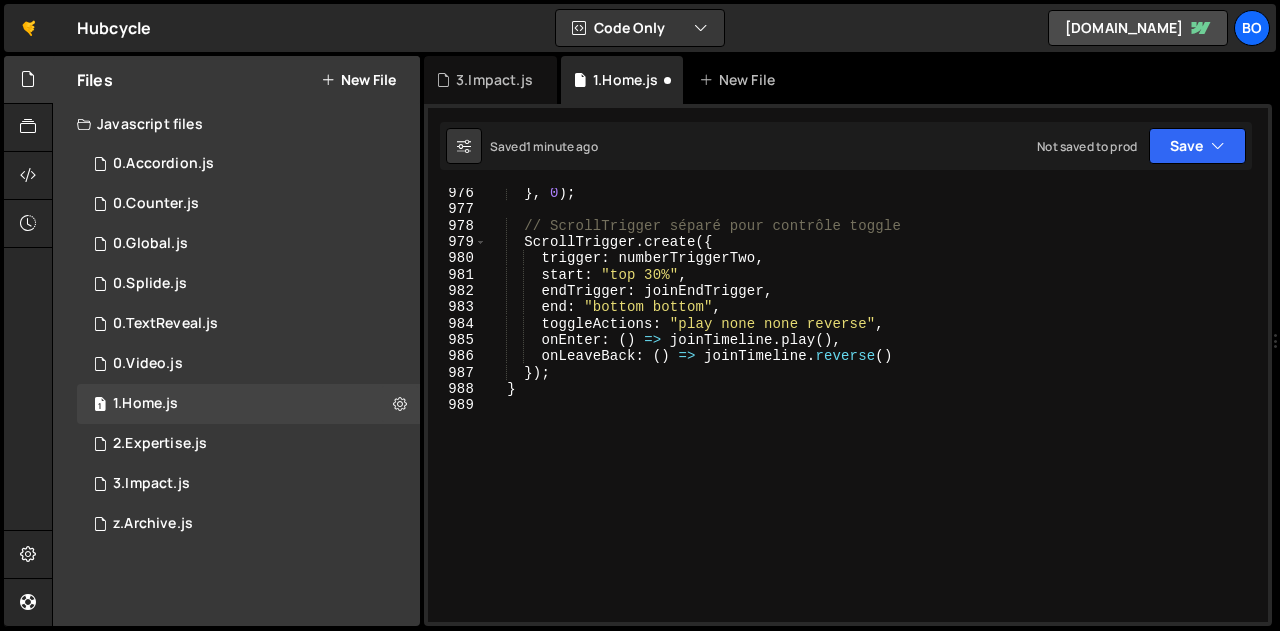 click on "} ,   0 ) ;       // ScrollTrigger séparé pour contrôle toggle       ScrollTrigger . create ({          trigger :   numberTriggerTwo ,          start :   "top 30%" ,          endTrigger :   joinEndTrigger ,          end :   "bottom bottom" ,          toggleActions :   "play none none reverse" ,          onEnter :   ( )   =>   joinTimeline . play ( ) ,          onLeaveBack :   ( )   =>   joinTimeline . reverse ( )       }) ;    }" at bounding box center [873, 418] 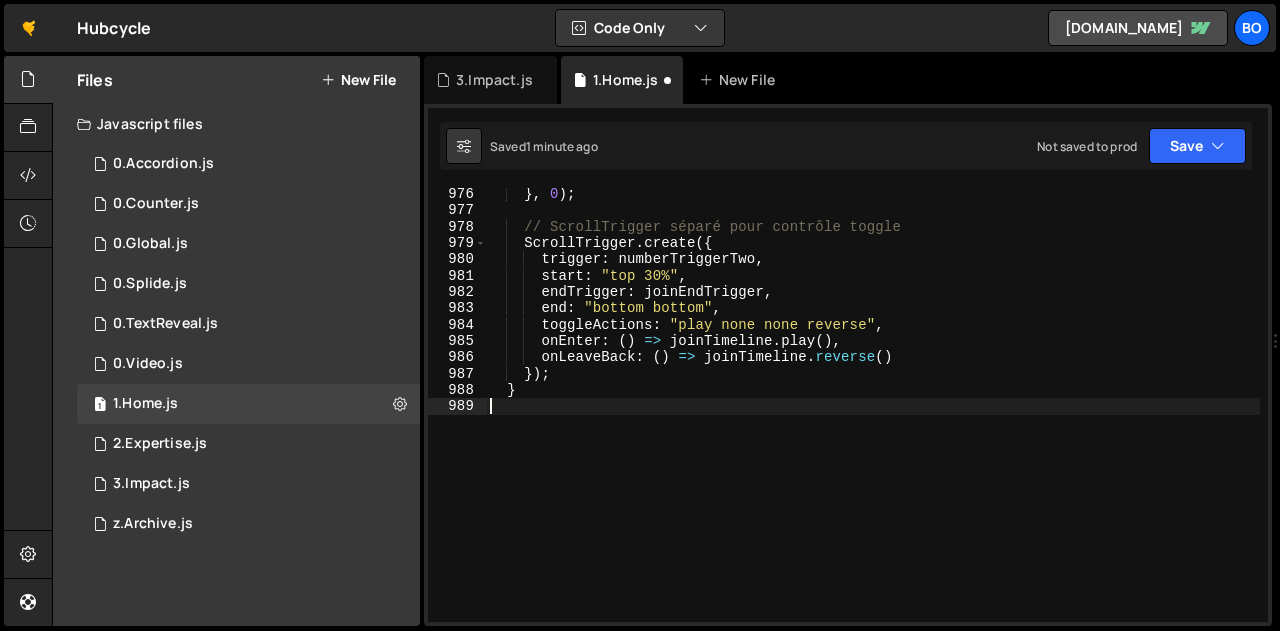 scroll, scrollTop: 16025, scrollLeft: 0, axis: vertical 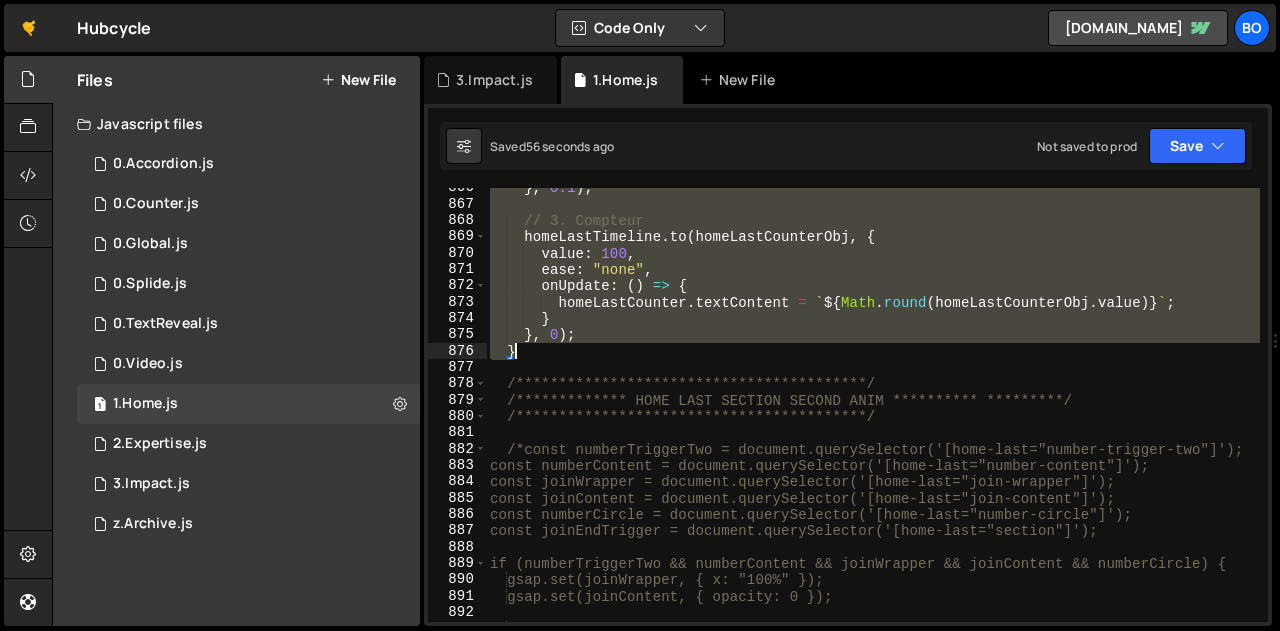 drag, startPoint x: 503, startPoint y: 316, endPoint x: 611, endPoint y: 356, distance: 115.16944 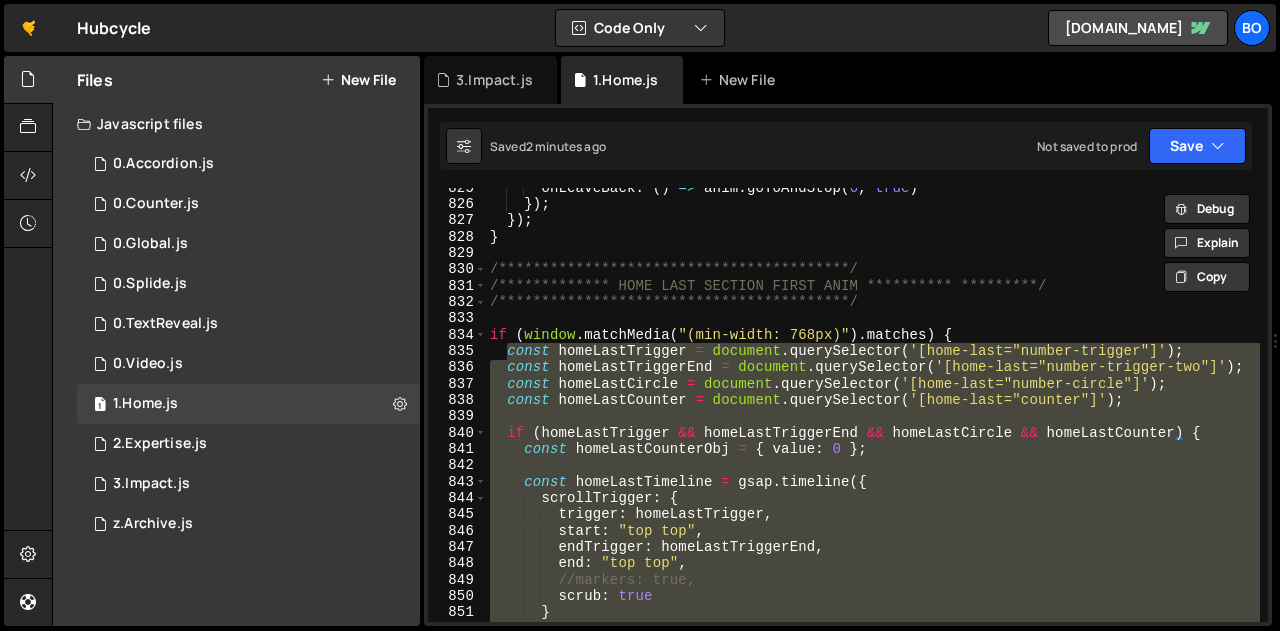 click on "**********" at bounding box center (873, 405) 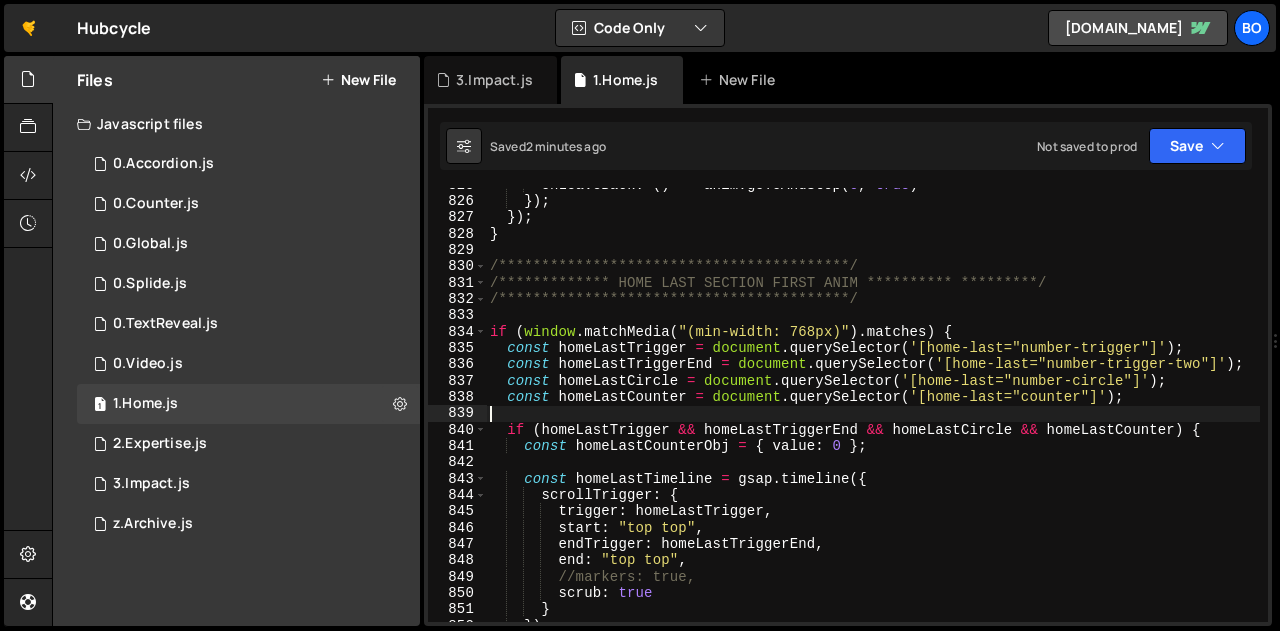 scroll, scrollTop: 13568, scrollLeft: 0, axis: vertical 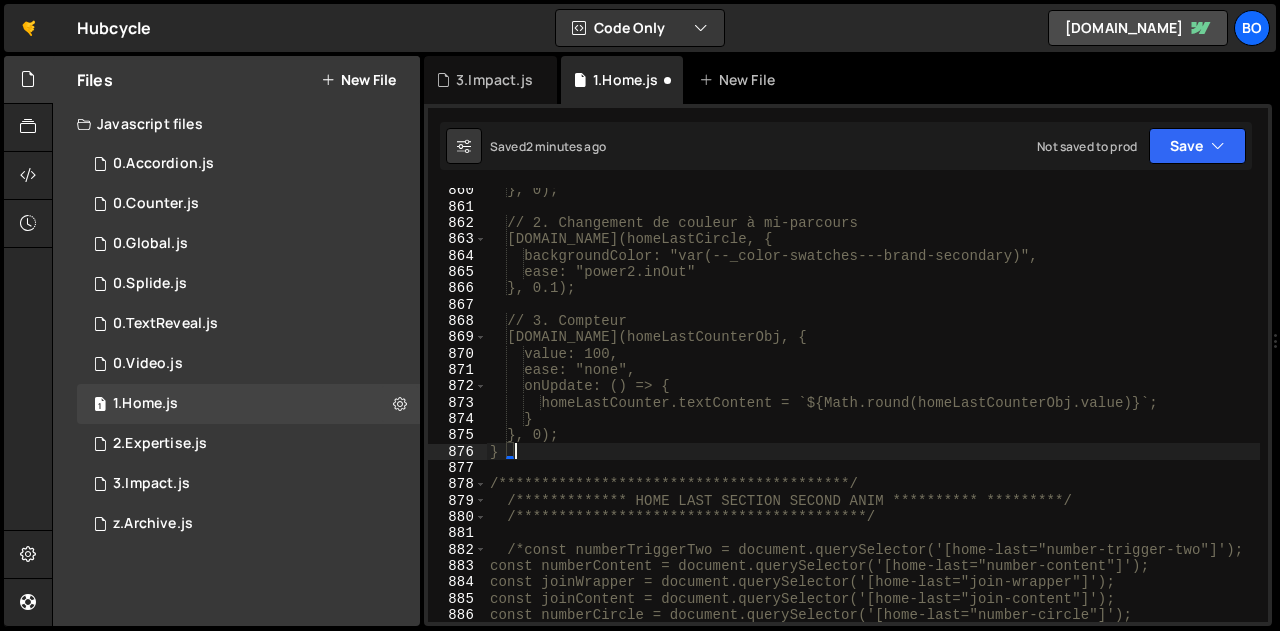 click on "**********" at bounding box center (873, 415) 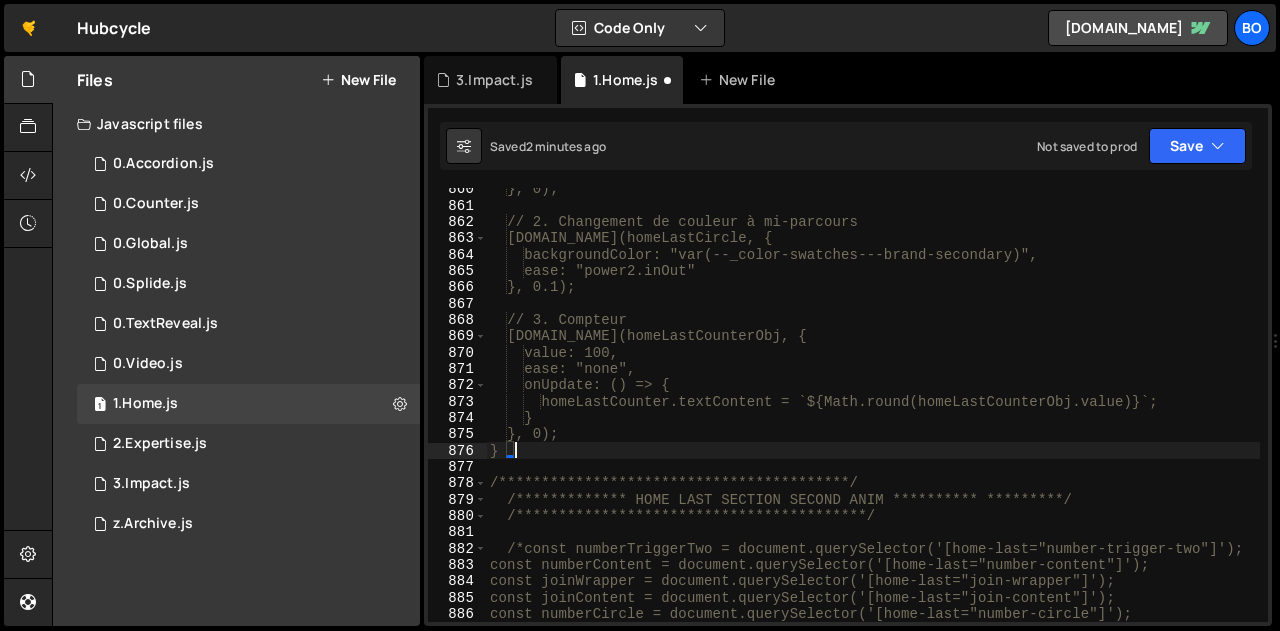 scroll, scrollTop: 14135, scrollLeft: 0, axis: vertical 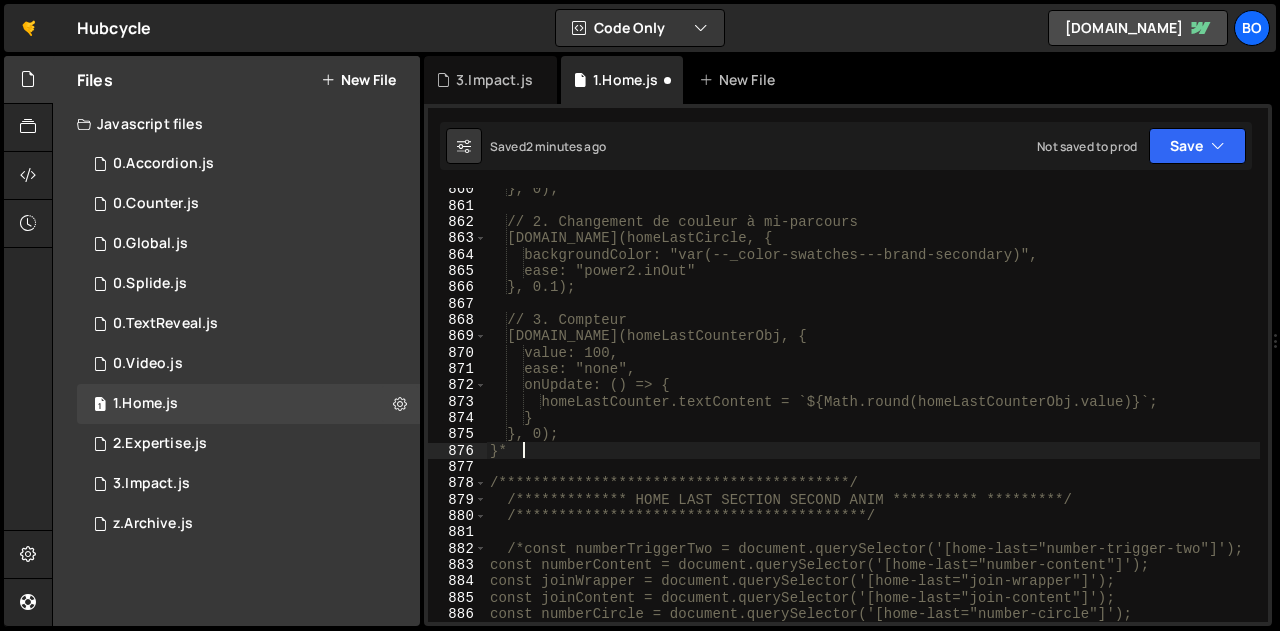 type on "}*/" 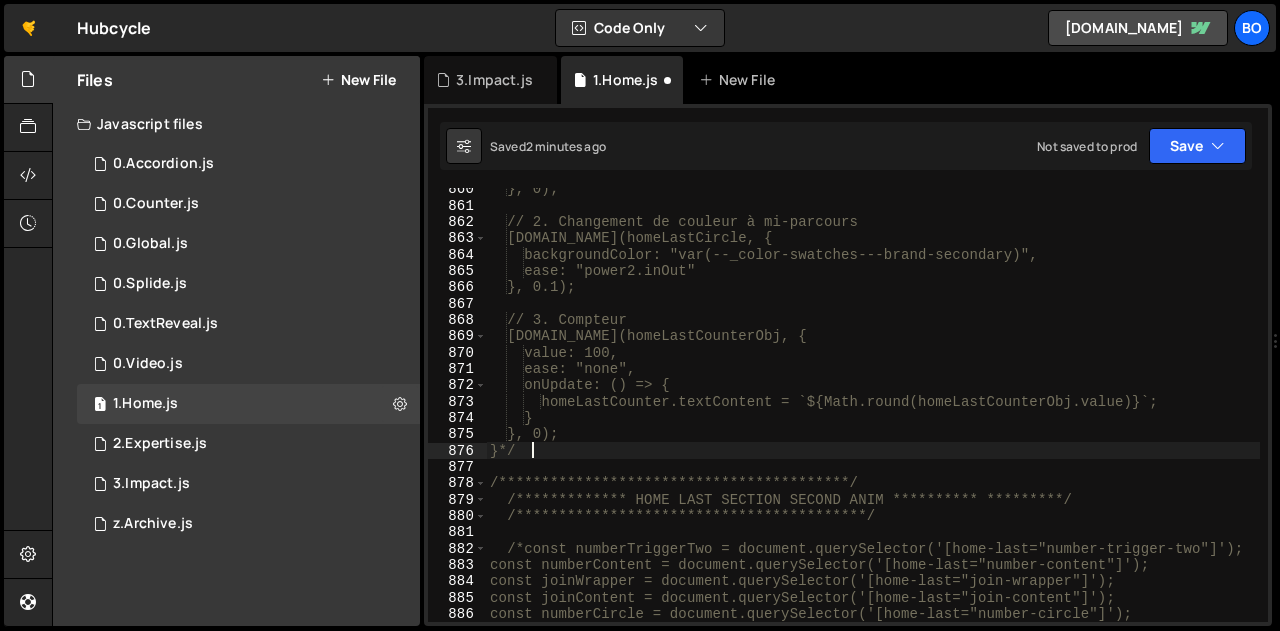 scroll, scrollTop: 0, scrollLeft: 0, axis: both 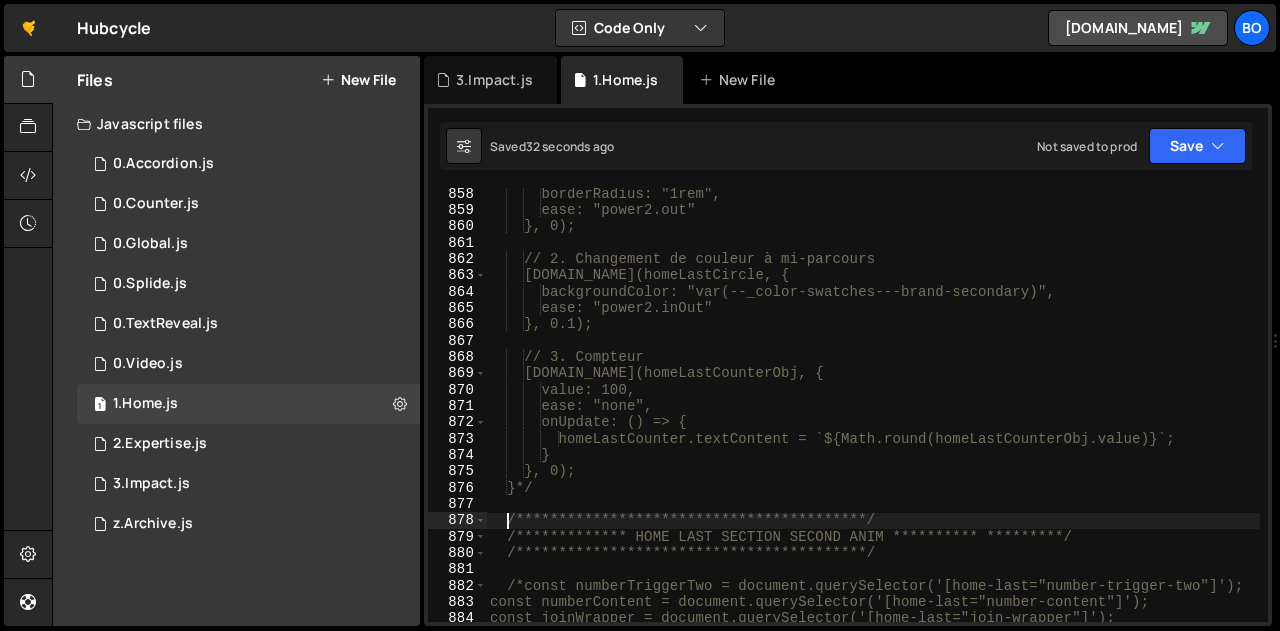 click on "**********" at bounding box center [873, 419] 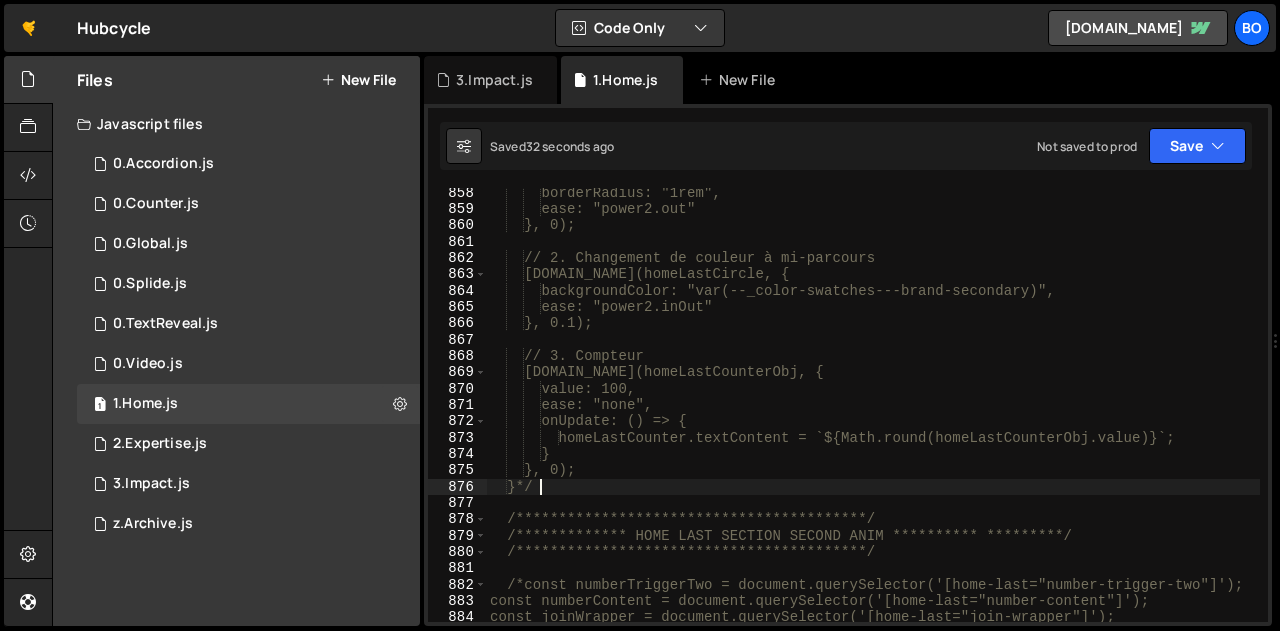 scroll, scrollTop: 14099, scrollLeft: 0, axis: vertical 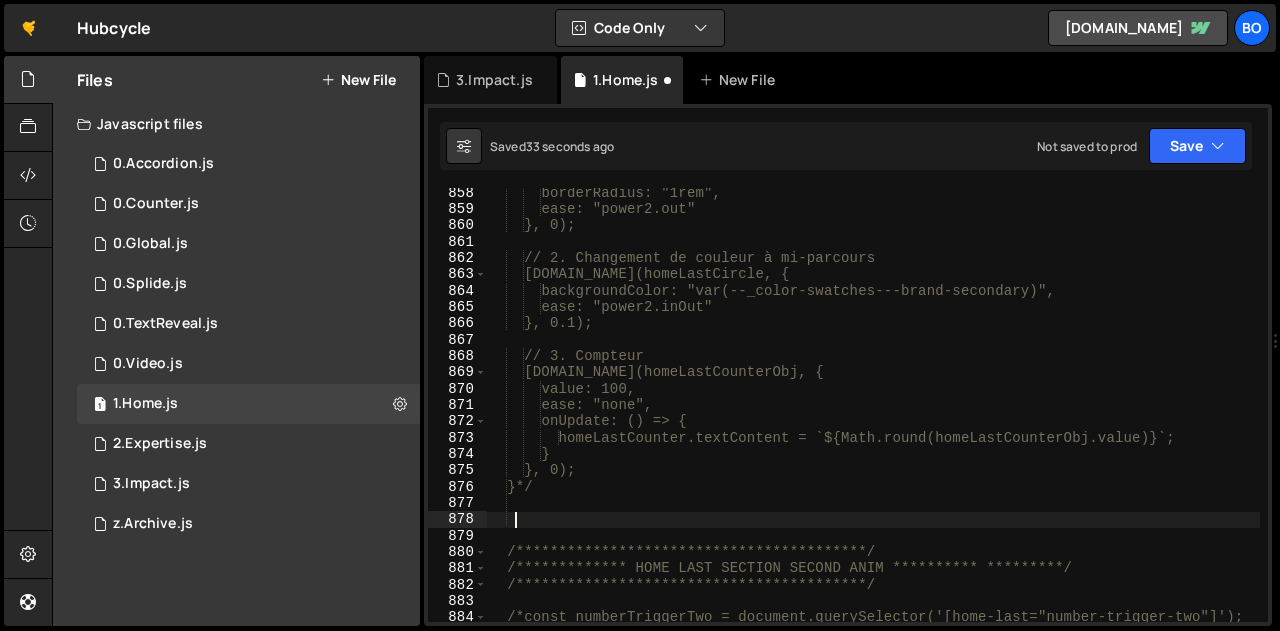 paste 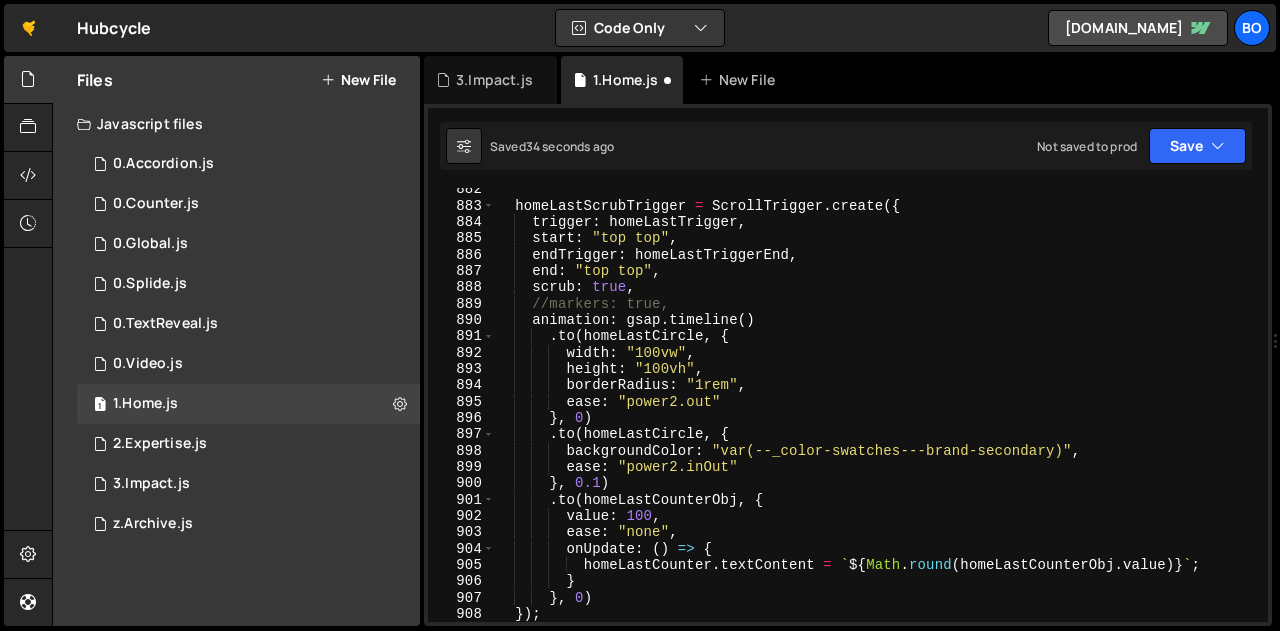 scroll, scrollTop: 0, scrollLeft: 0, axis: both 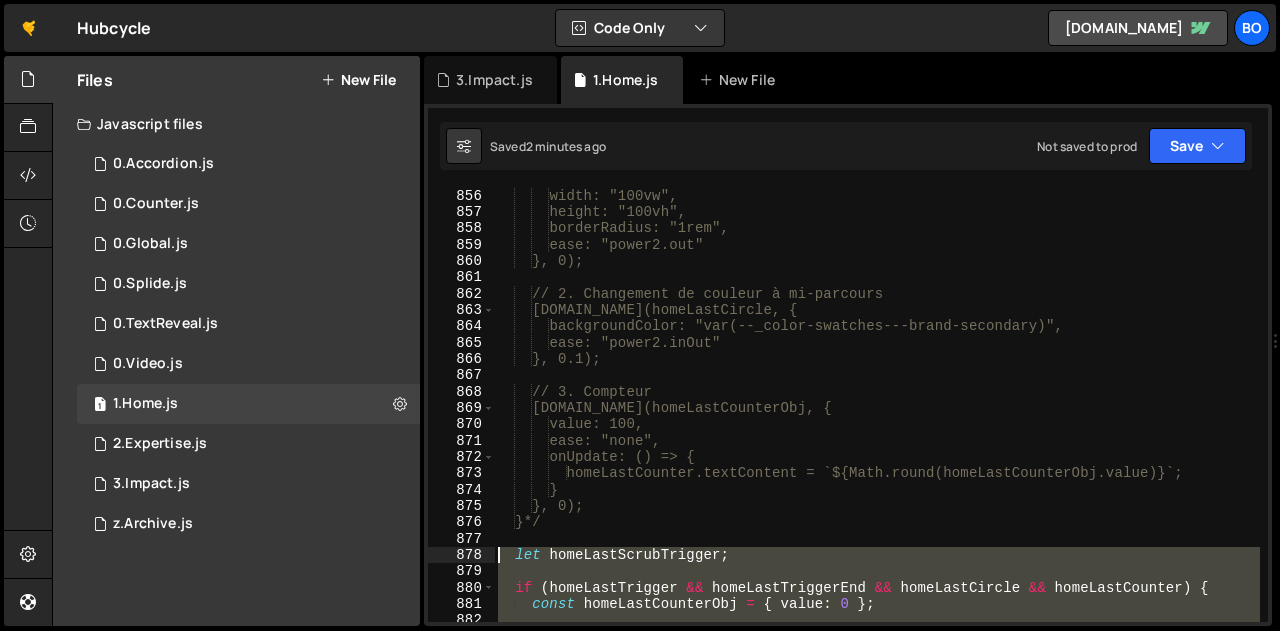 drag, startPoint x: 569, startPoint y: 396, endPoint x: 491, endPoint y: 549, distance: 171.73526 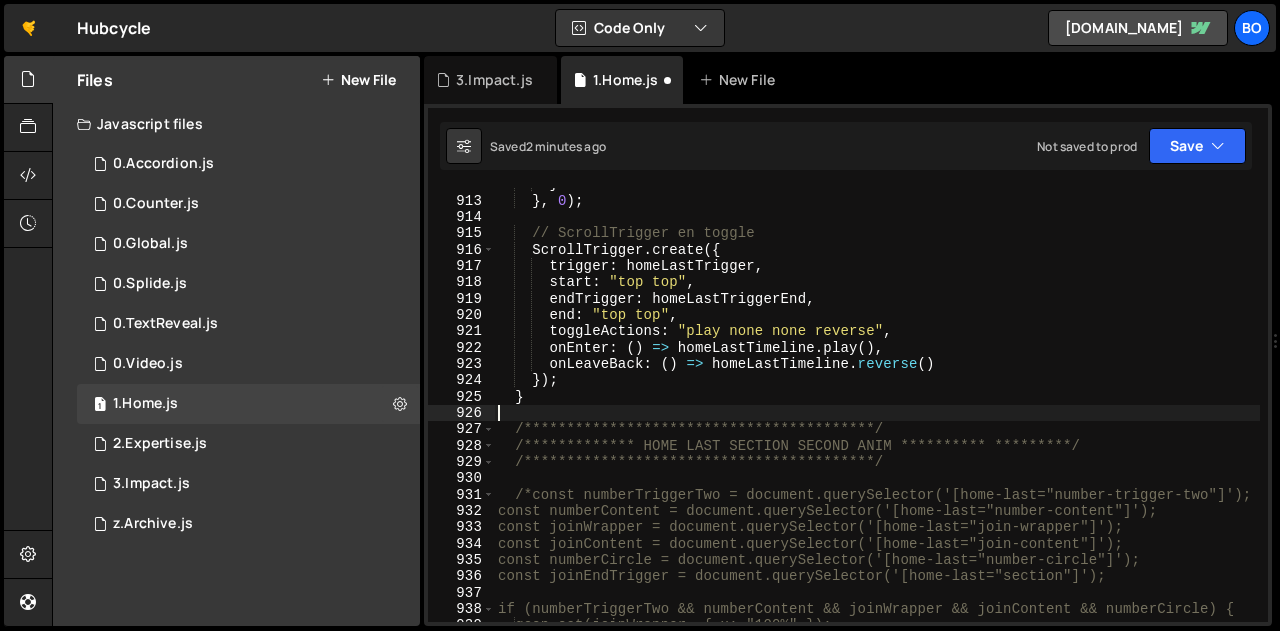 scroll, scrollTop: 15022, scrollLeft: 0, axis: vertical 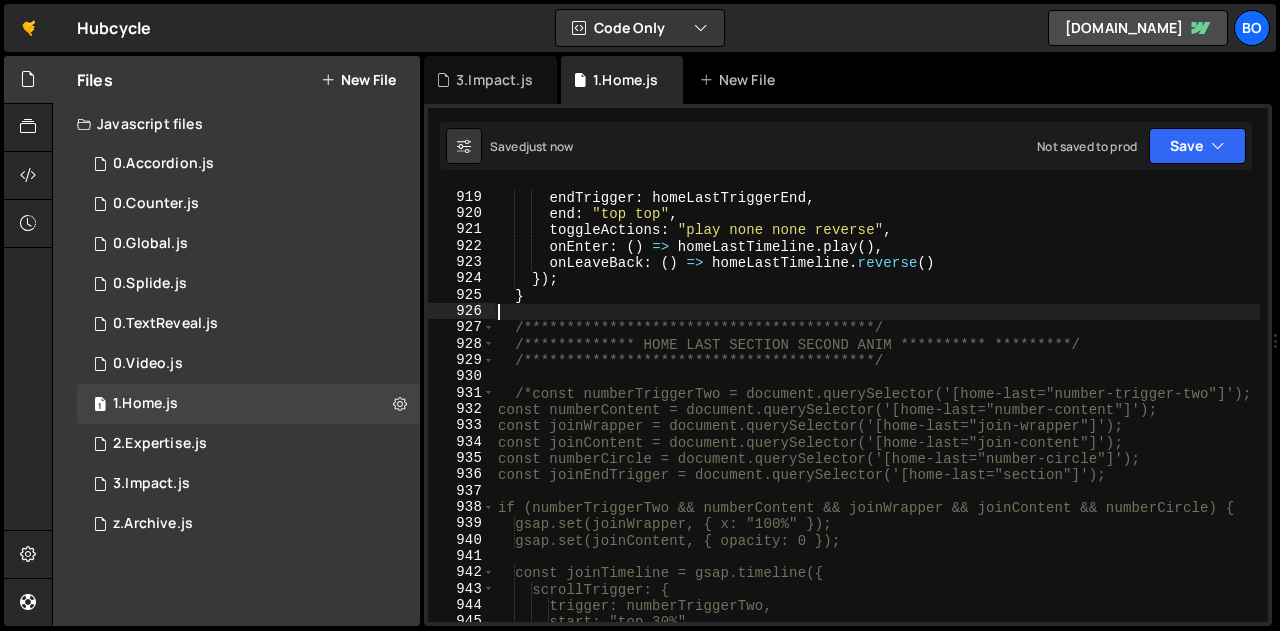 click on "**********" at bounding box center (877, 406) 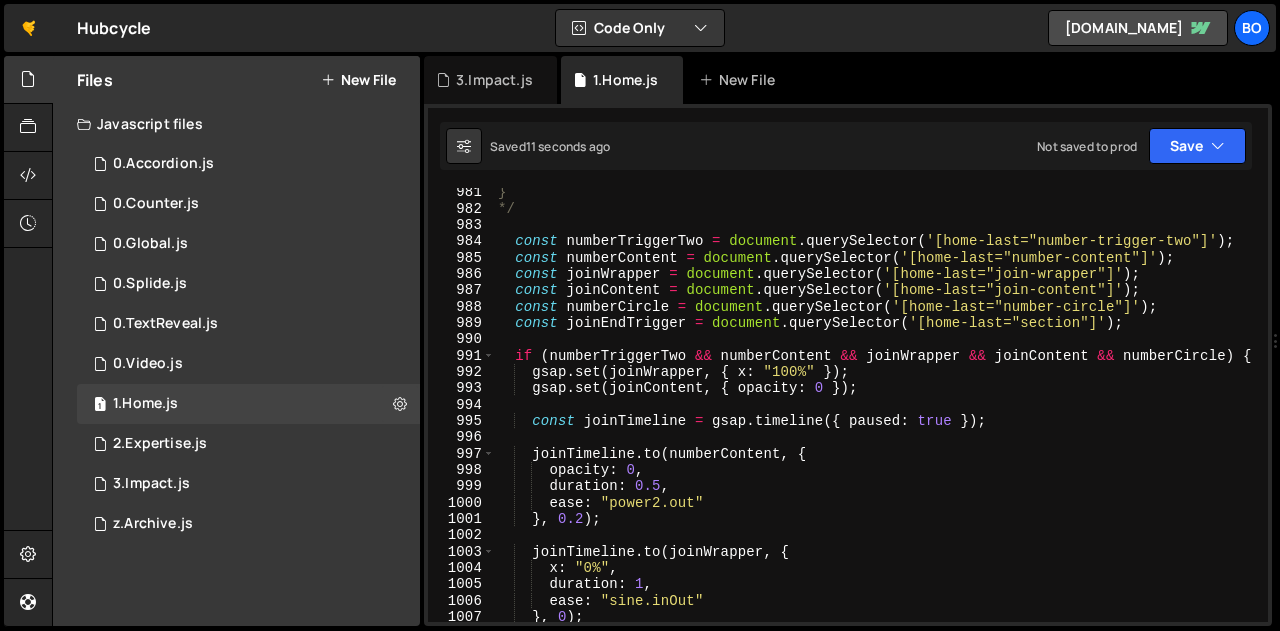 scroll, scrollTop: 16141, scrollLeft: 0, axis: vertical 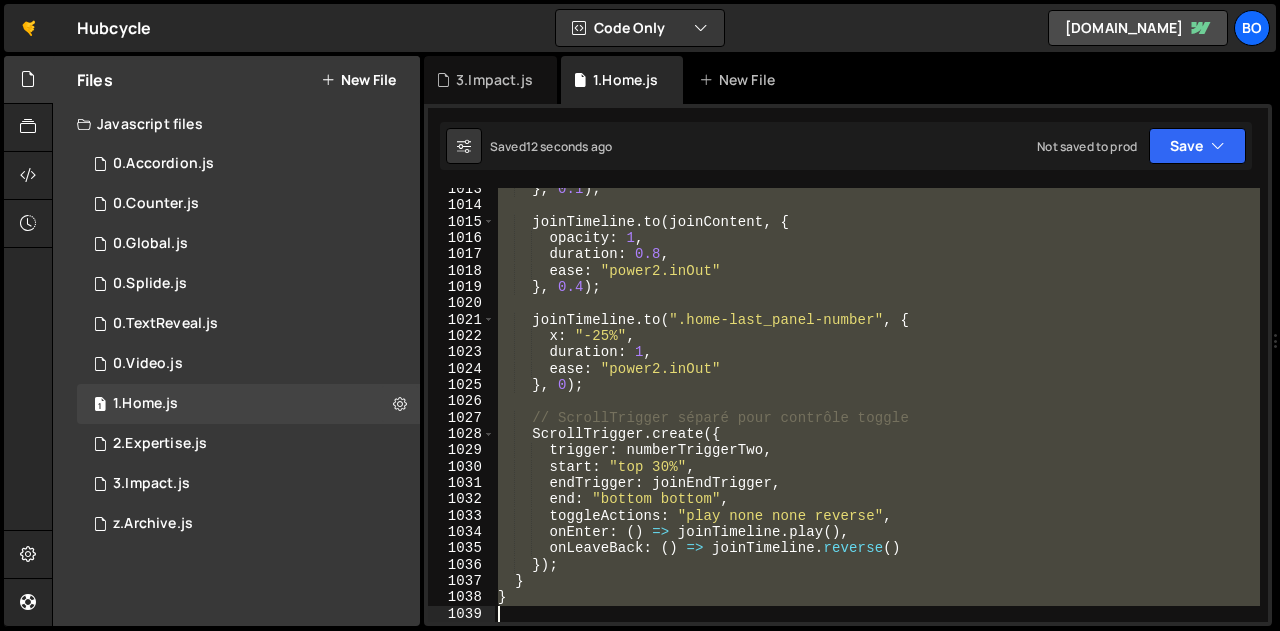 drag, startPoint x: 516, startPoint y: 236, endPoint x: 596, endPoint y: 678, distance: 449.1815 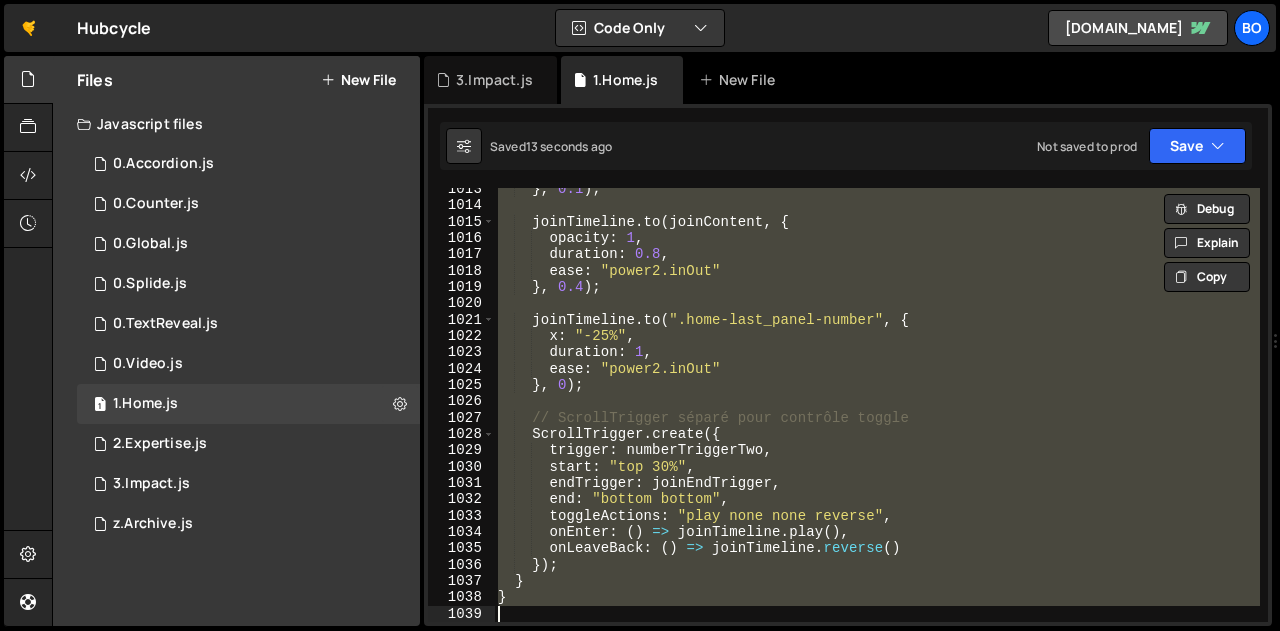 scroll, scrollTop: 15945, scrollLeft: 0, axis: vertical 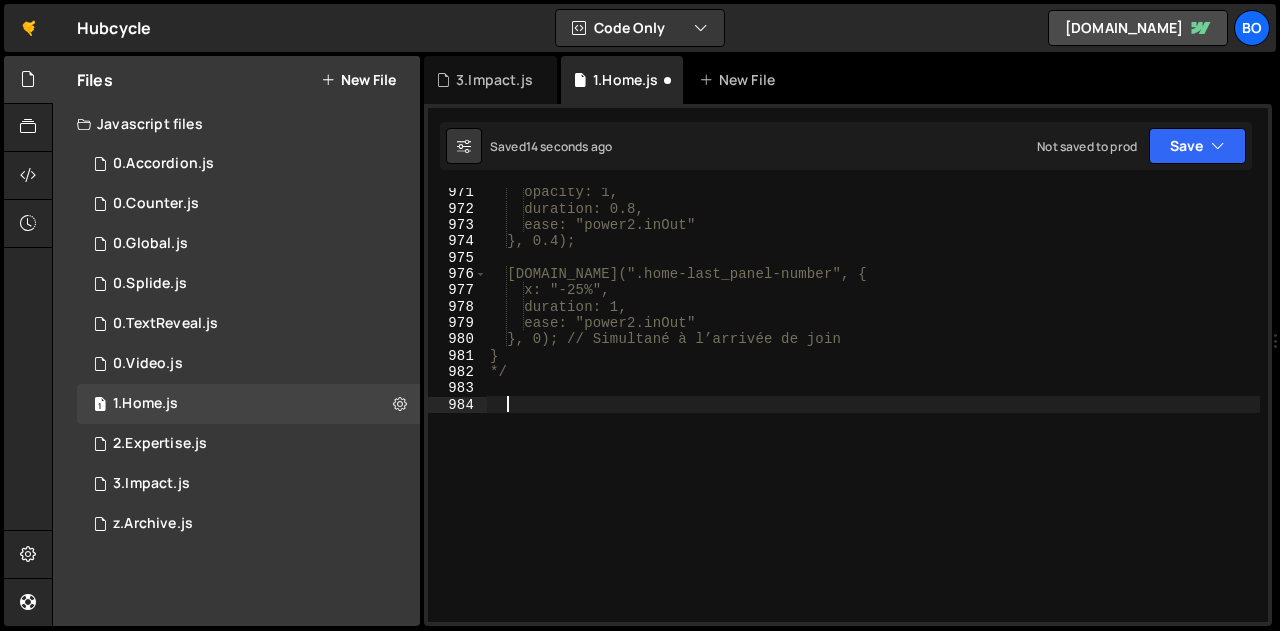 paste 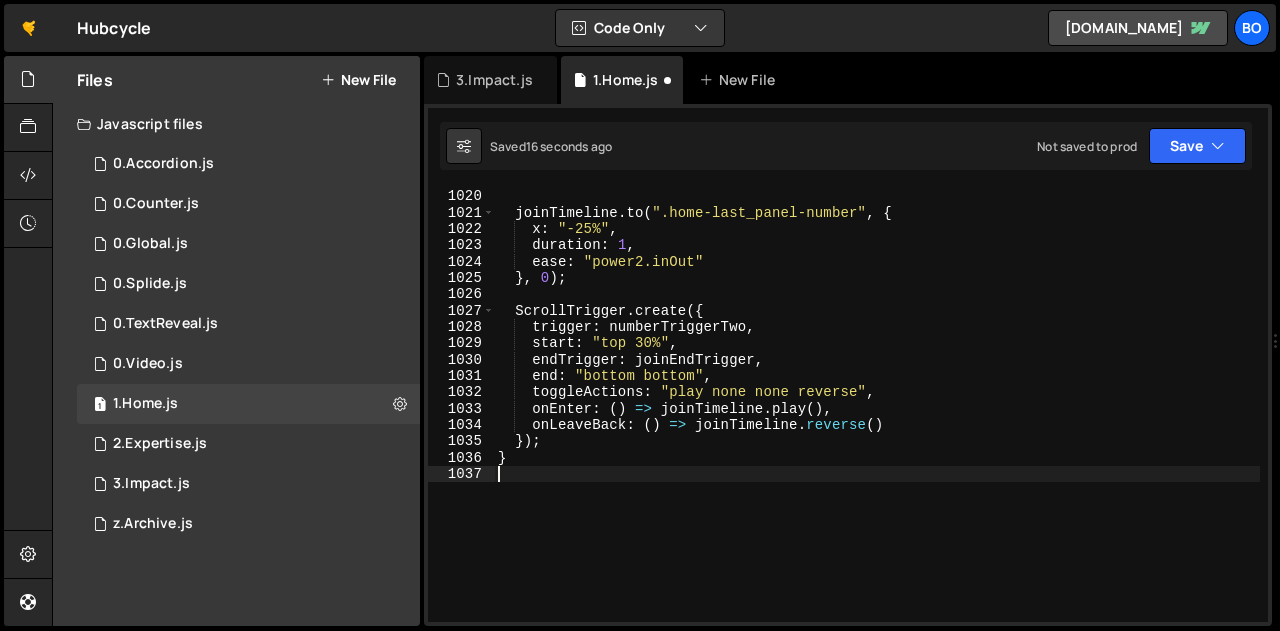 scroll, scrollTop: 16843, scrollLeft: 0, axis: vertical 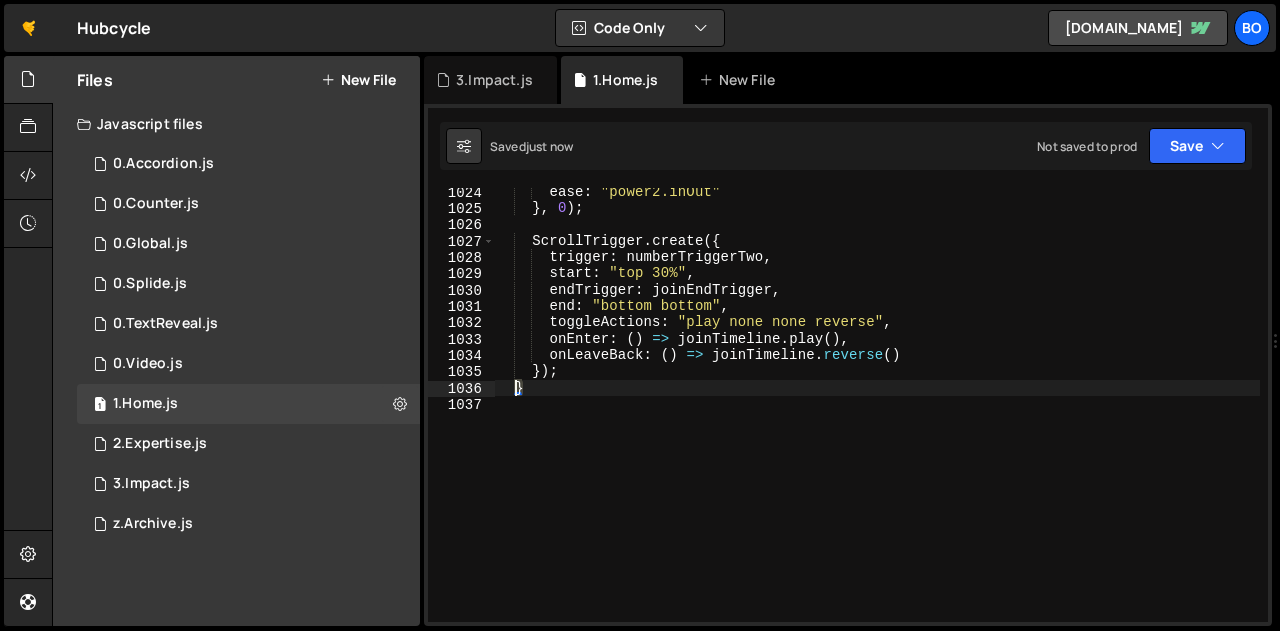 drag, startPoint x: 529, startPoint y: 386, endPoint x: 515, endPoint y: 385, distance: 14.035668 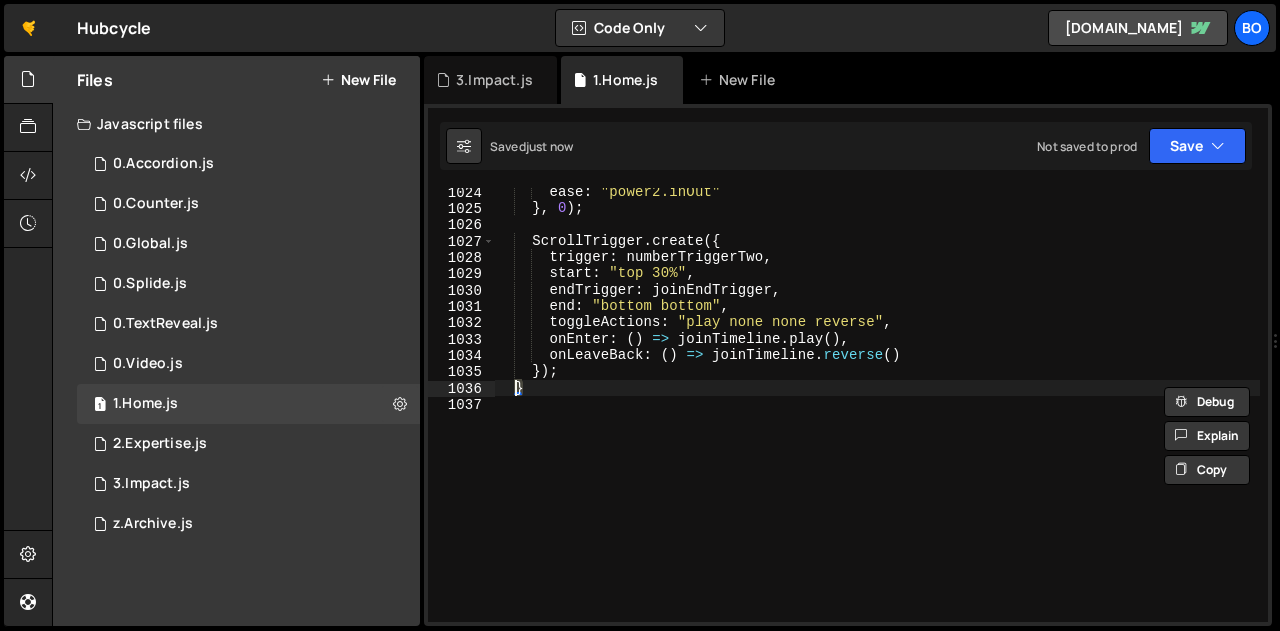 click on "ease :   "power2.inOut"       } ,   0 ) ;       ScrollTrigger . create ({          trigger :   numberTriggerTwo ,          start :   "top 30%" ,          endTrigger :   joinEndTrigger ,          end :   "bottom bottom" ,          toggleActions :   "play none none reverse" ,          onEnter :   ( )   =>   joinTimeline . play ( ) ,          onLeaveBack :   ( )   =>   joinTimeline . reverse ( )       }) ;    }" at bounding box center (877, 417) 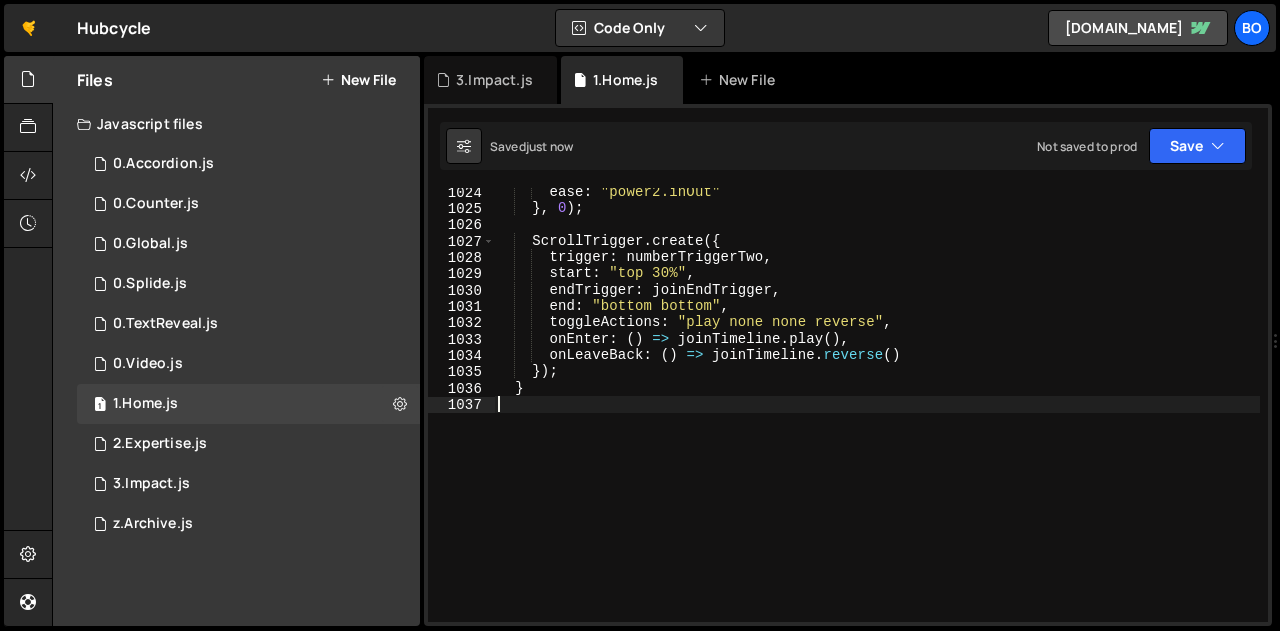 paste on "}" 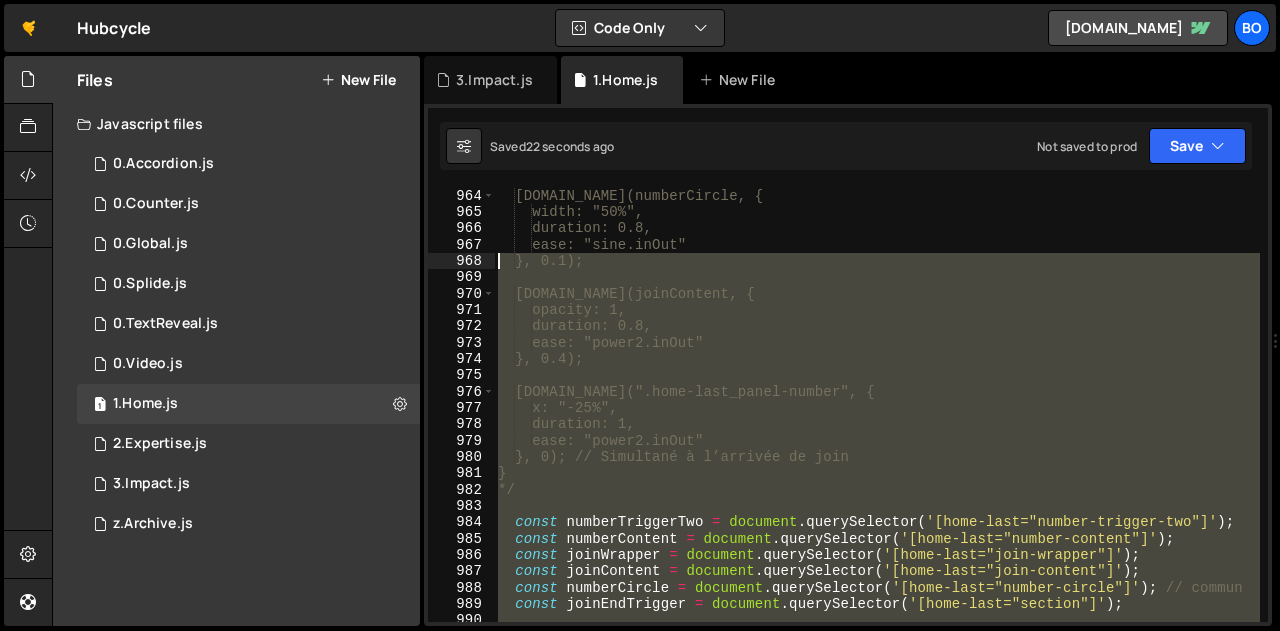 scroll, scrollTop: 15859, scrollLeft: 0, axis: vertical 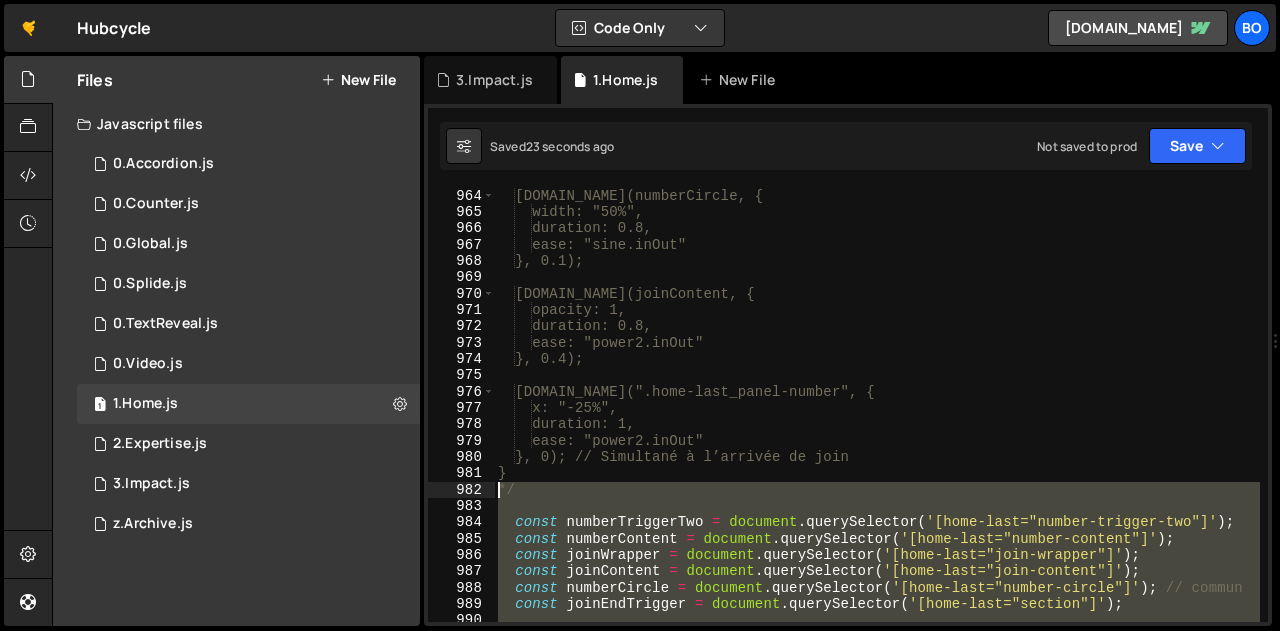 drag, startPoint x: 535, startPoint y: 419, endPoint x: 477, endPoint y: 489, distance: 90.90655 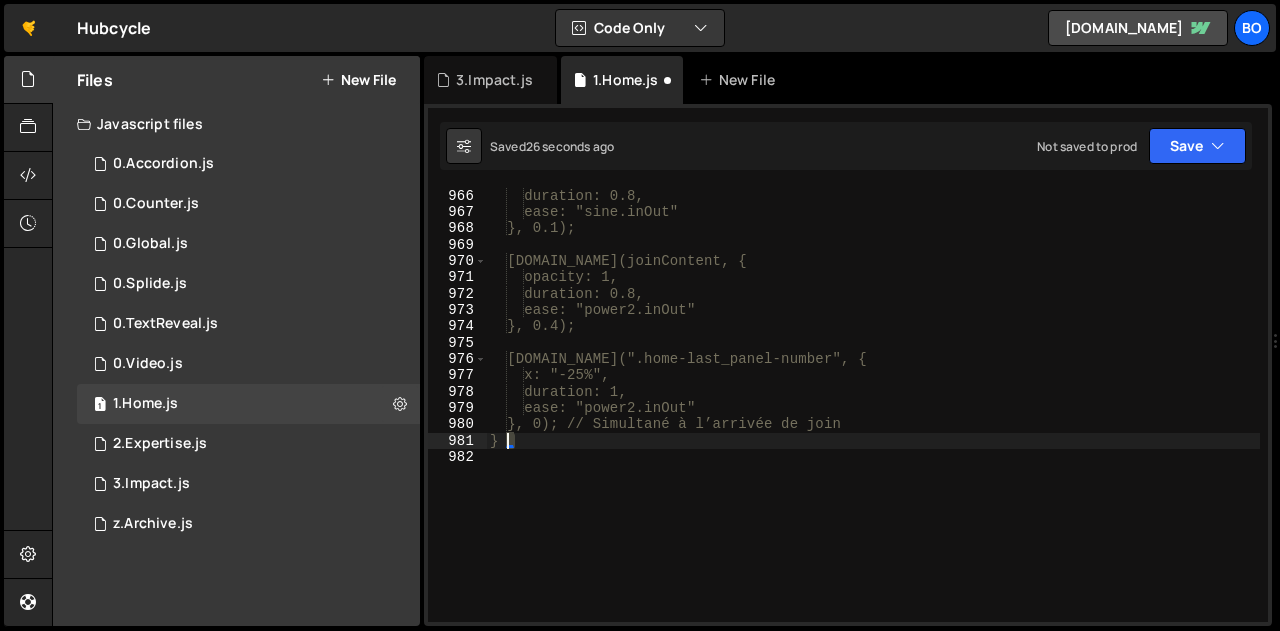 click on "duration: 0.8,         ease: "sine.inOut"      }, 0.1);      [DOMAIN_NAME](joinContent, {         opacity: 1,         duration: 0.8,         ease: "power2.inOut"      }, 0.4);      [DOMAIN_NAME](".home-last_panel-number", {         x: "-25%",         duration: 1,         ease: "power2.inOut"      }, 0); // Simultané à l’arrivée de join   }" at bounding box center [873, 421] 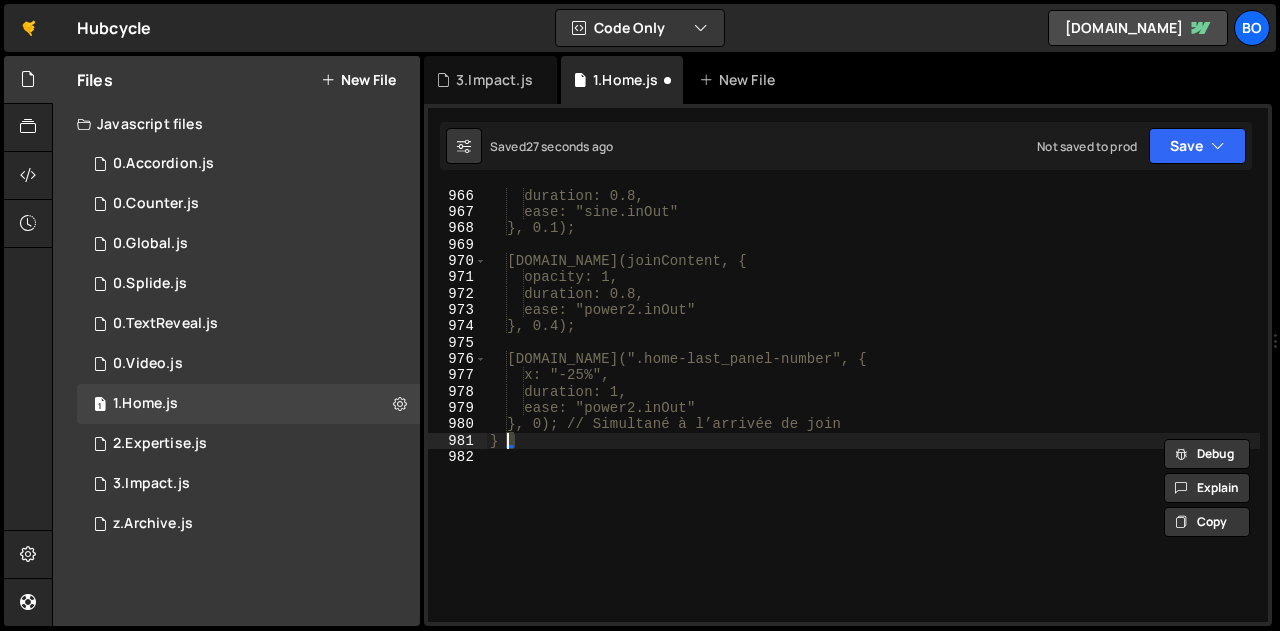 click on "duration: 0.8,         ease: "sine.inOut"      }, 0.1);      [DOMAIN_NAME](joinContent, {         opacity: 1,         duration: 0.8,         ease: "power2.inOut"      }, 0.4);      [DOMAIN_NAME](".home-last_panel-number", {         x: "-25%",         duration: 1,         ease: "power2.inOut"      }, 0); // Simultané à l’arrivée de join   }" at bounding box center [873, 421] 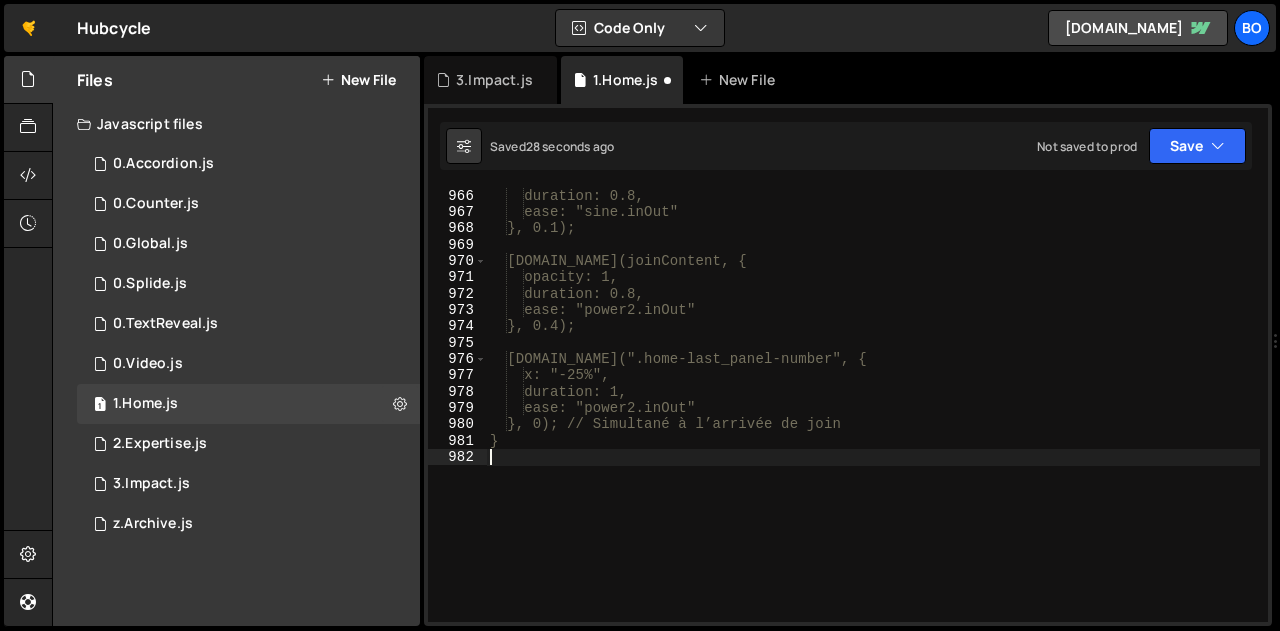 paste on "}" 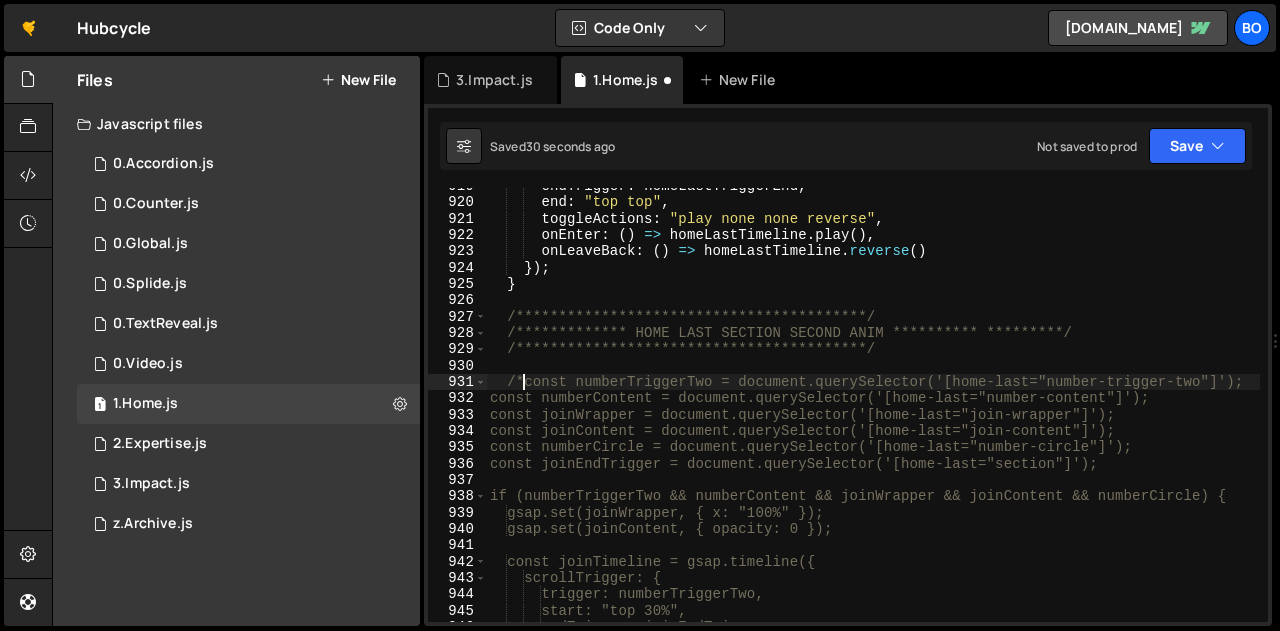 click on "**********" at bounding box center (873, 411) 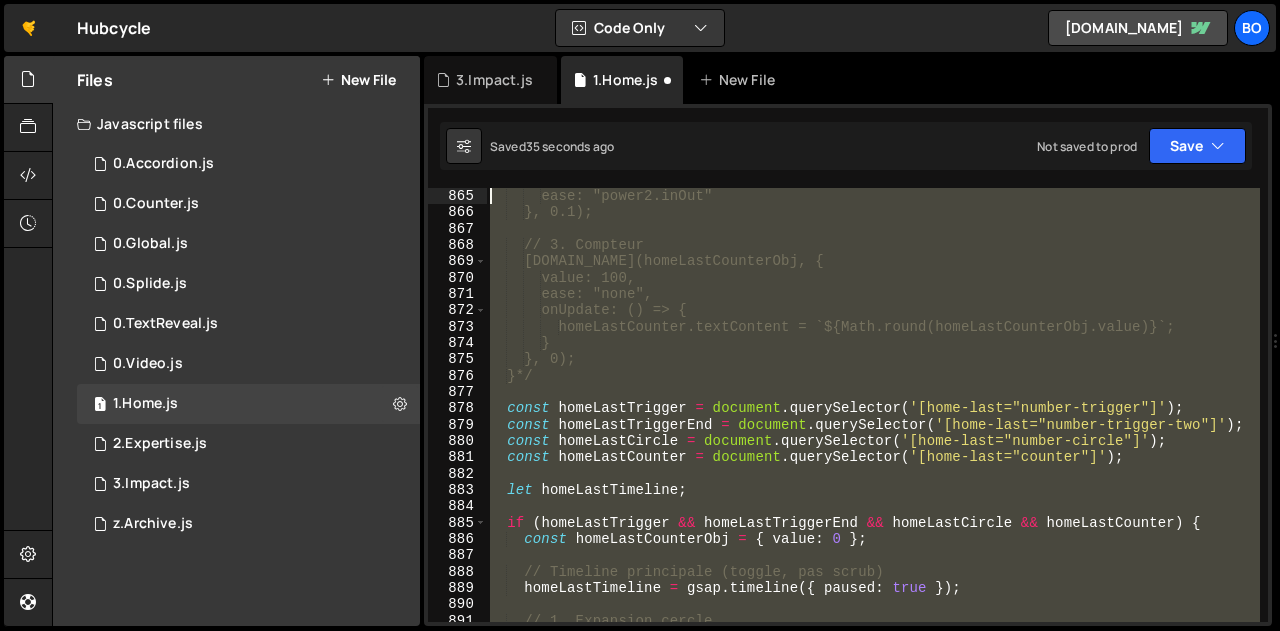 scroll, scrollTop: 14128, scrollLeft: 0, axis: vertical 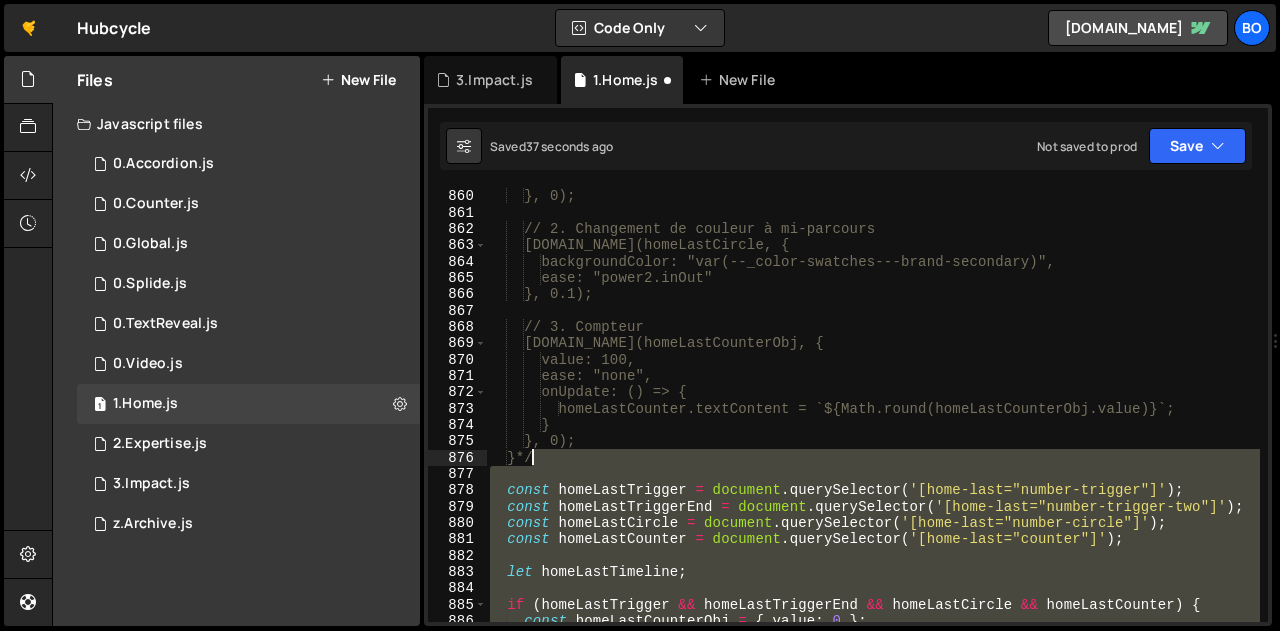 drag, startPoint x: 509, startPoint y: 443, endPoint x: 531, endPoint y: 464, distance: 30.413813 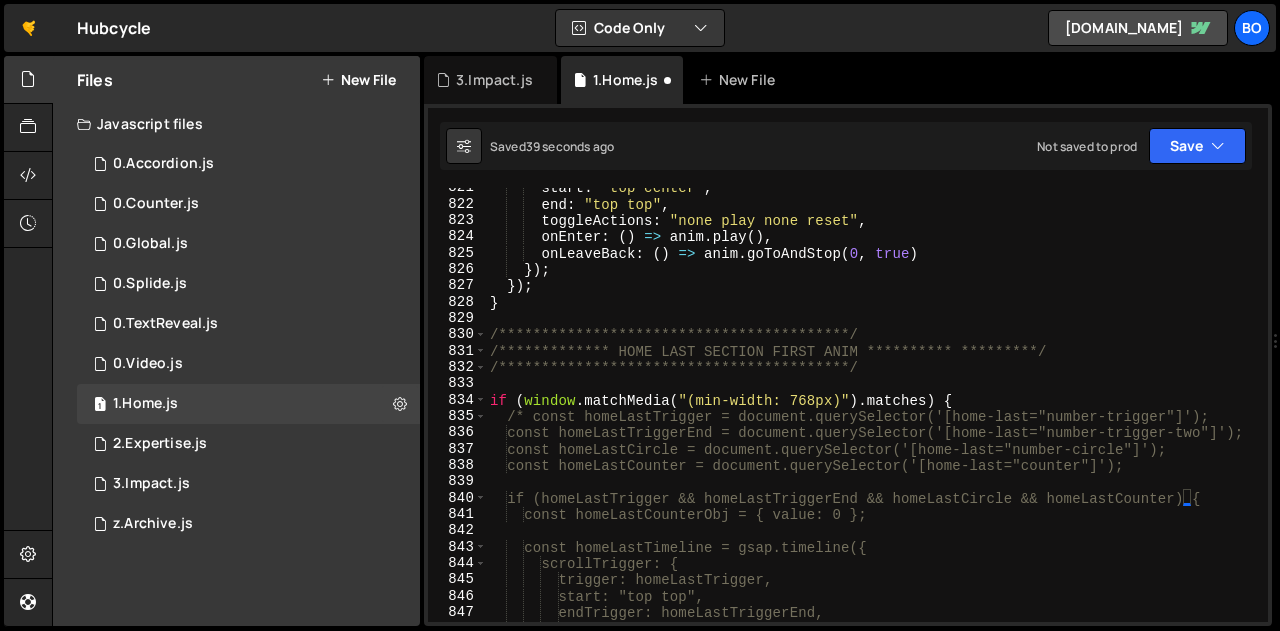 scroll, scrollTop: 13498, scrollLeft: 0, axis: vertical 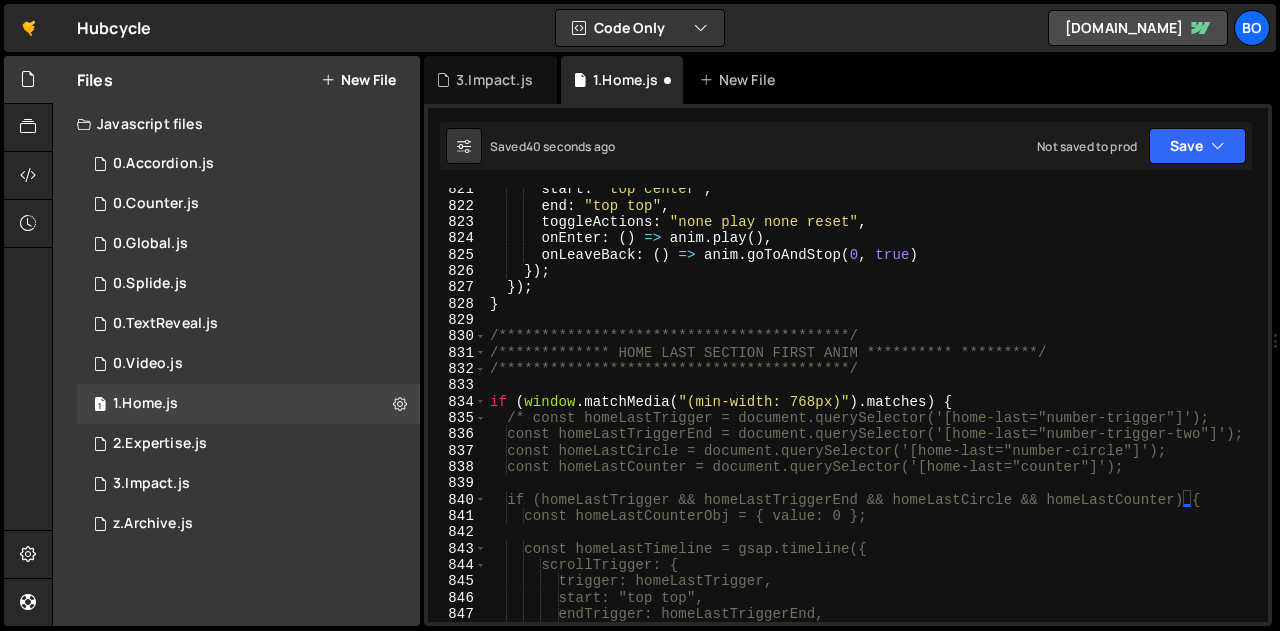click on "**********" at bounding box center (873, 414) 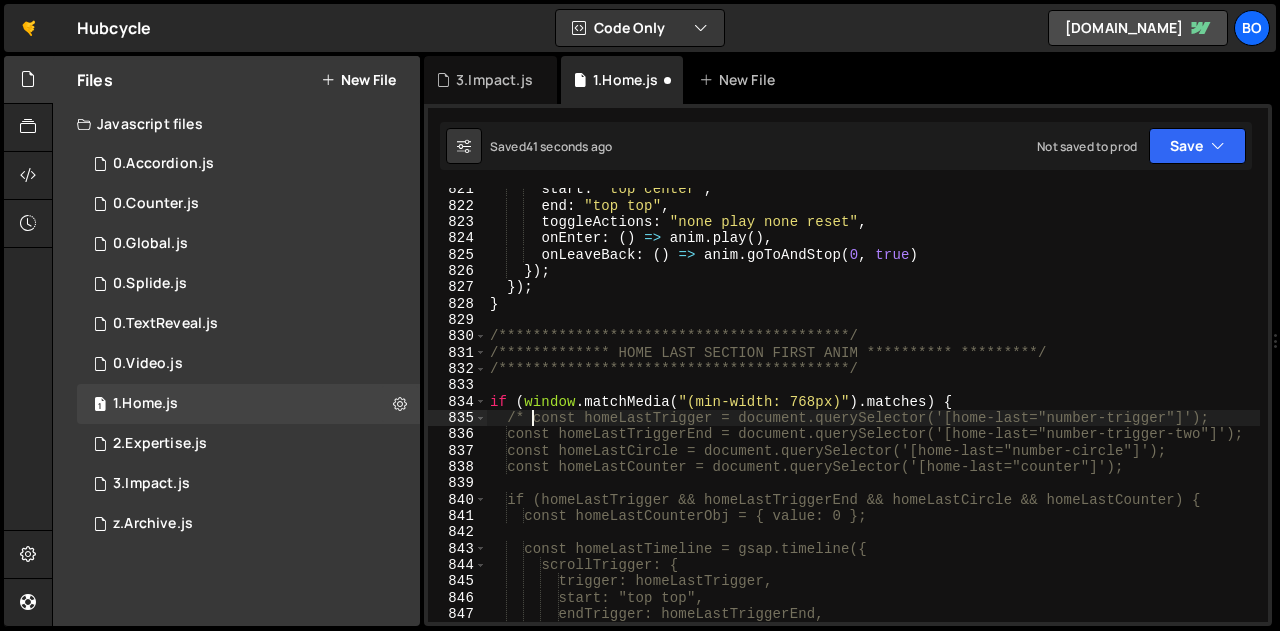 scroll, scrollTop: 13497, scrollLeft: 0, axis: vertical 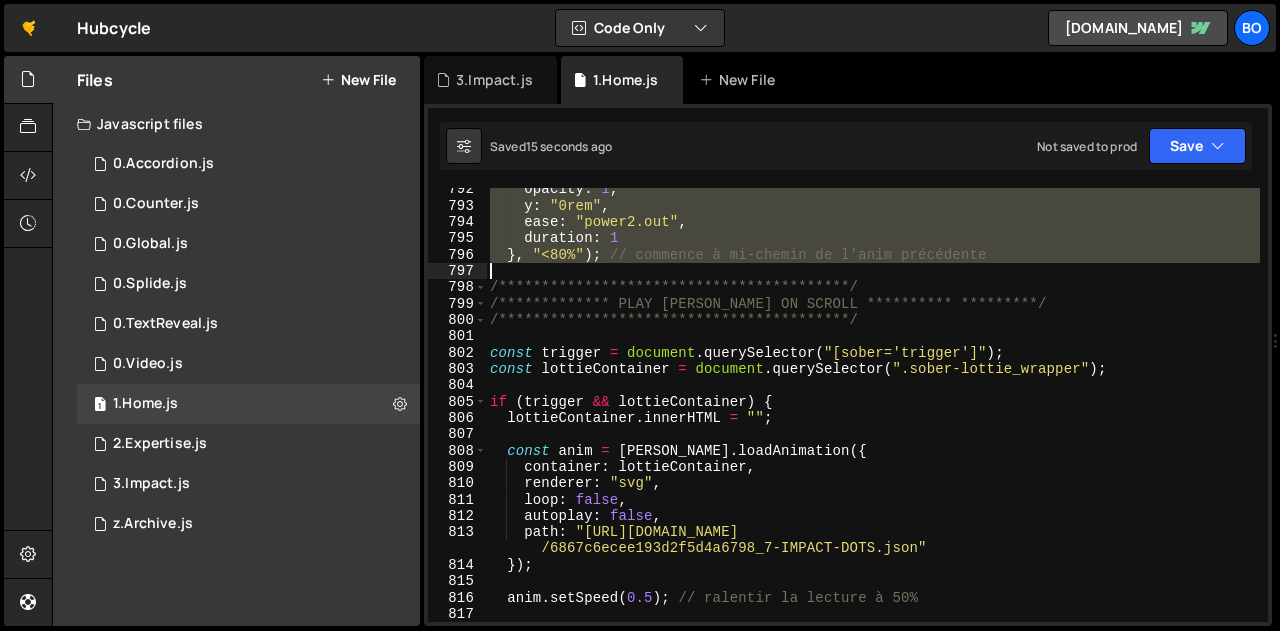 drag, startPoint x: 490, startPoint y: 357, endPoint x: 630, endPoint y: 267, distance: 166.43317 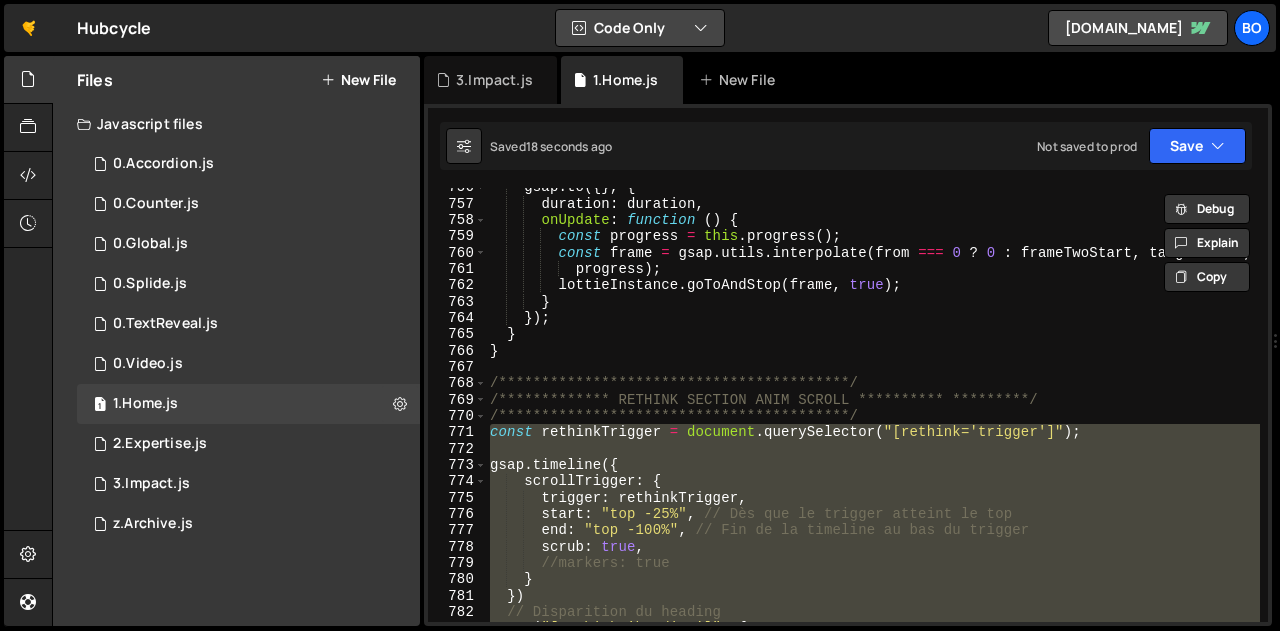 scroll, scrollTop: 12421, scrollLeft: 0, axis: vertical 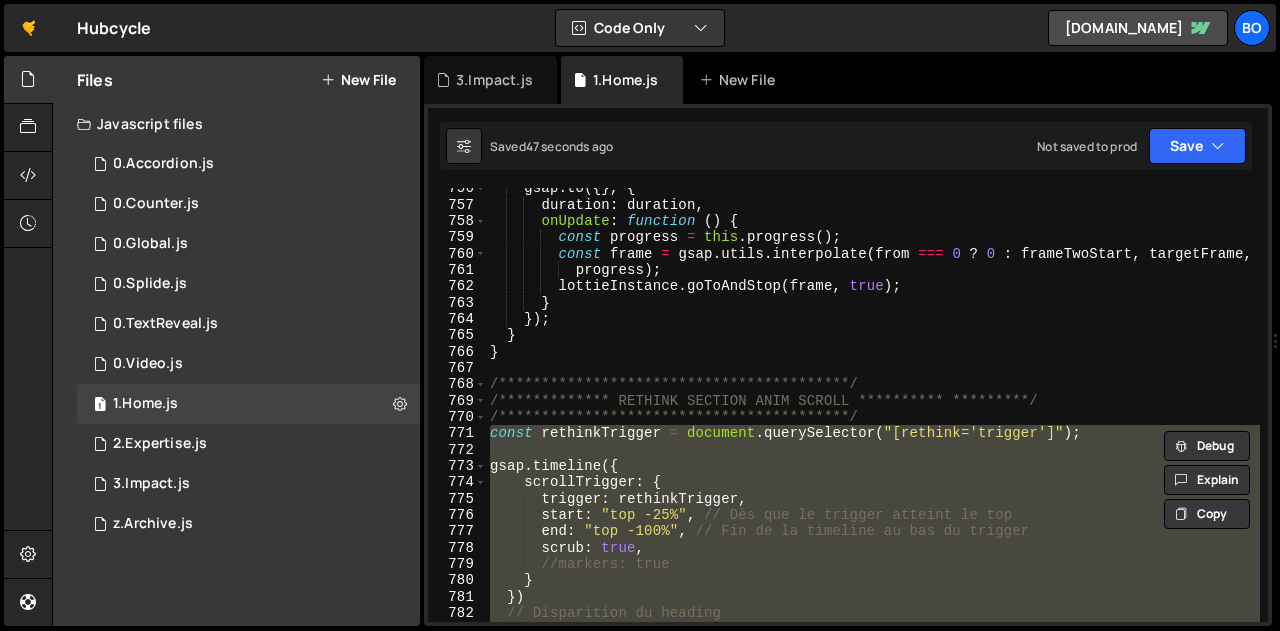 click on "**********" at bounding box center [873, 405] 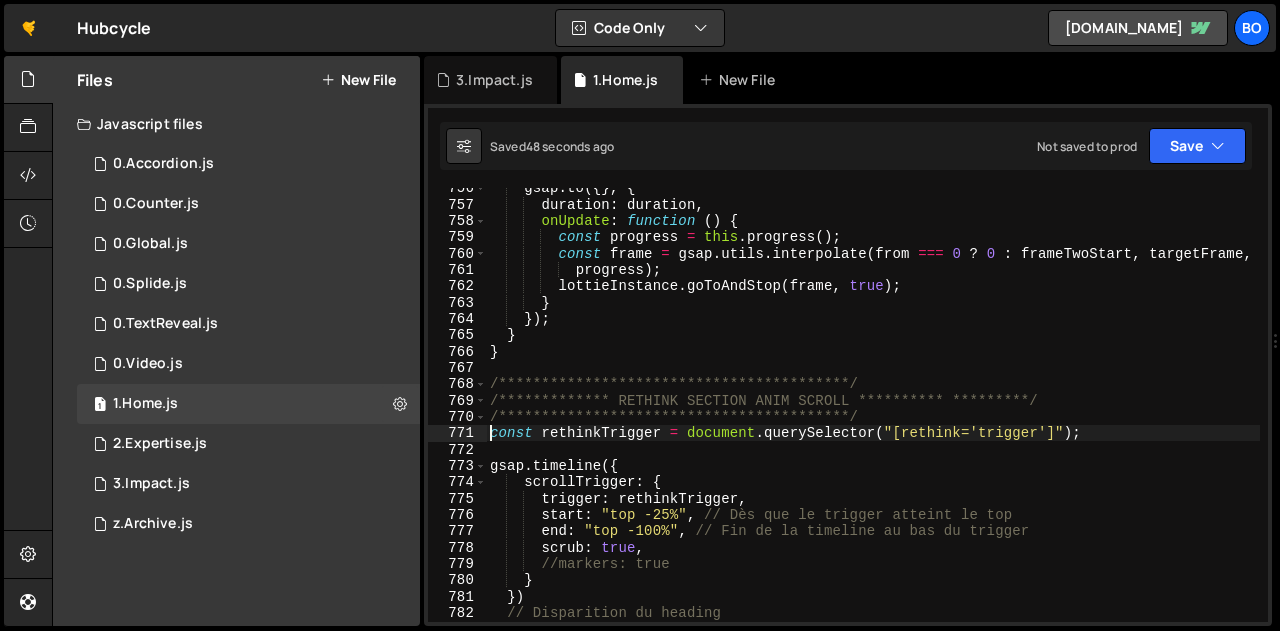 click on "**********" at bounding box center [873, 413] 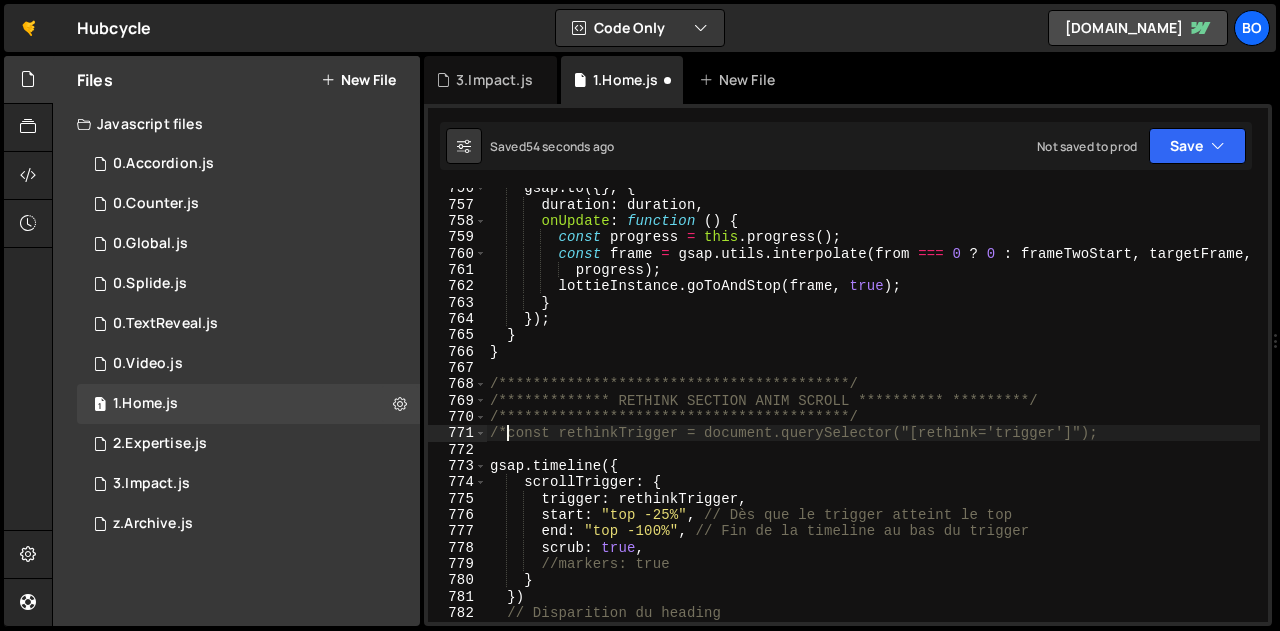 scroll, scrollTop: 0, scrollLeft: 0, axis: both 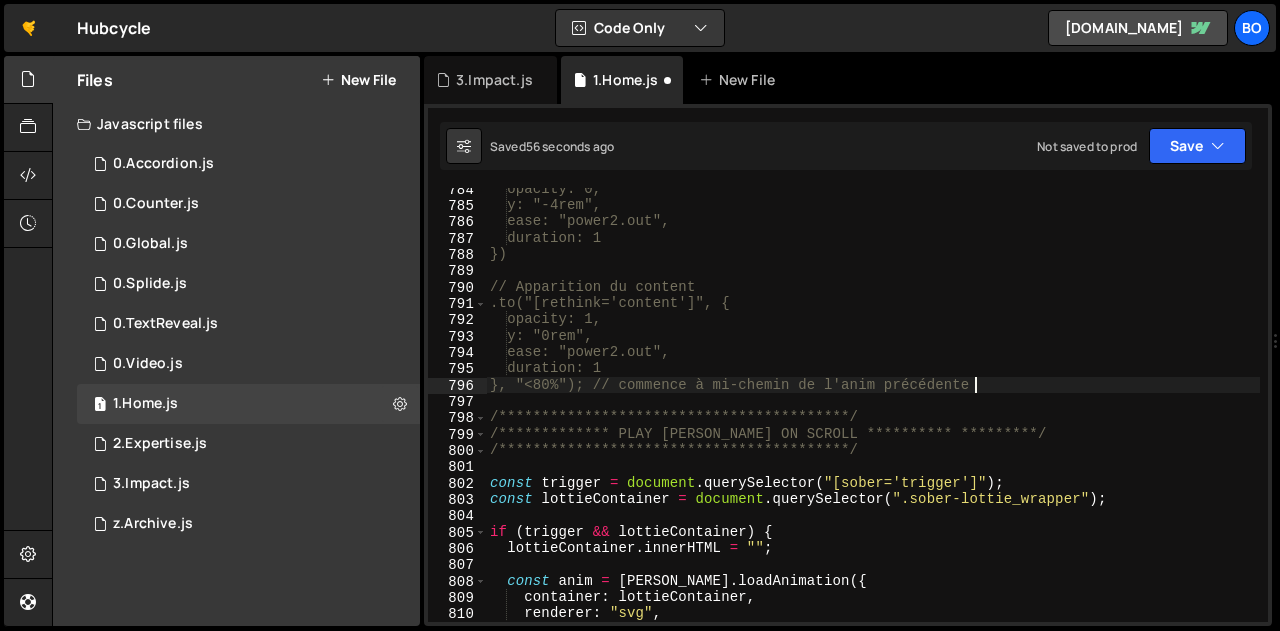 click on "**********" at bounding box center (873, 414) 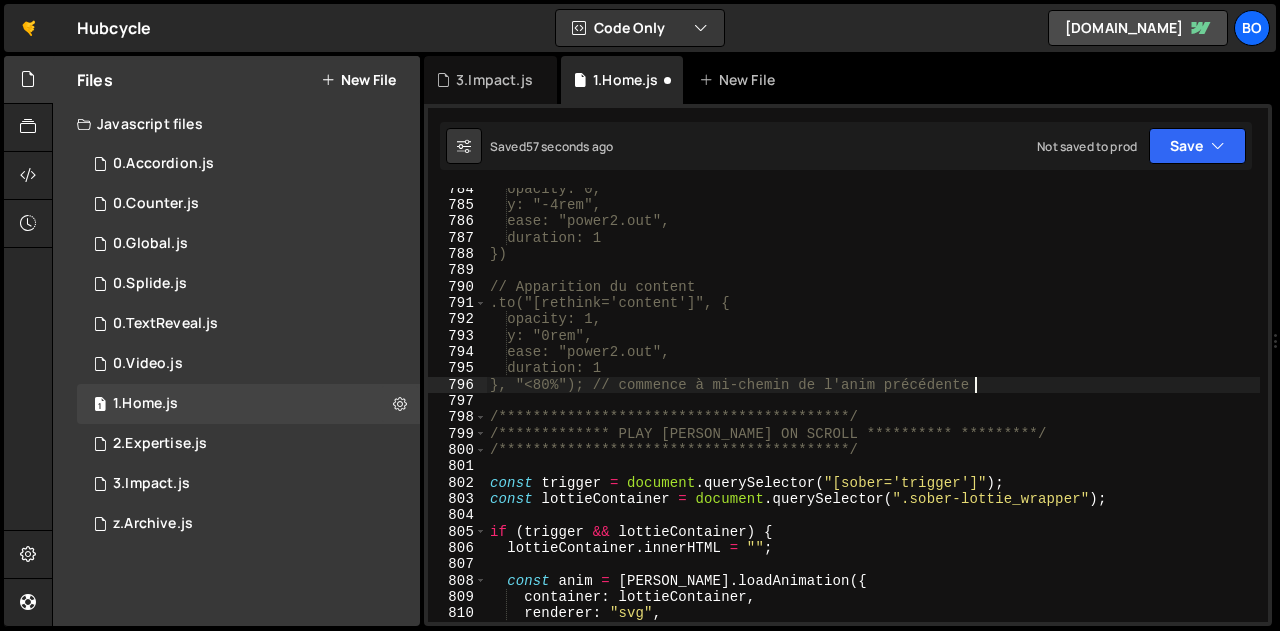 scroll, scrollTop: 12877, scrollLeft: 0, axis: vertical 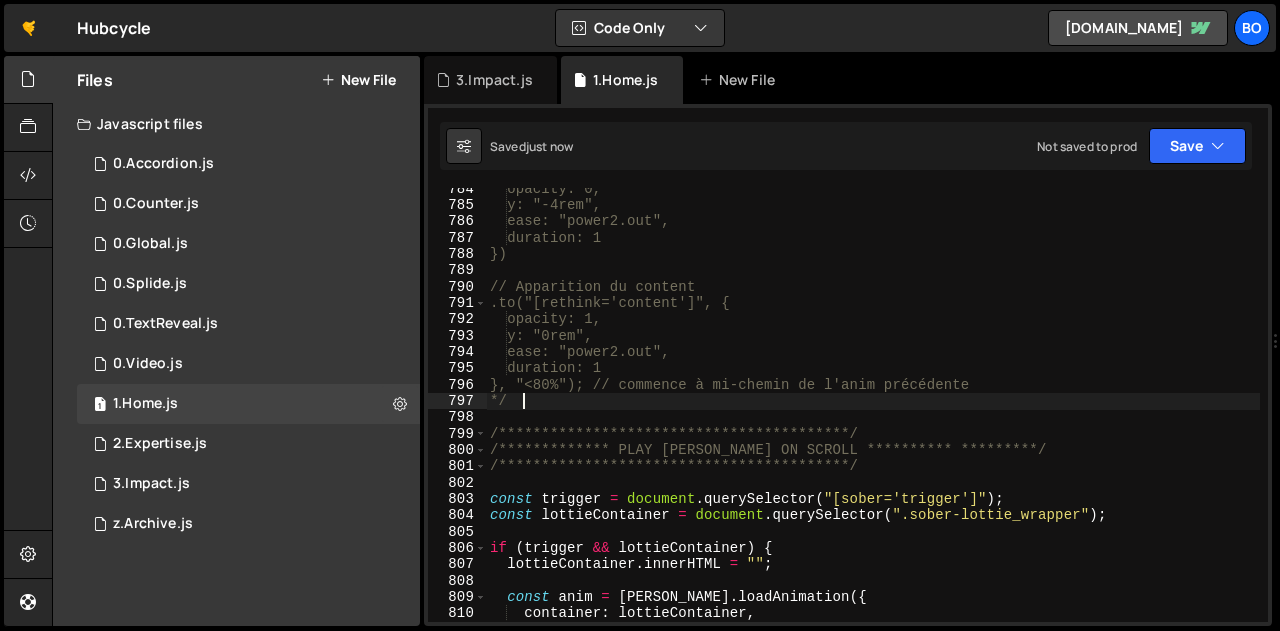 type on "*/" 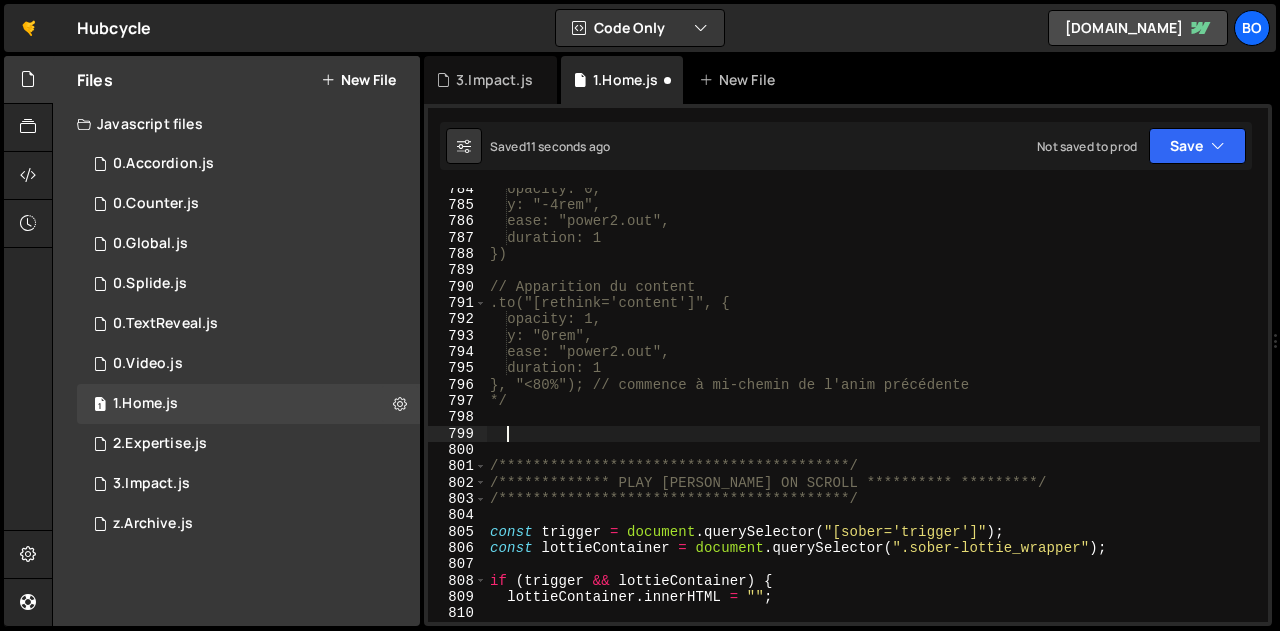 paste 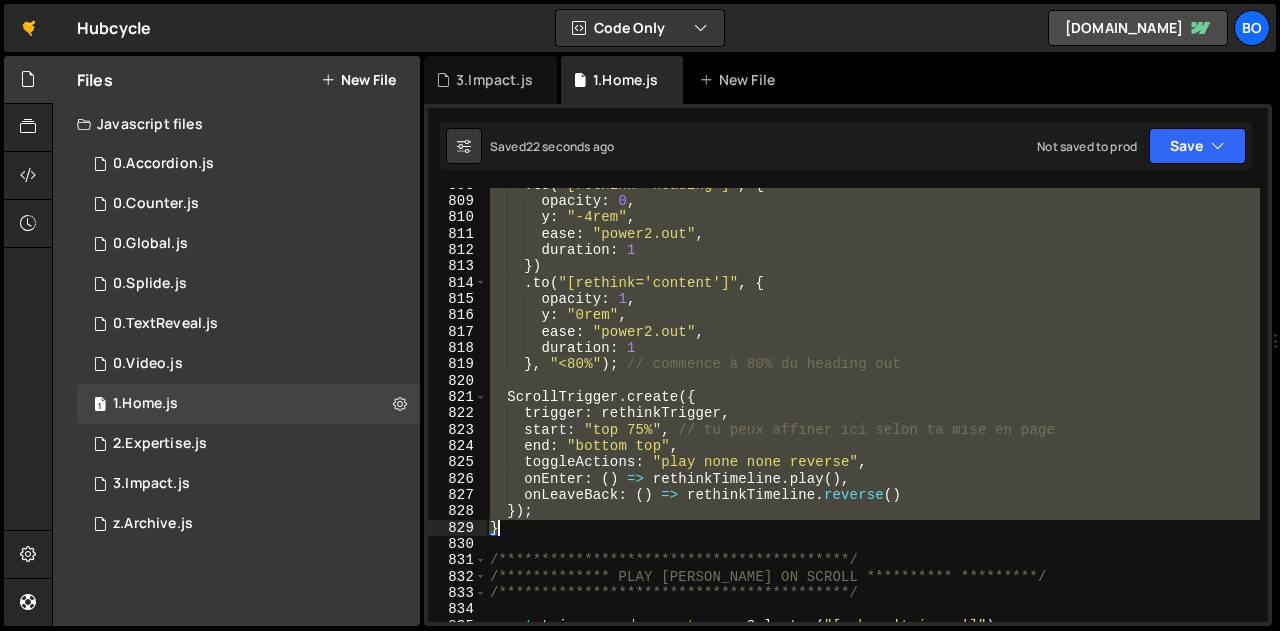 drag, startPoint x: 506, startPoint y: 272, endPoint x: 551, endPoint y: 528, distance: 259.925 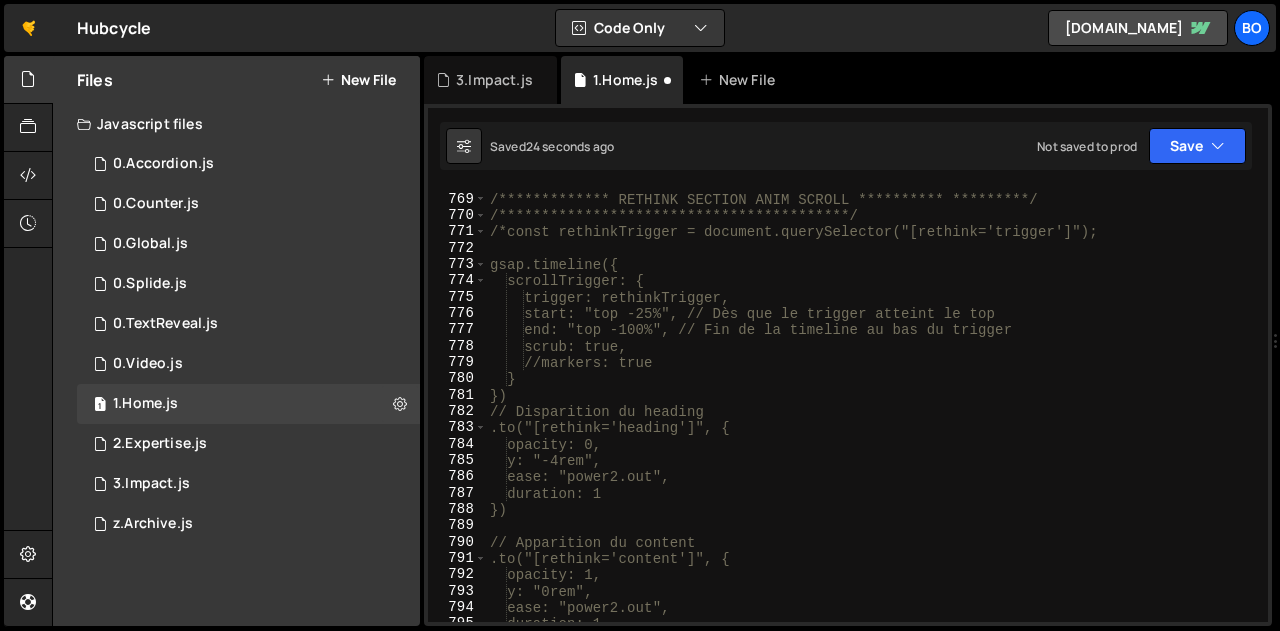 scroll, scrollTop: 12622, scrollLeft: 0, axis: vertical 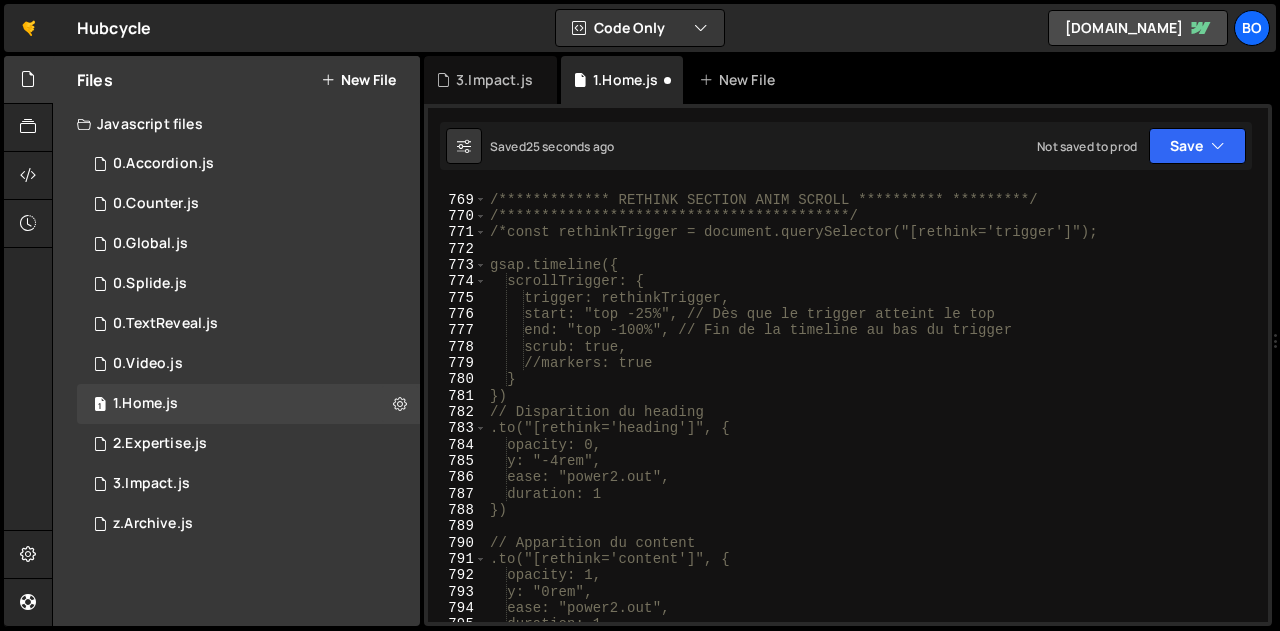 click on "**********" at bounding box center [873, 408] 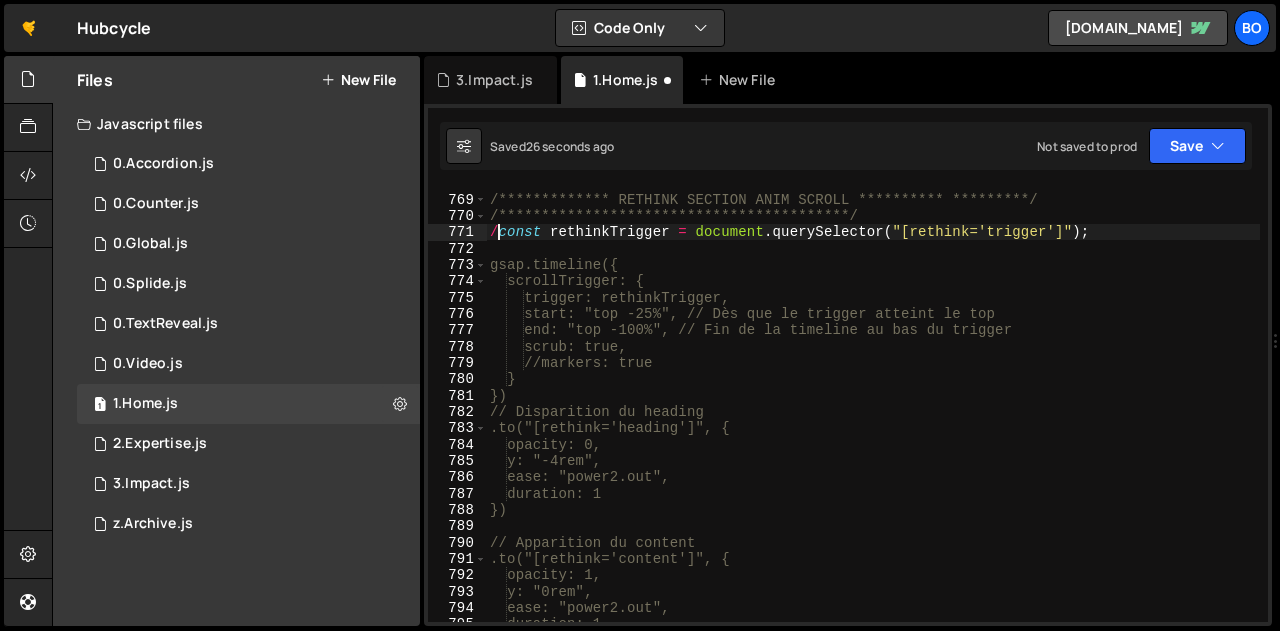 type on "const rethinkTrigger = document.querySelector("[rethink='trigger']");" 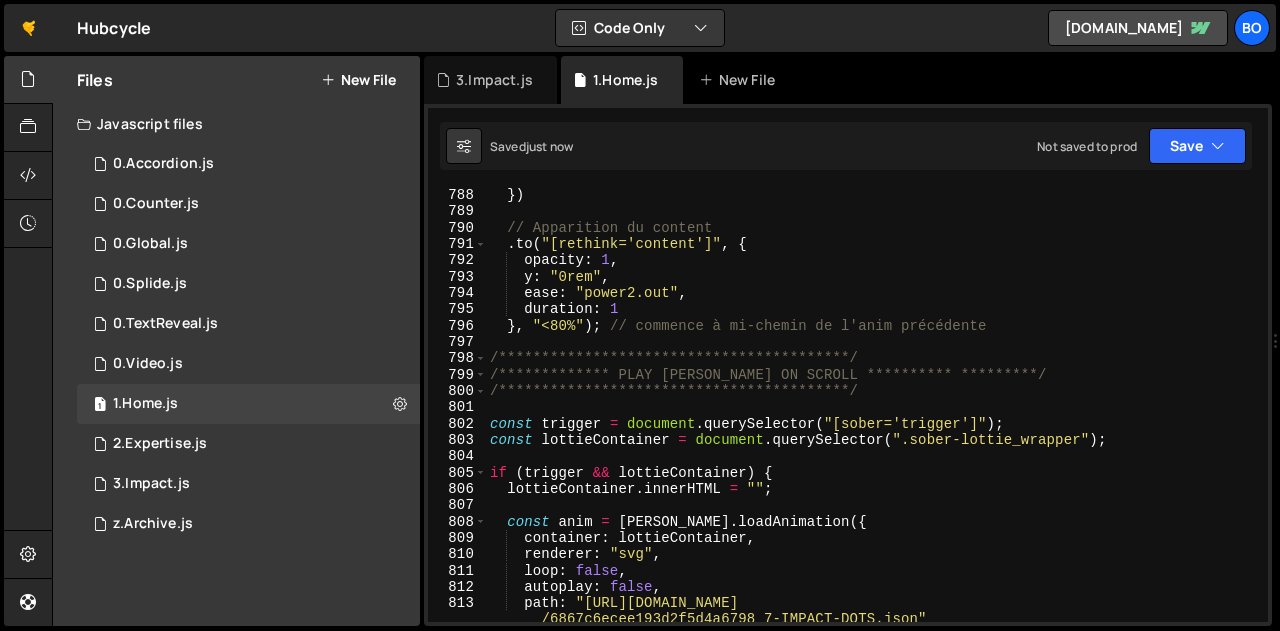 scroll, scrollTop: 12937, scrollLeft: 0, axis: vertical 